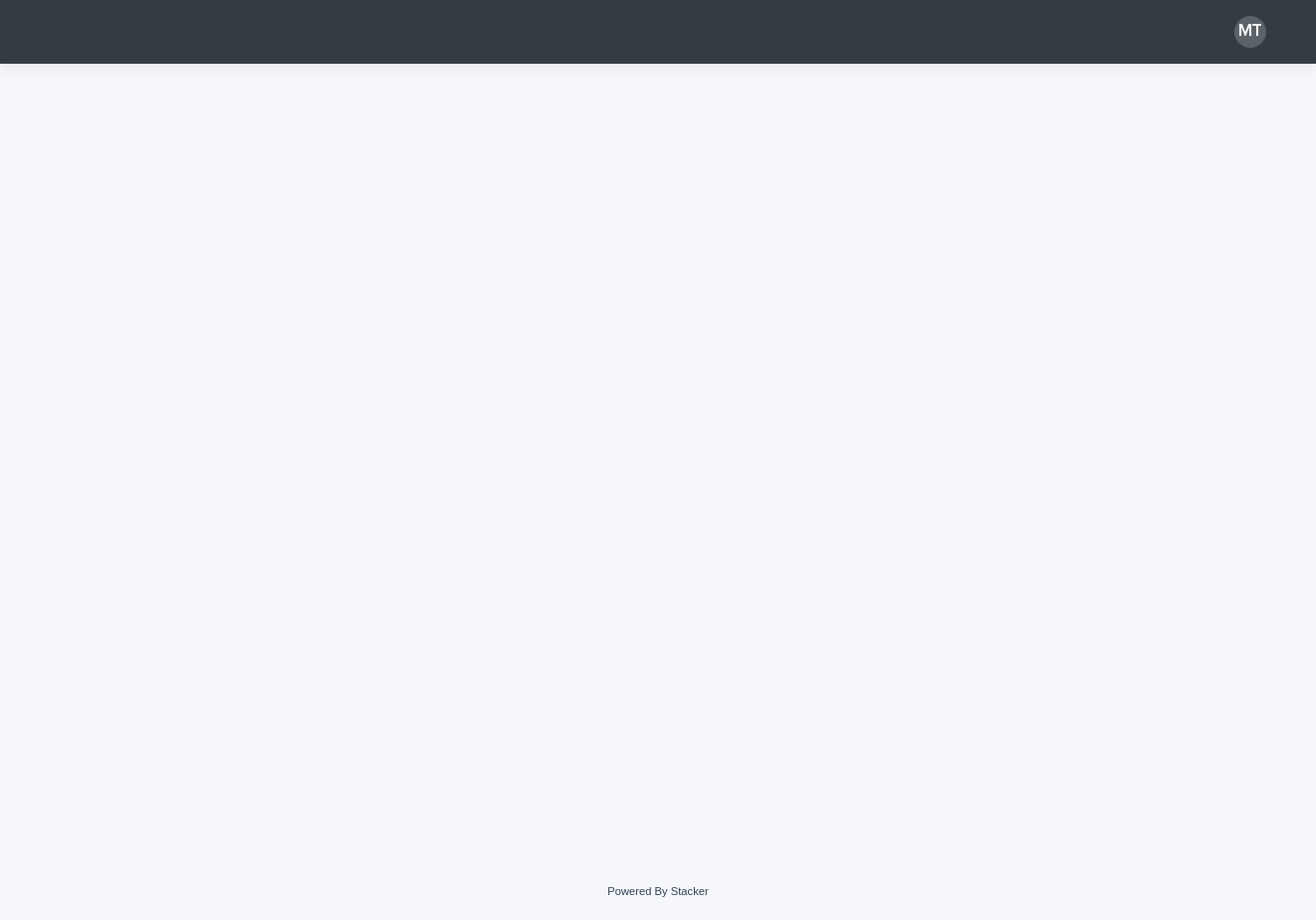 scroll, scrollTop: 0, scrollLeft: 0, axis: both 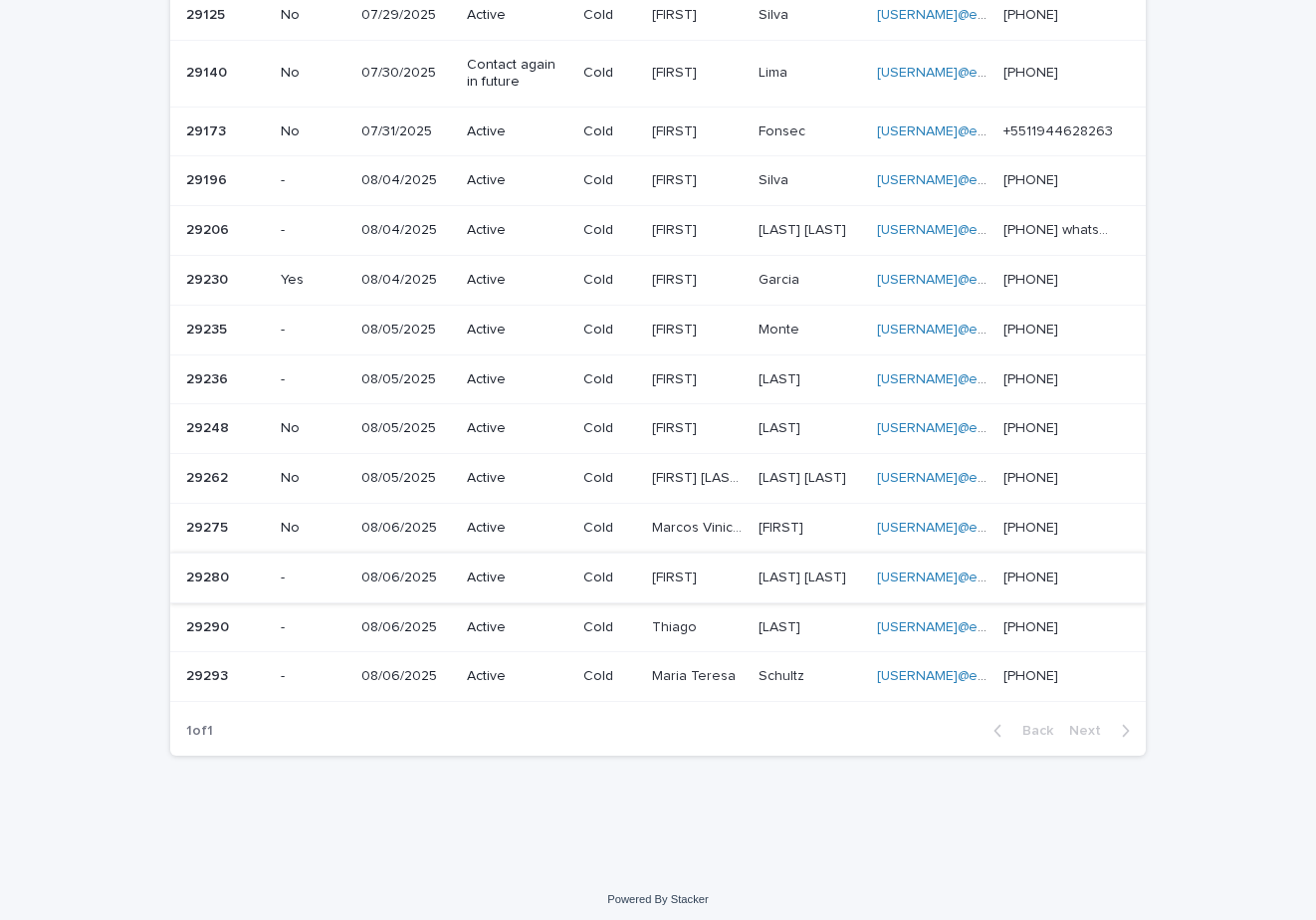click on "[USERNAME]@example.com" at bounding box center (965, 577) 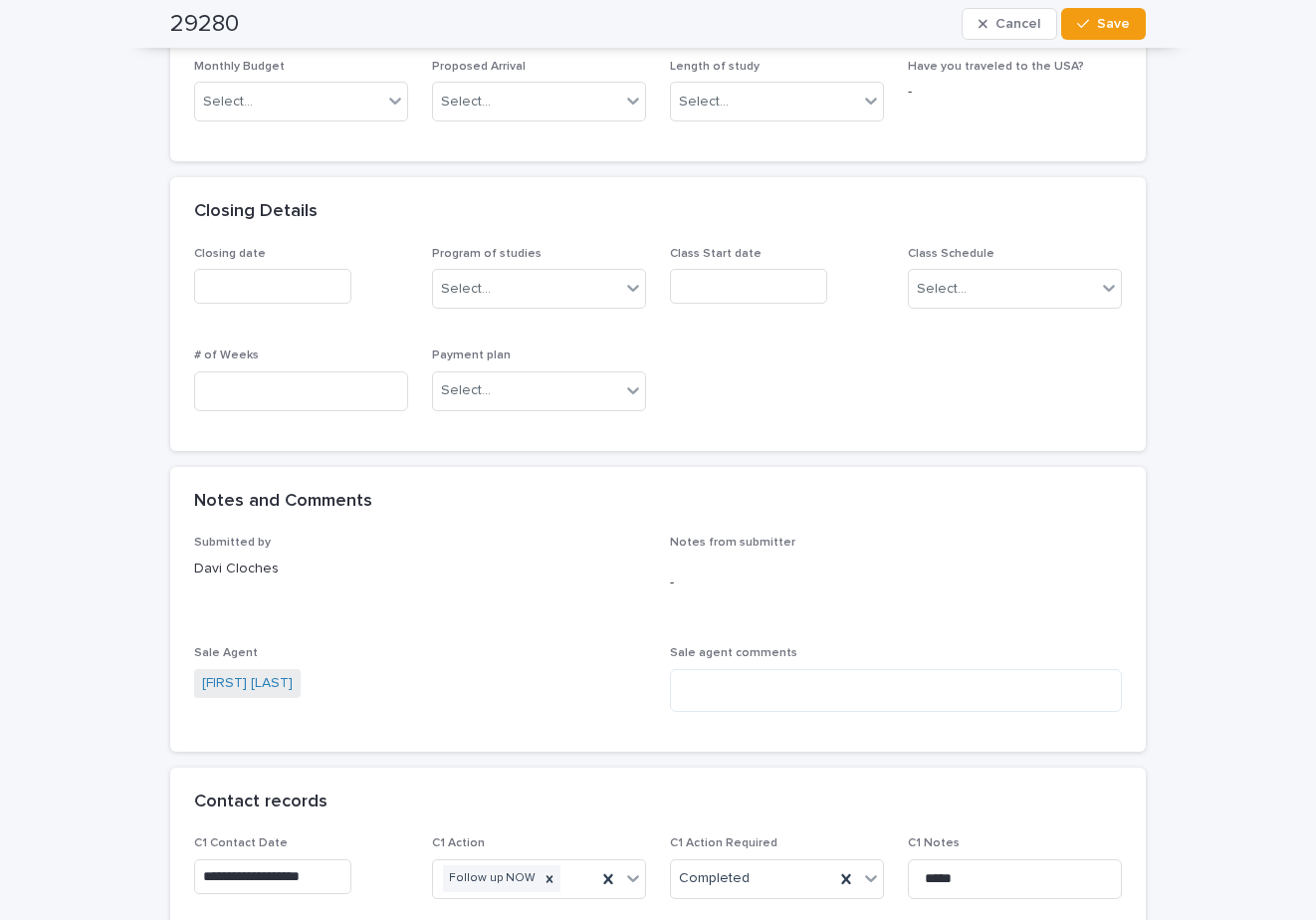 scroll, scrollTop: 1195, scrollLeft: 0, axis: vertical 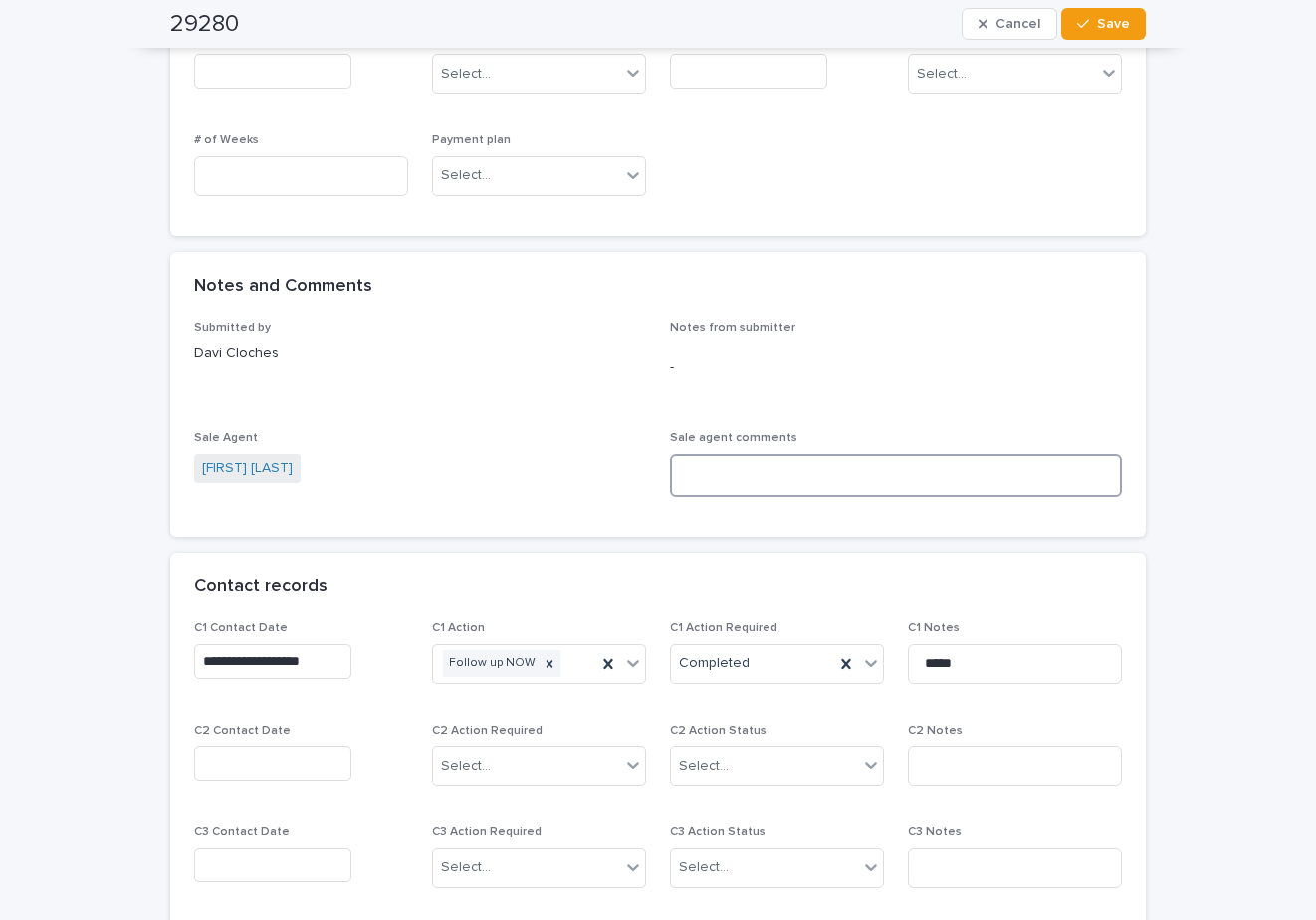 drag, startPoint x: 742, startPoint y: 473, endPoint x: 747, endPoint y: 463, distance: 11.18034 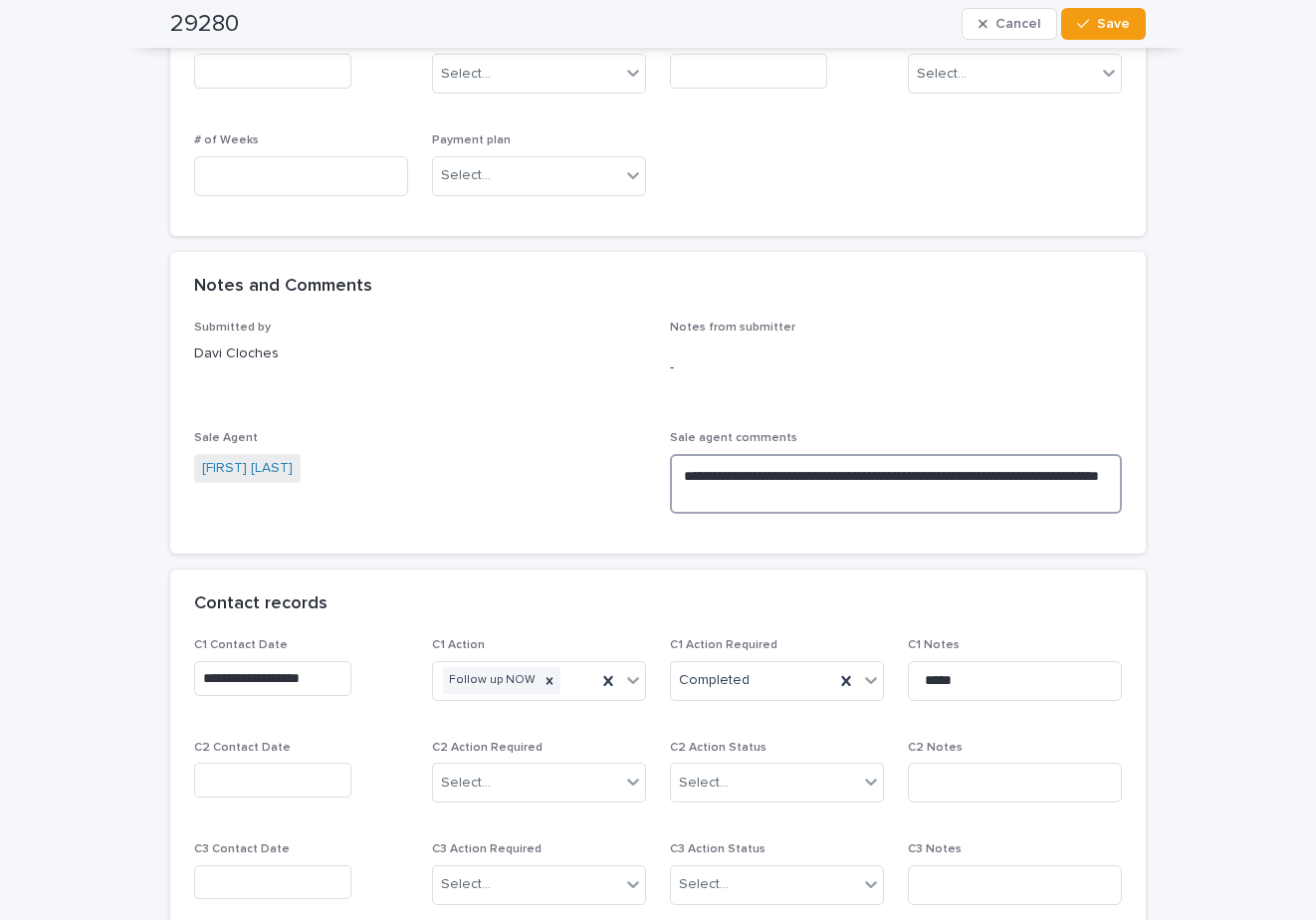 type on "**********" 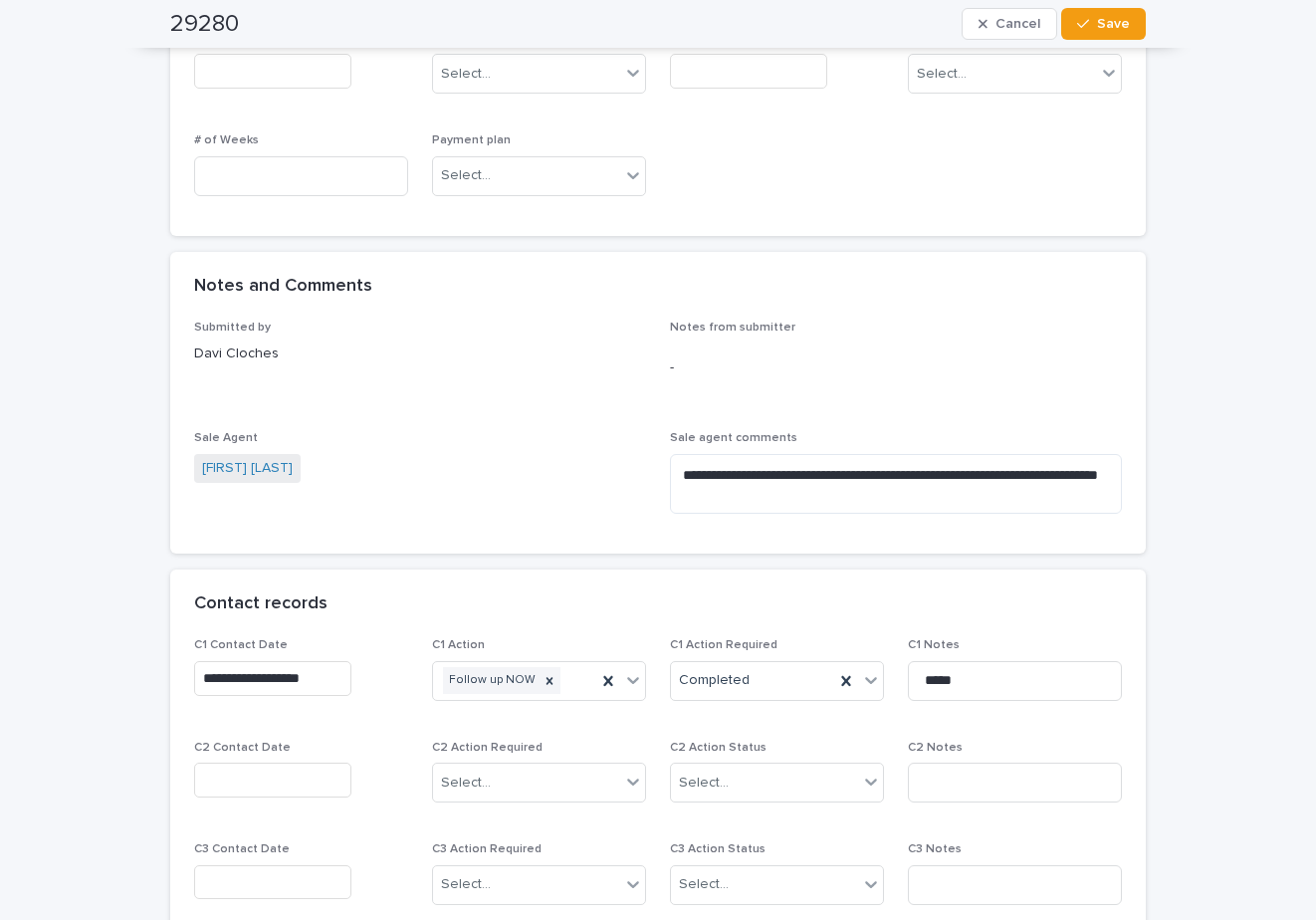 click on "Contact records" at bounding box center (654, 604) 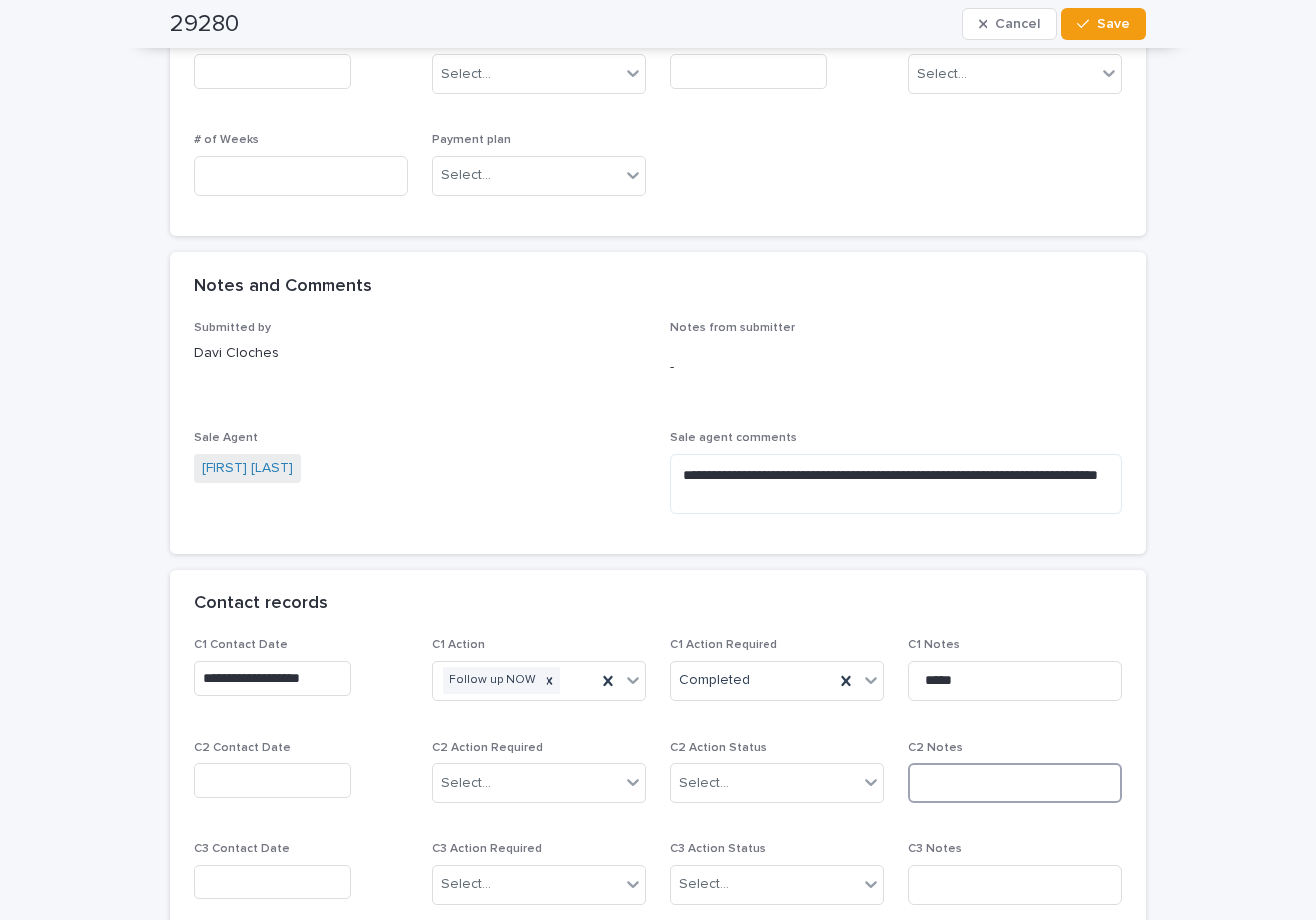 click at bounding box center [1014, 783] 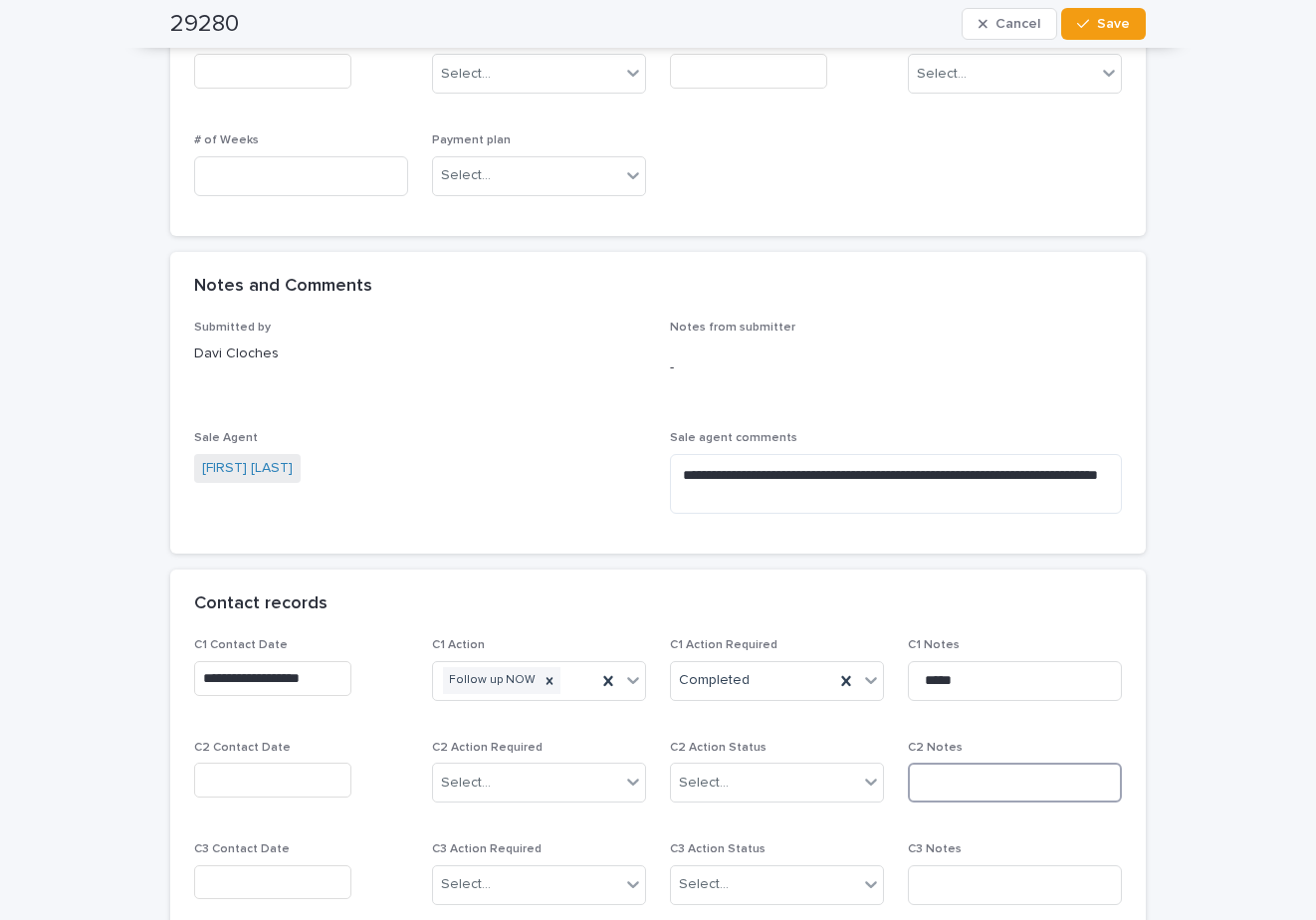 paste on "**********" 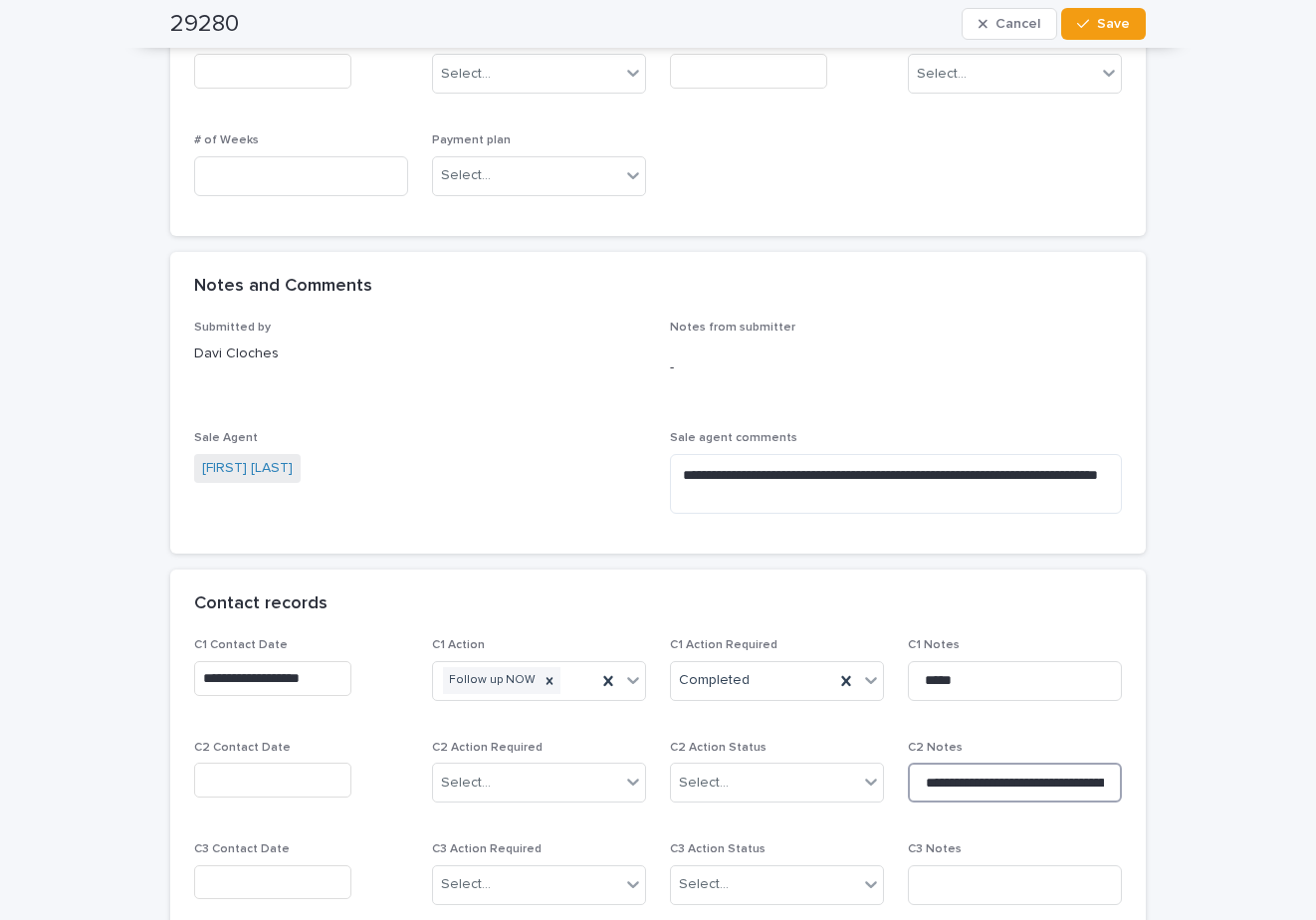 scroll, scrollTop: 0, scrollLeft: 145, axis: horizontal 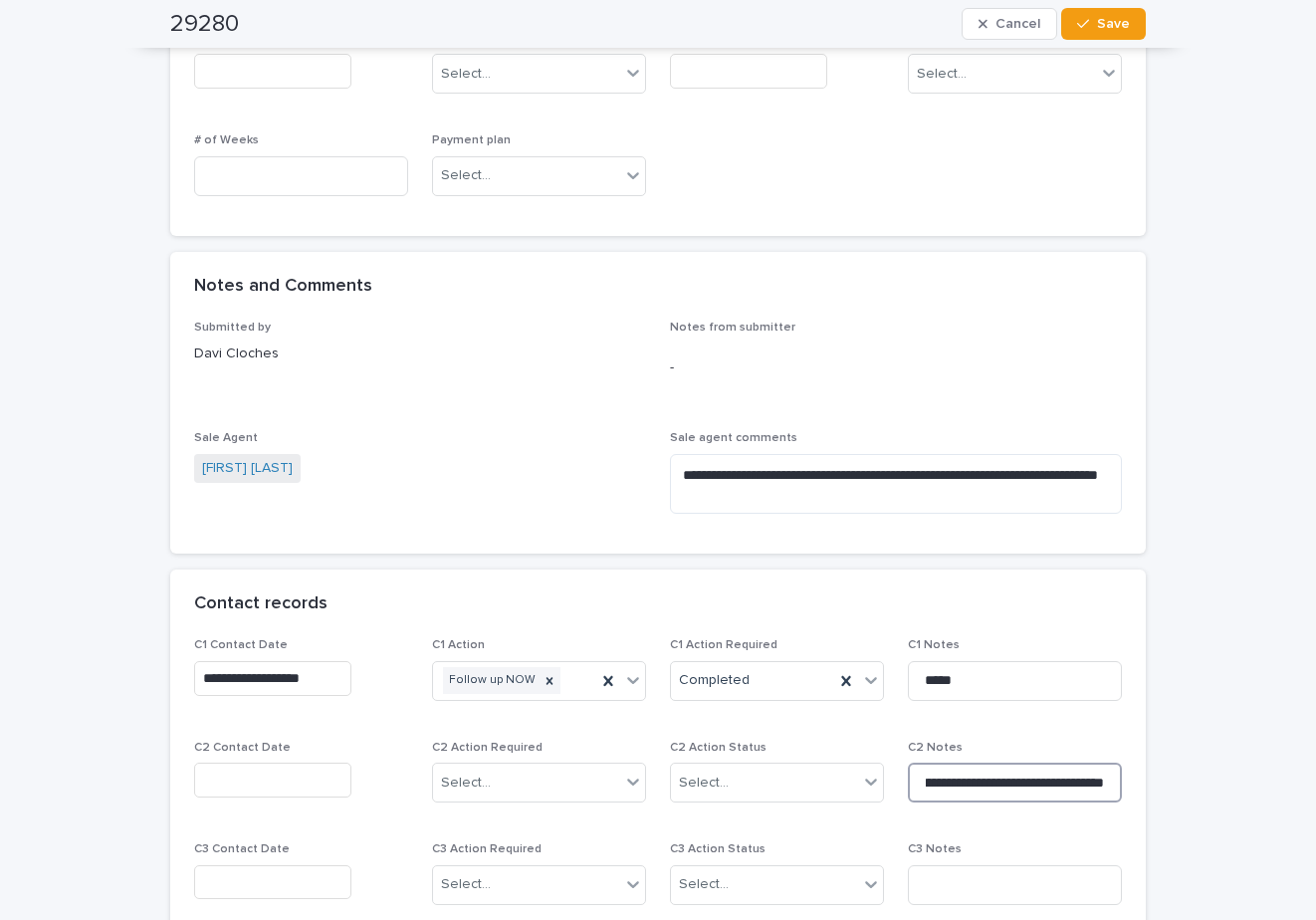 type on "**********" 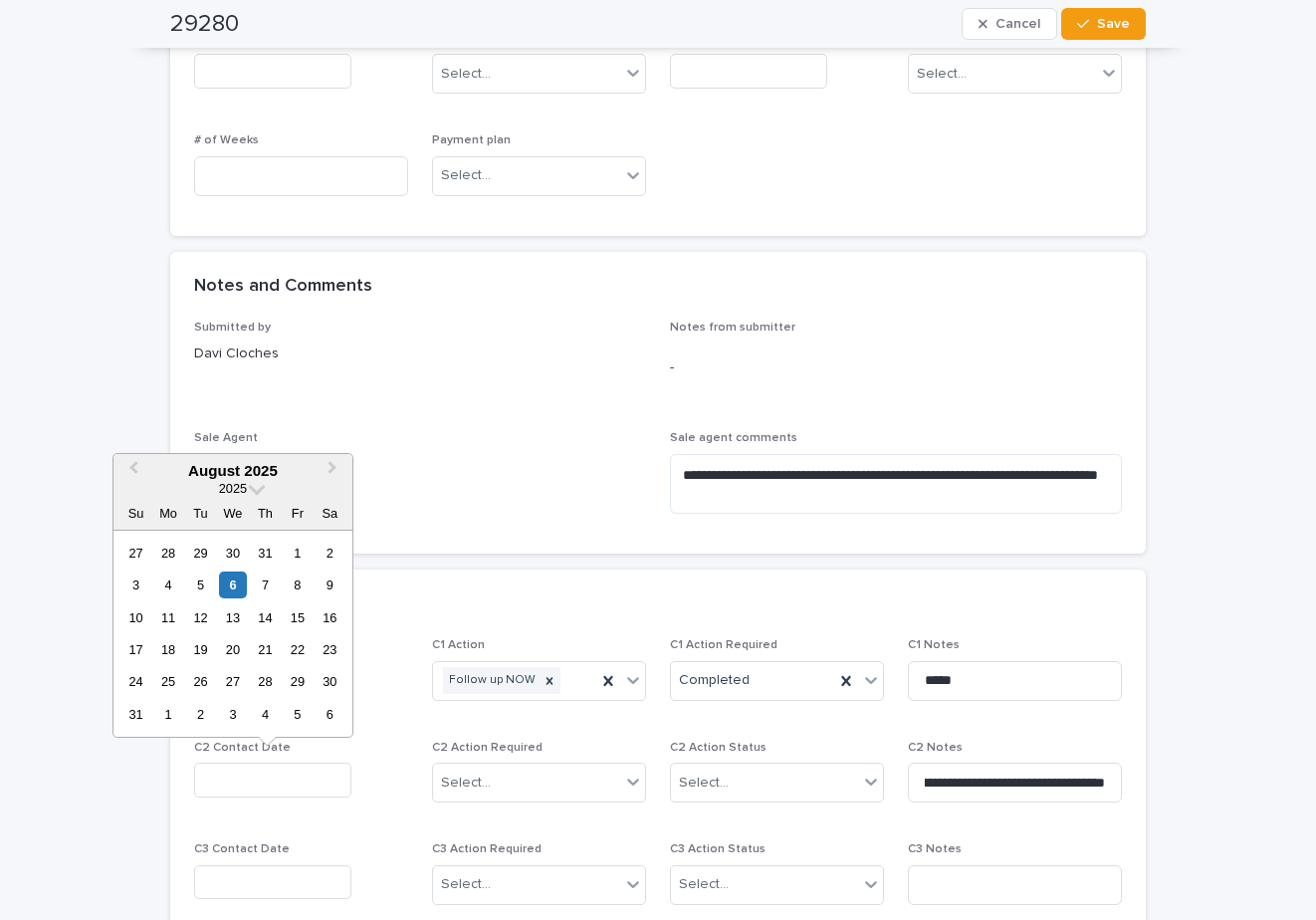 click at bounding box center [273, 780] 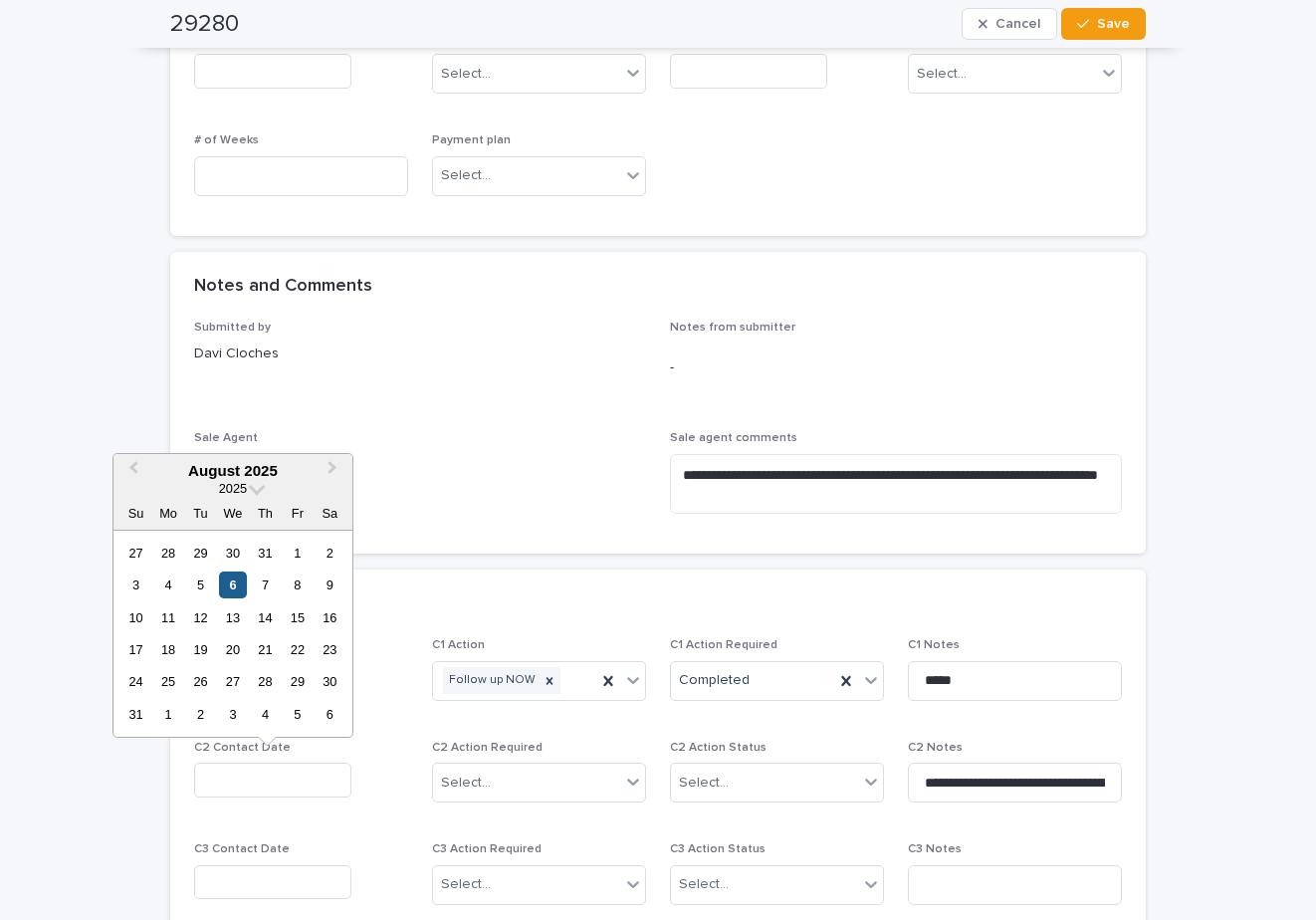 click on "6" at bounding box center [232, 584] 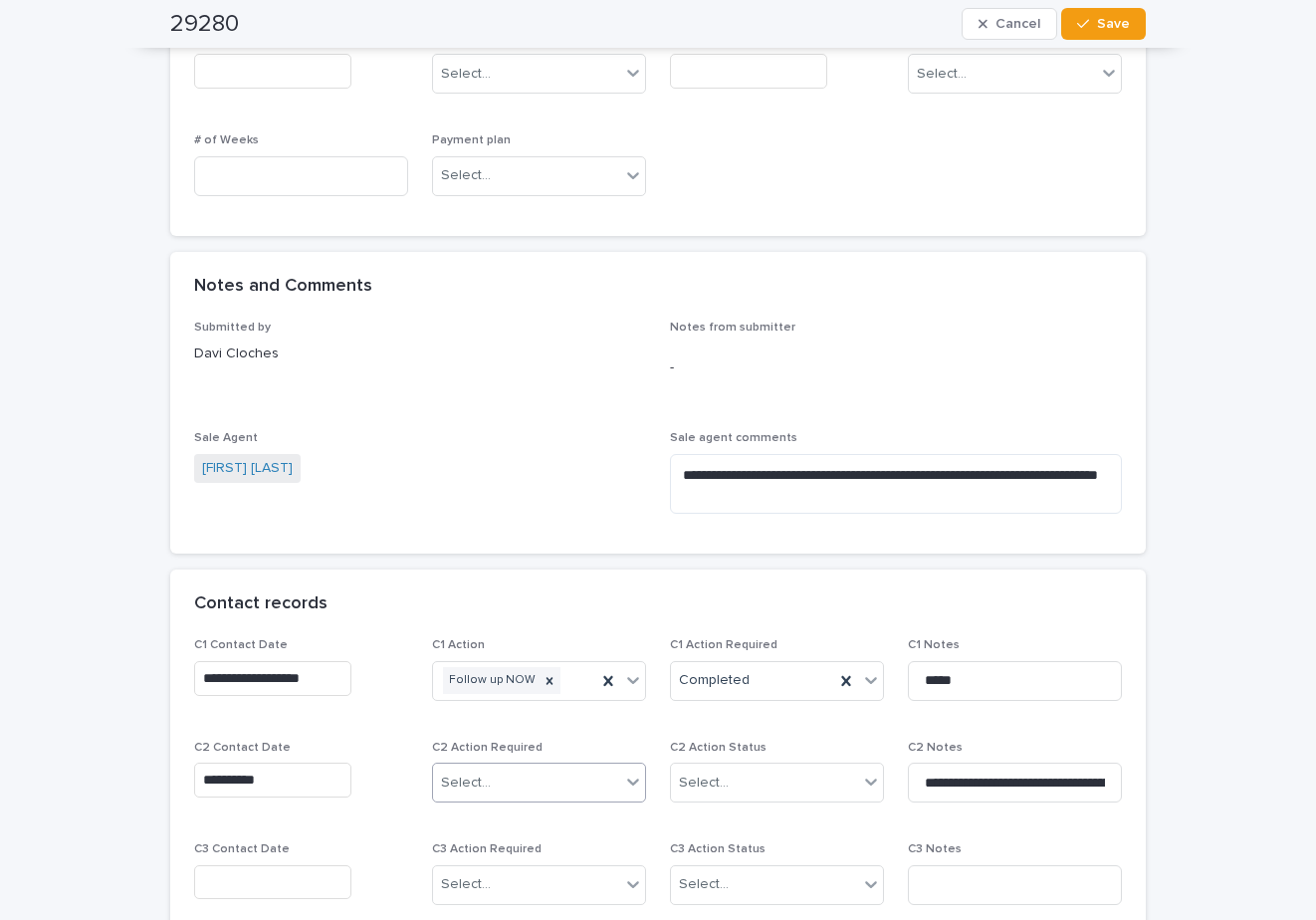 drag, startPoint x: 433, startPoint y: 778, endPoint x: 463, endPoint y: 770, distance: 31.04835 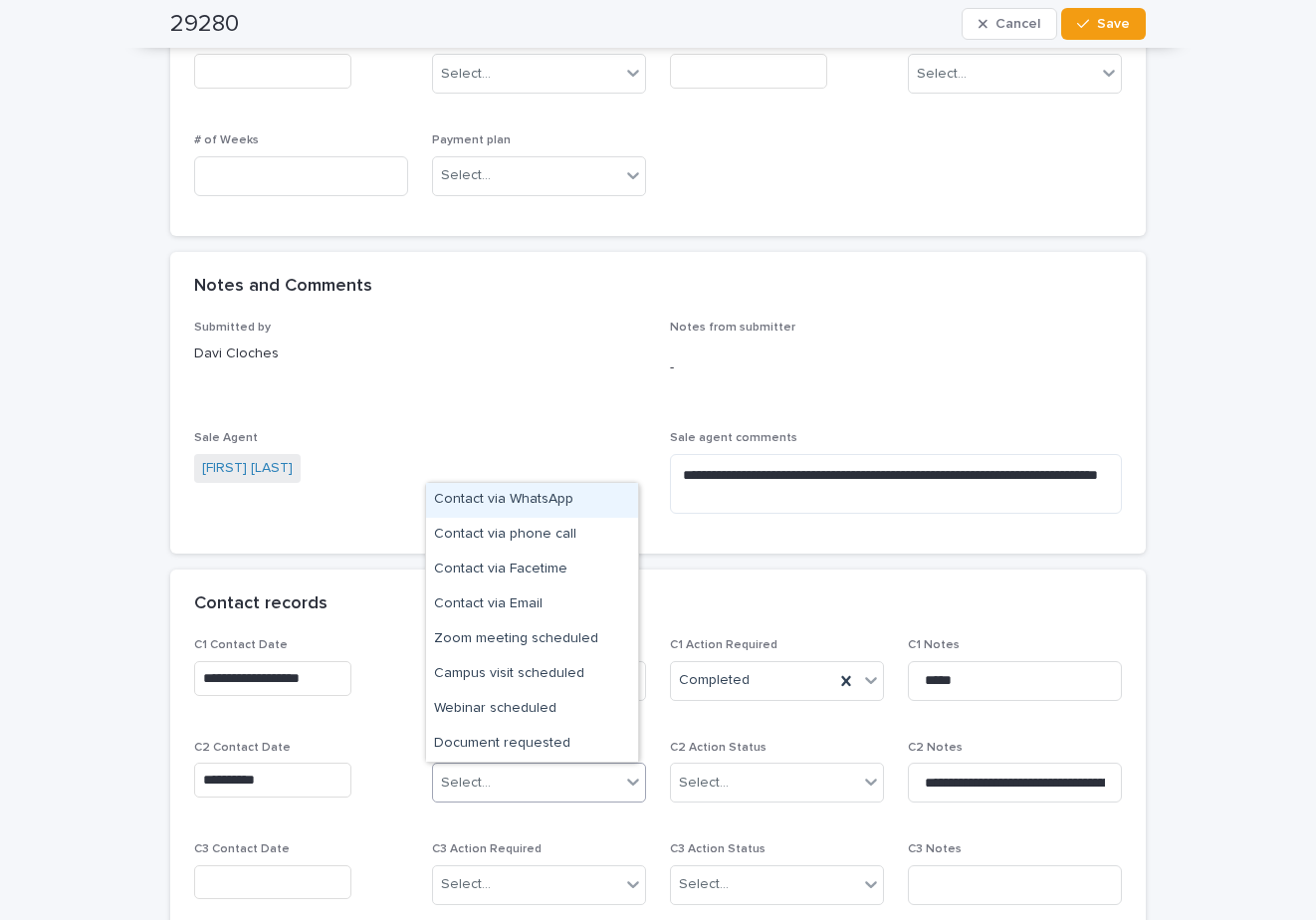 click on "Contact via WhatsApp" at bounding box center [532, 500] 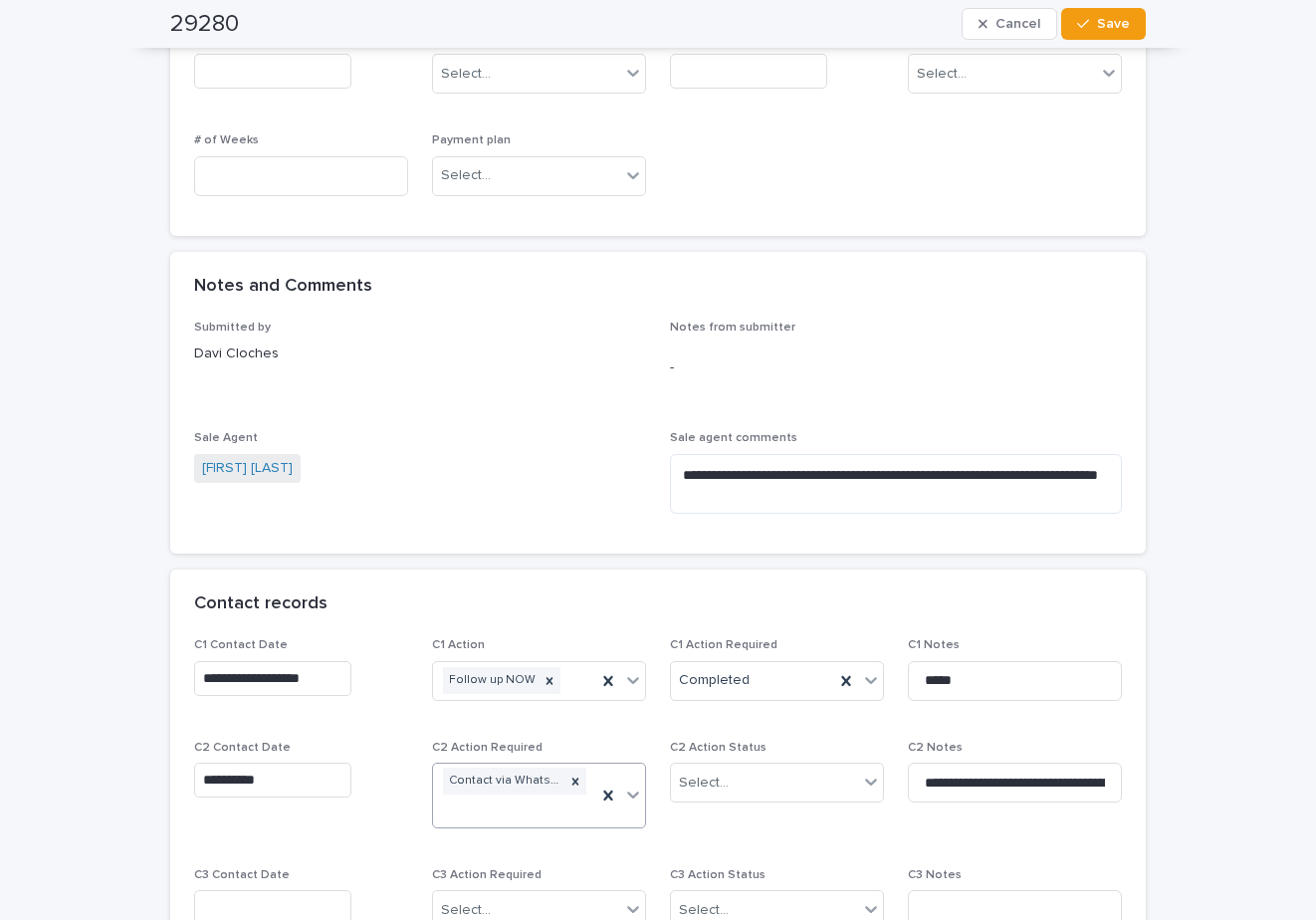 scroll, scrollTop: 1207, scrollLeft: 0, axis: vertical 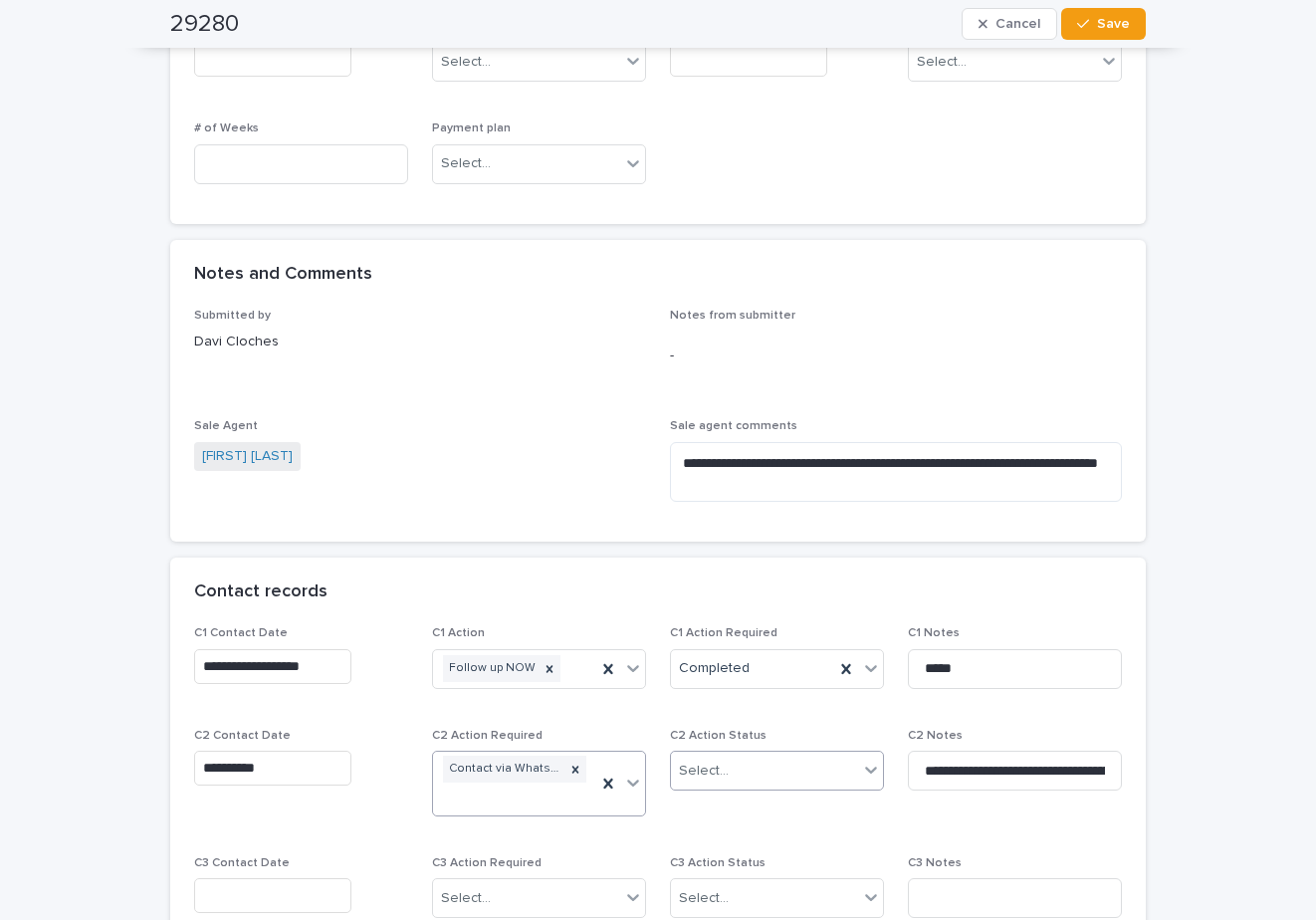 click on "Select..." at bounding box center [704, 771] 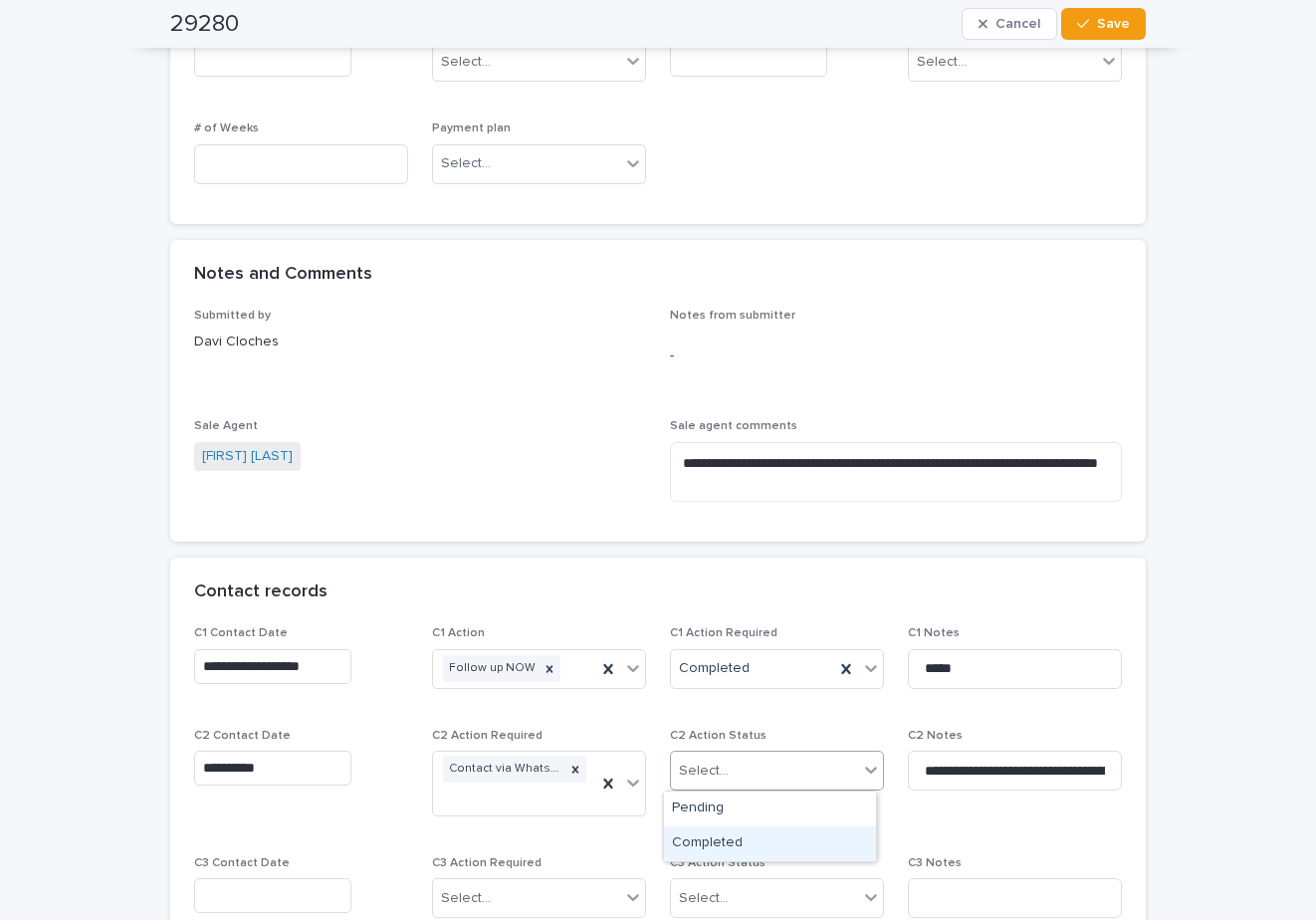 click on "Completed" at bounding box center (769, 843) 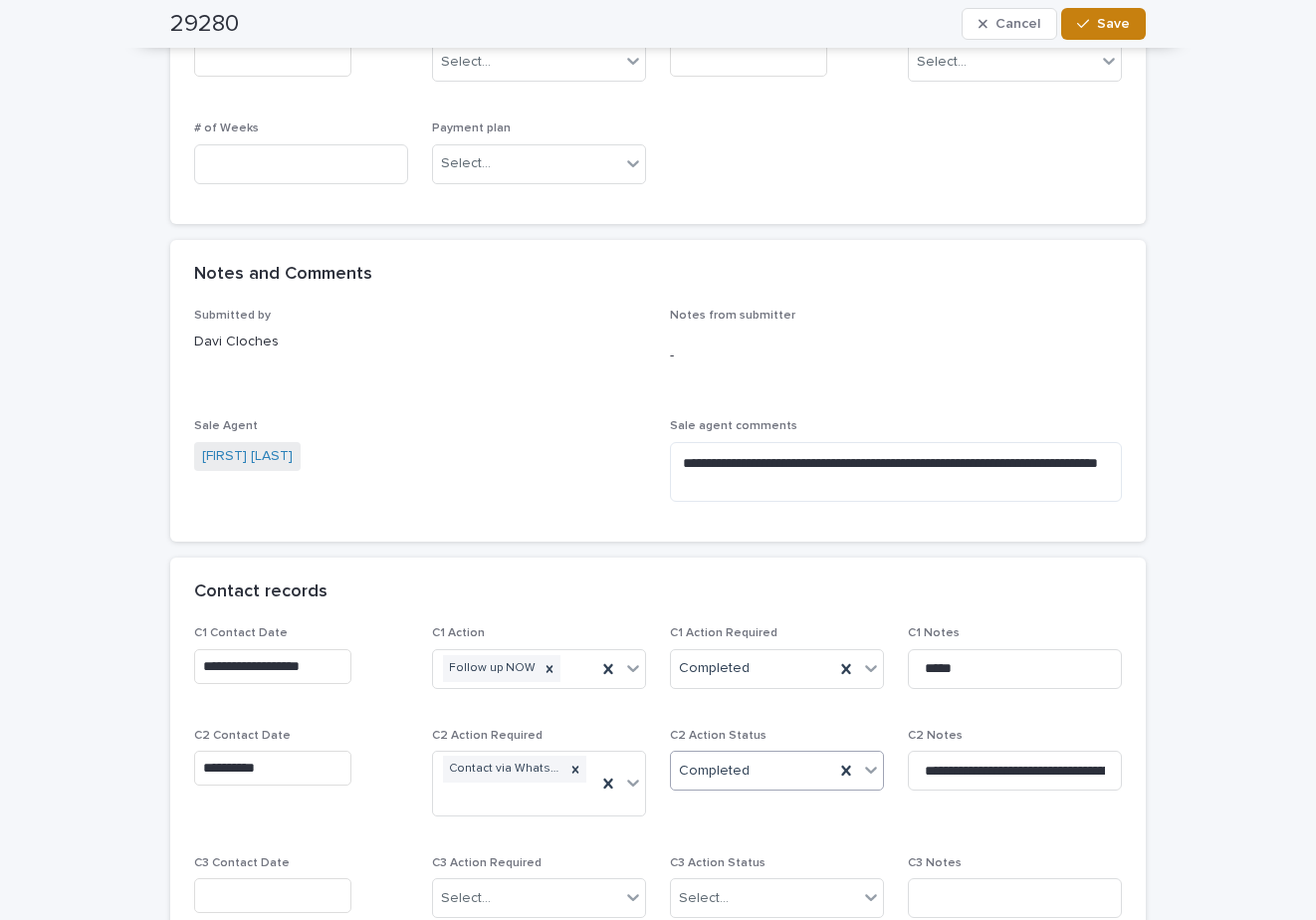 click on "Save" at bounding box center (1113, 24) 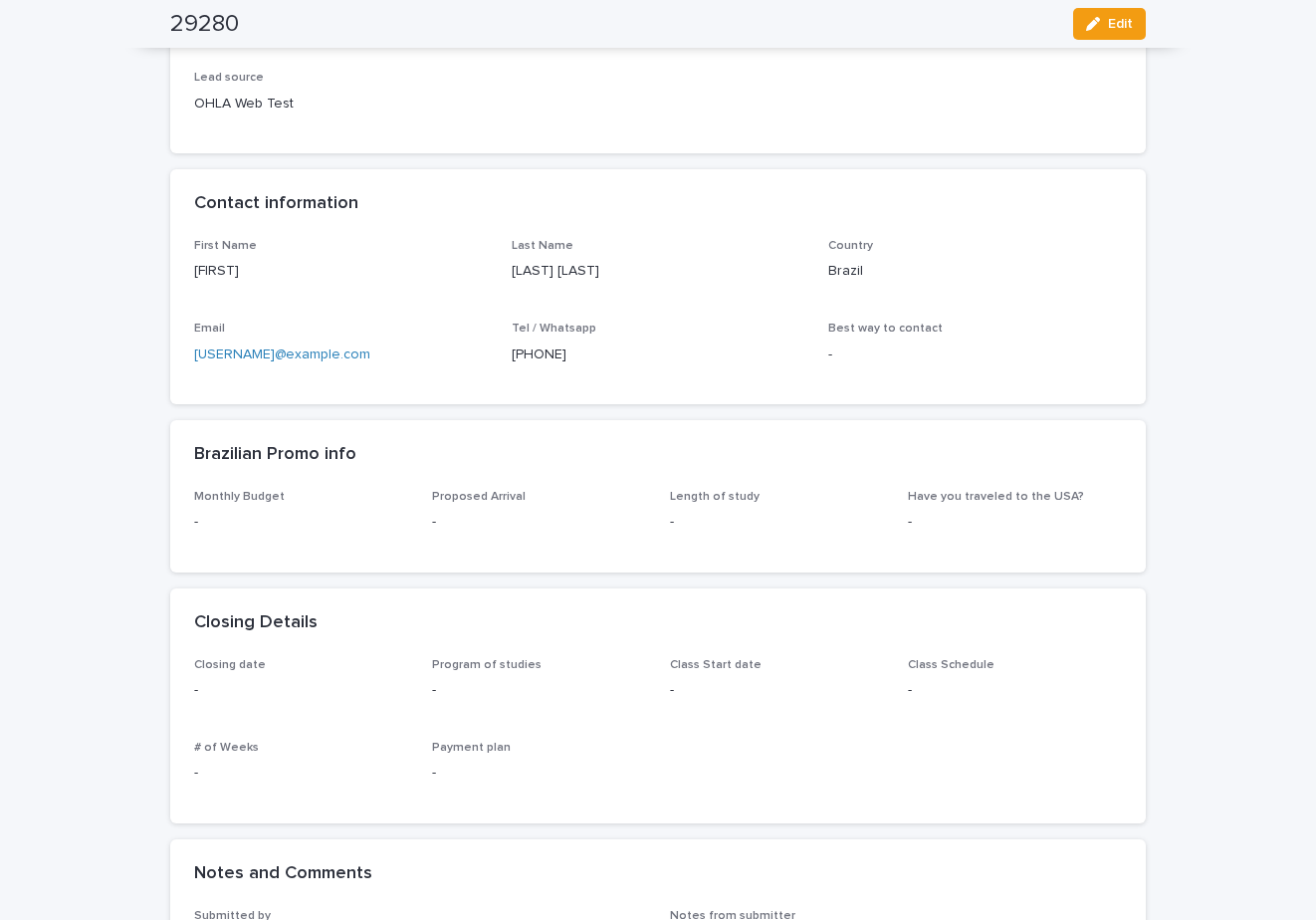 scroll, scrollTop: 0, scrollLeft: 0, axis: both 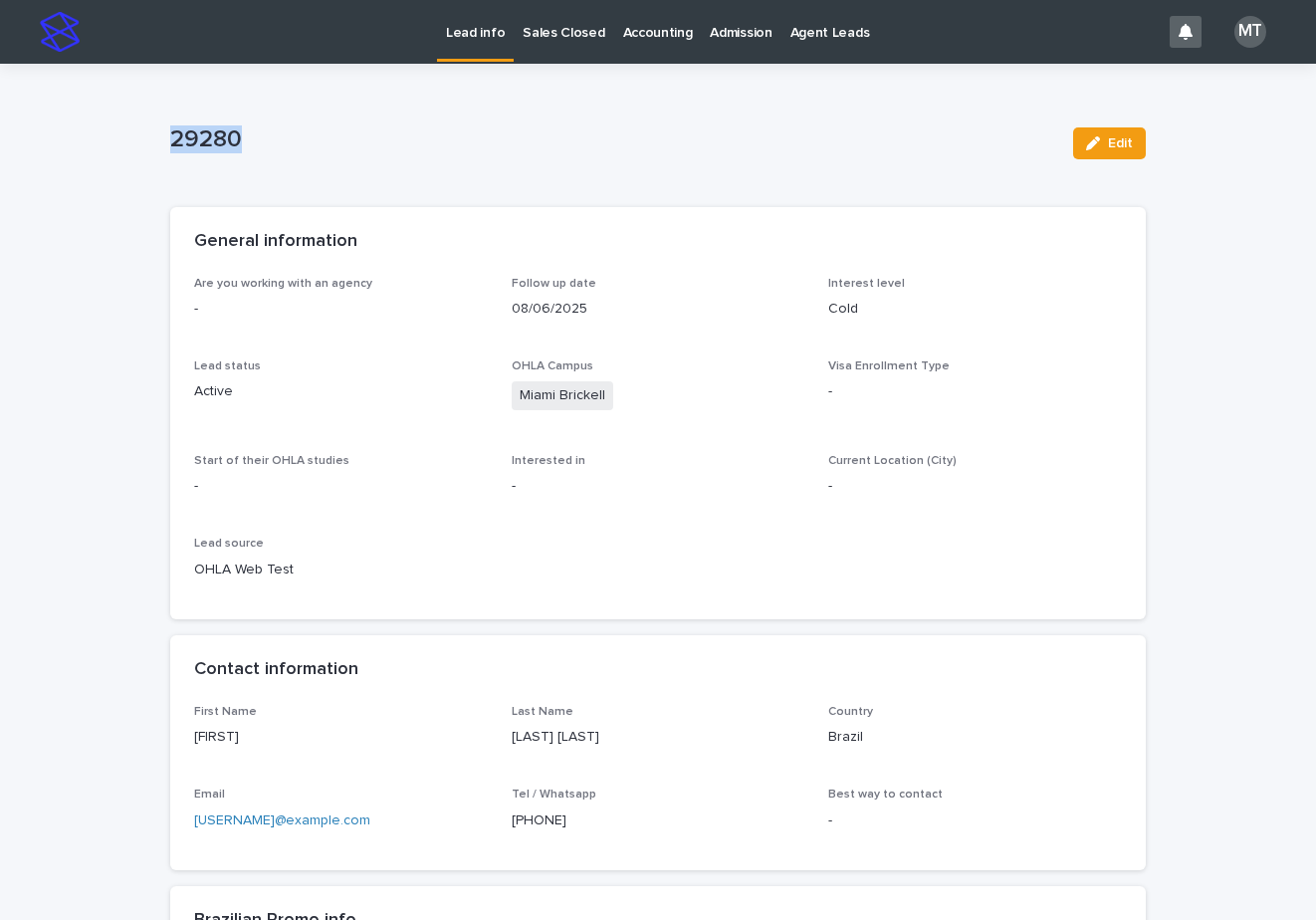 drag, startPoint x: 251, startPoint y: 139, endPoint x: 143, endPoint y: 129, distance: 108.461975 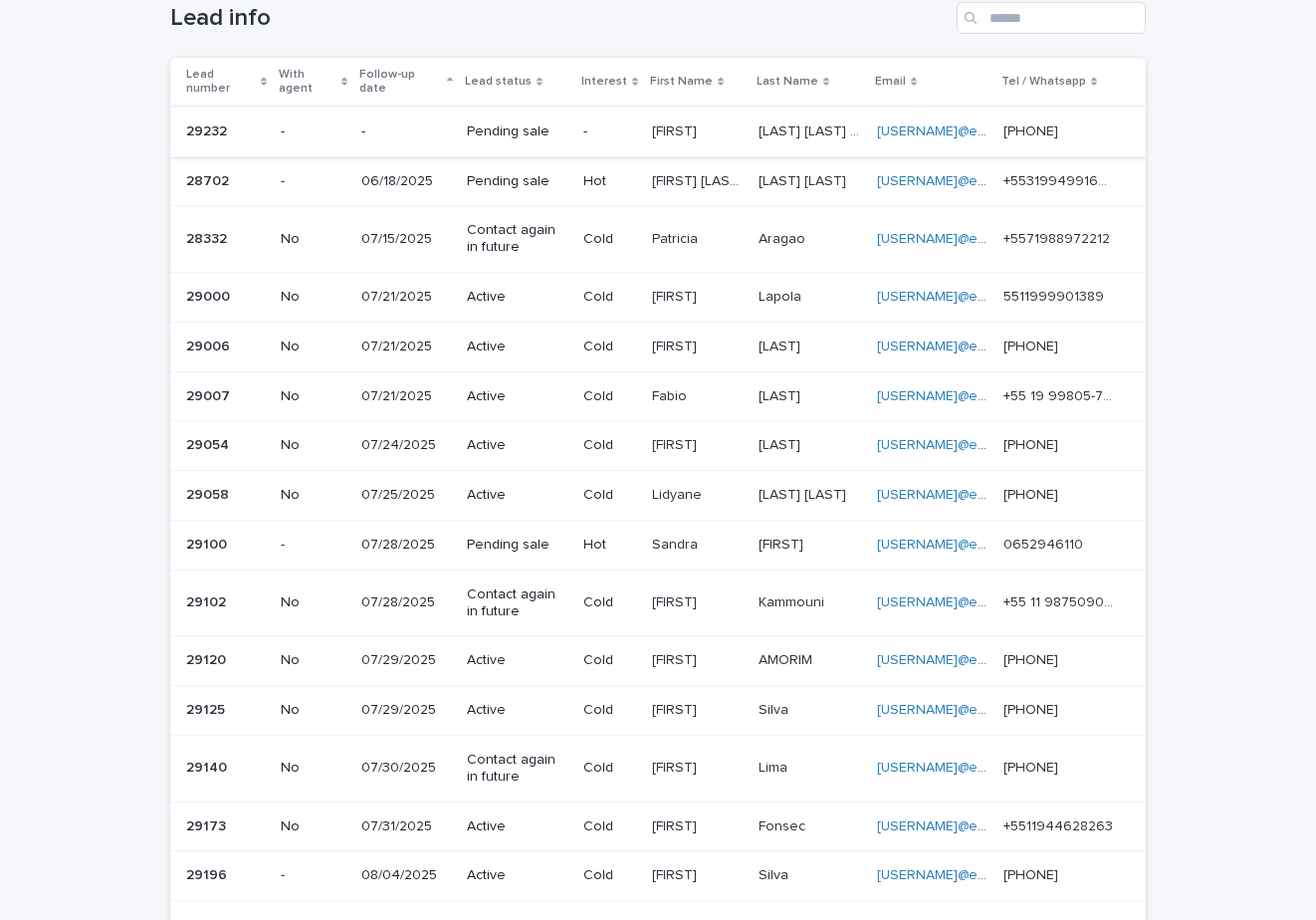 scroll, scrollTop: 100, scrollLeft: 0, axis: vertical 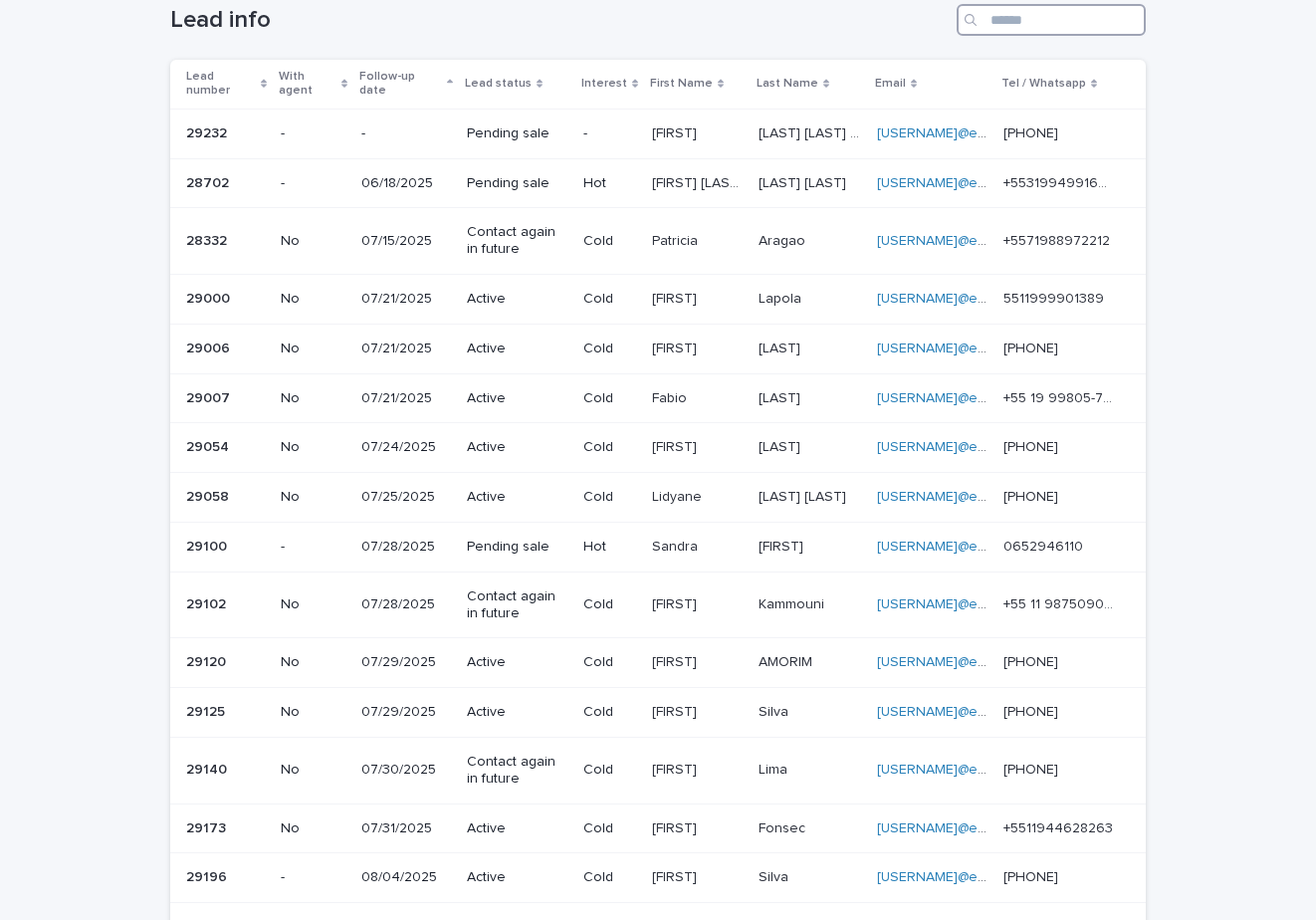 click at bounding box center (1051, 20) 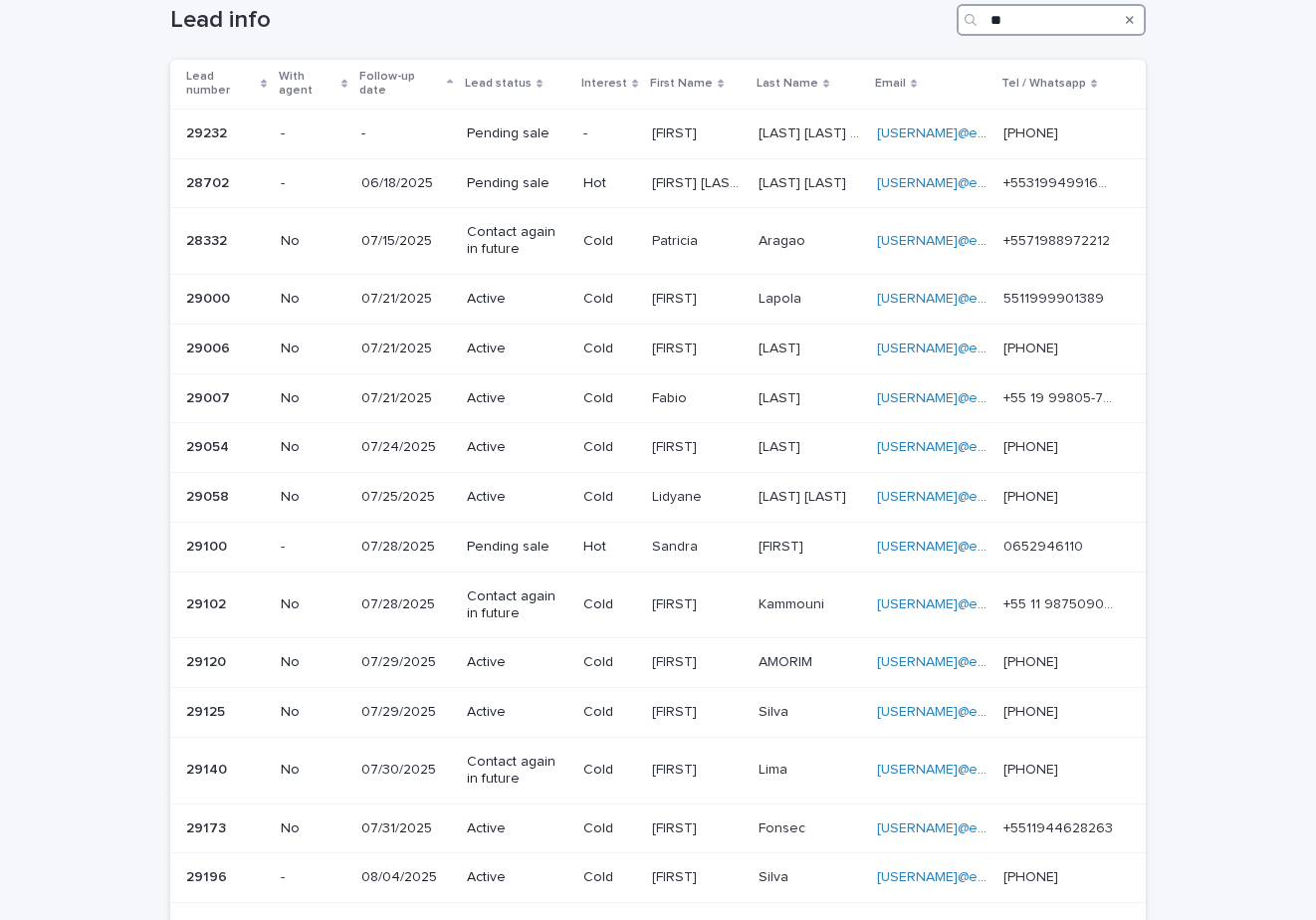 scroll, scrollTop: 0, scrollLeft: 0, axis: both 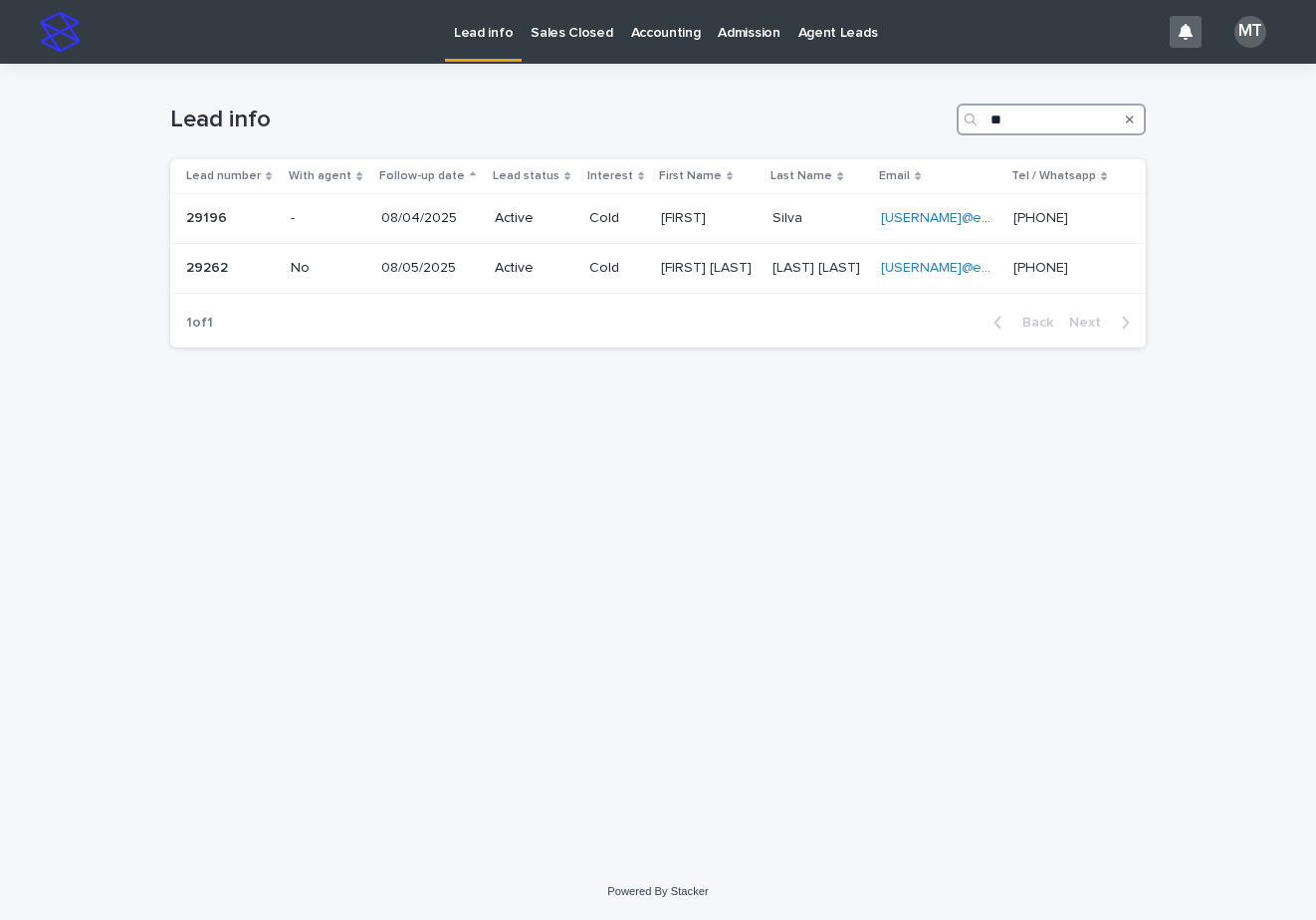 type on "*" 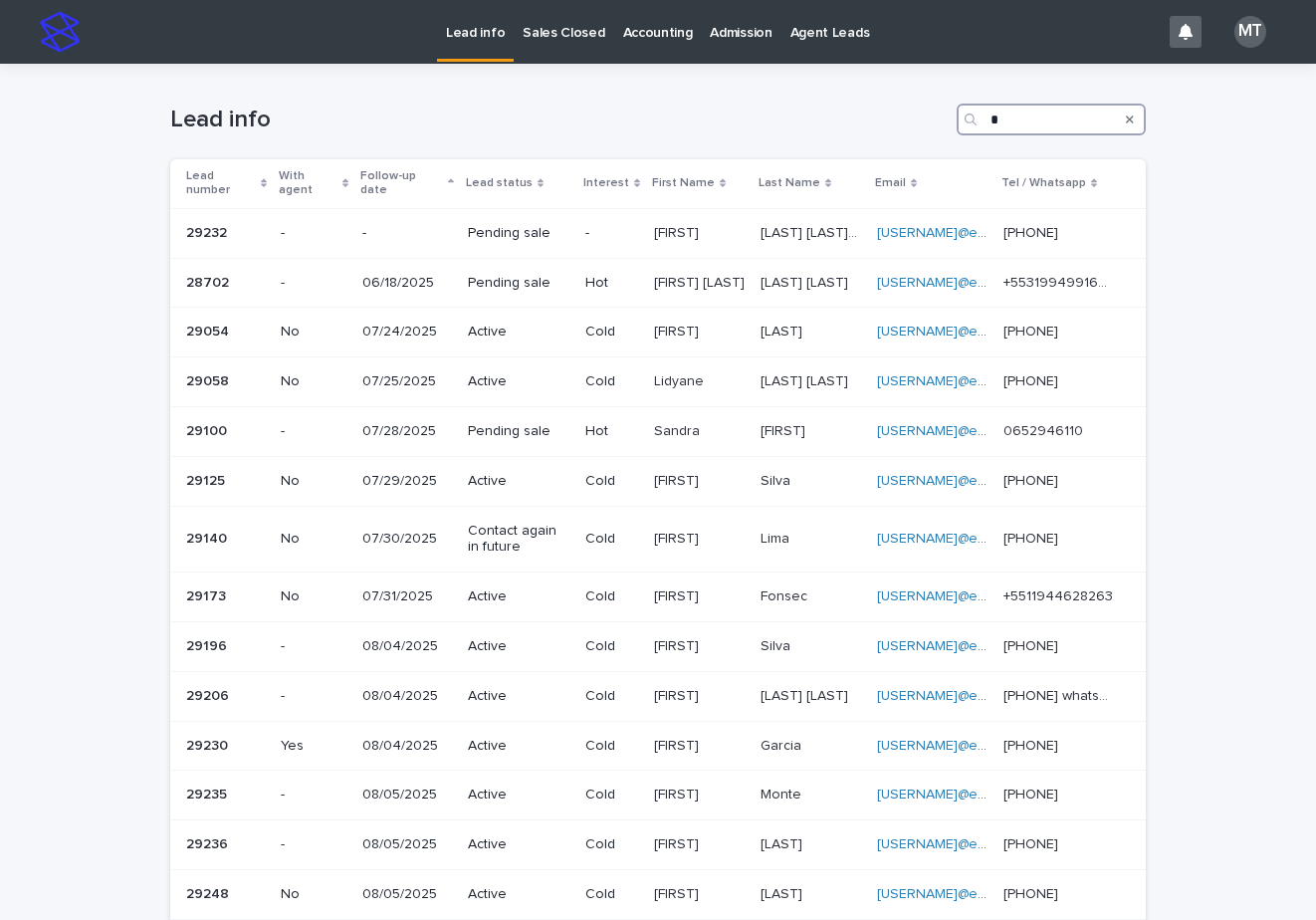 type 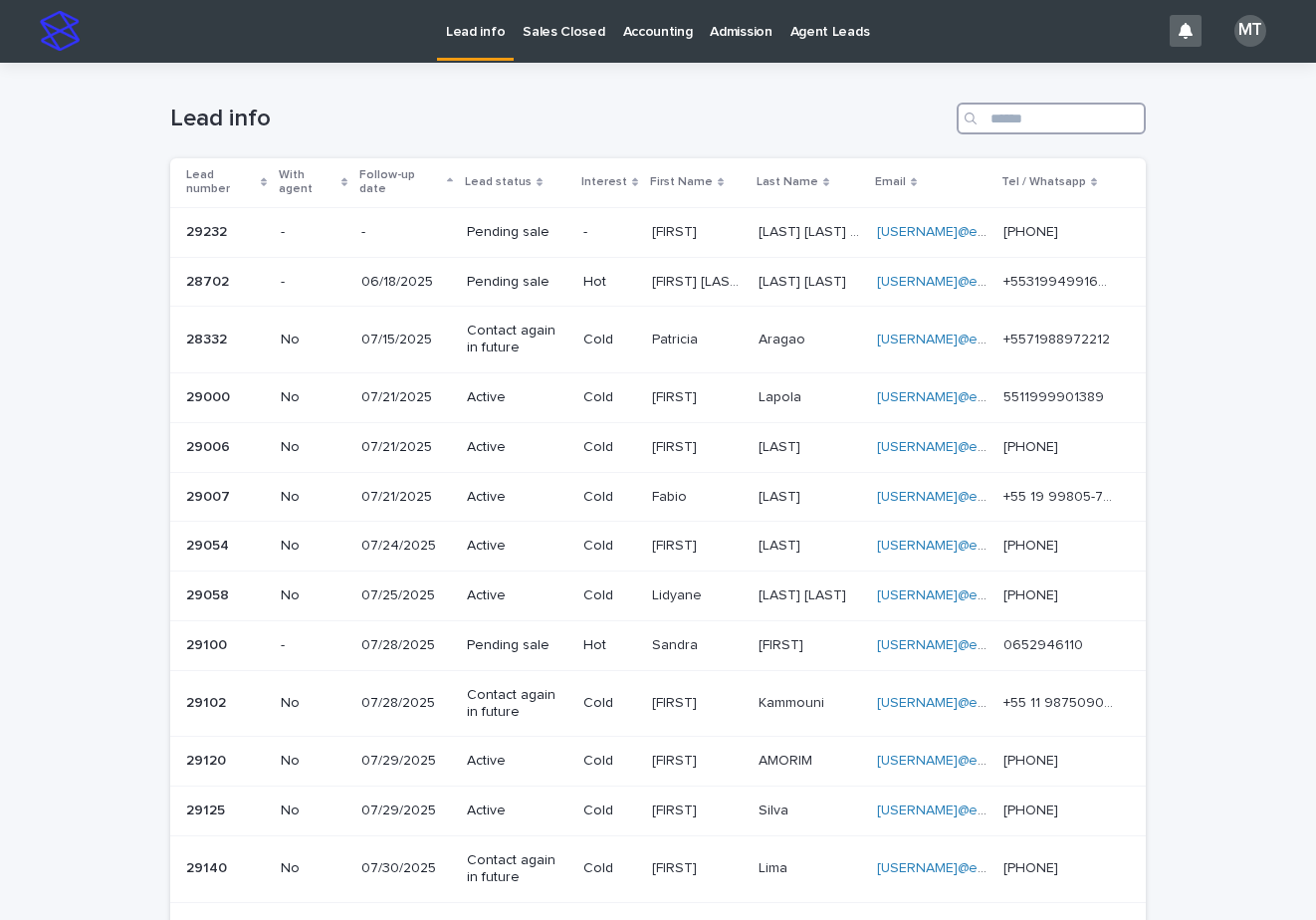 scroll, scrollTop: 0, scrollLeft: 0, axis: both 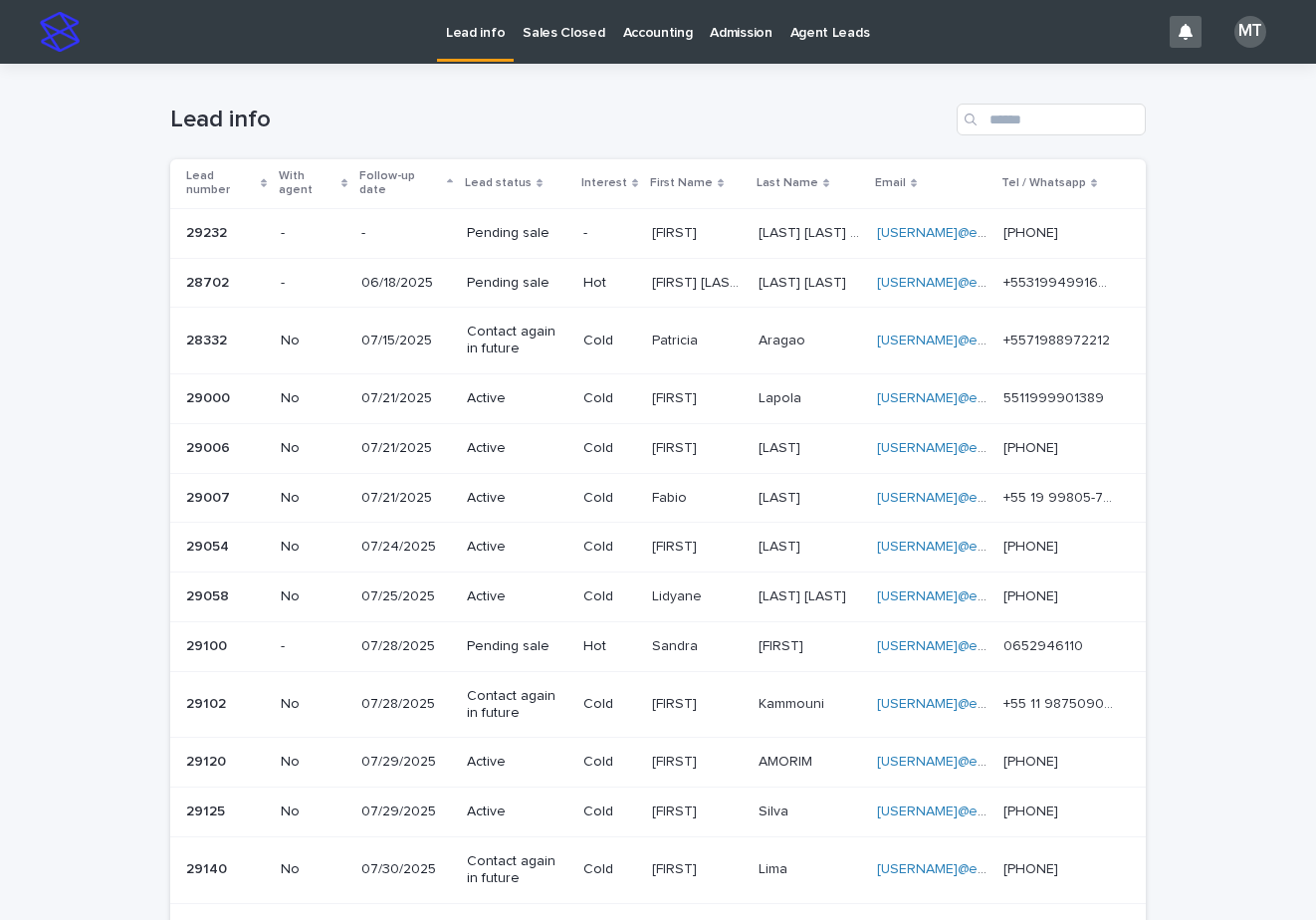 click on "[FIRST] [FIRST]" at bounding box center [697, 646] 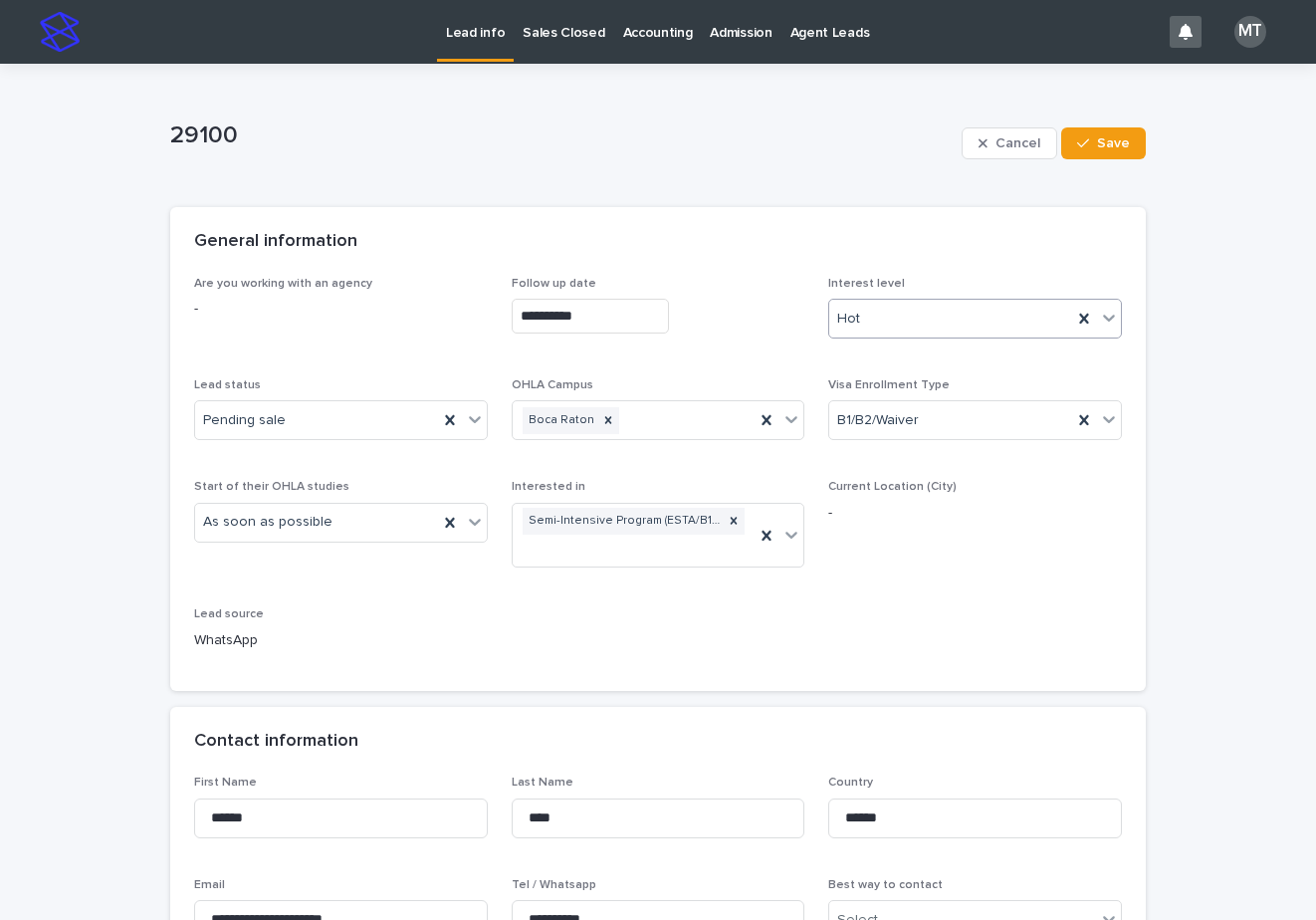 click on "Hot" at bounding box center (951, 319) 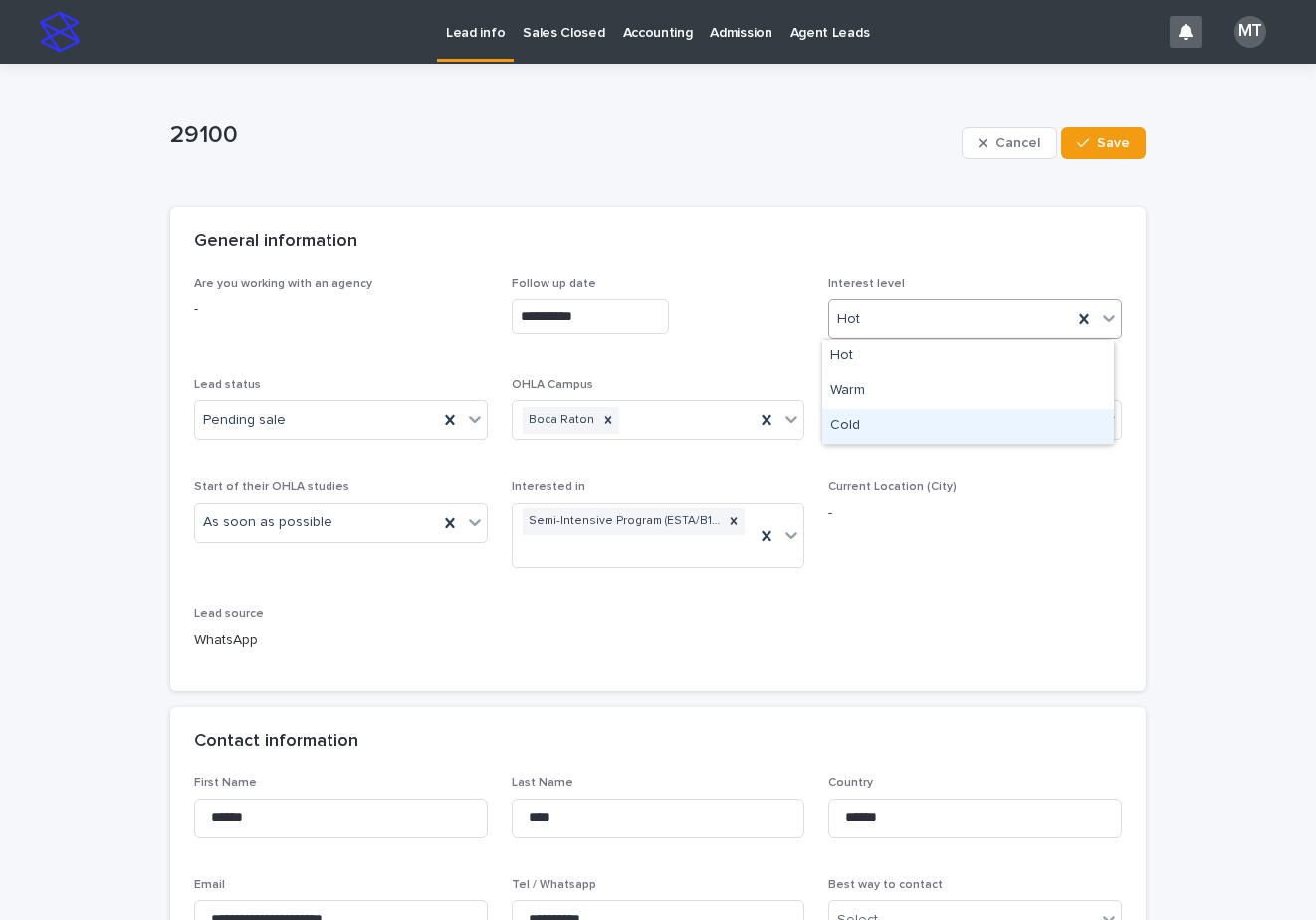 click on "Cold" at bounding box center [968, 426] 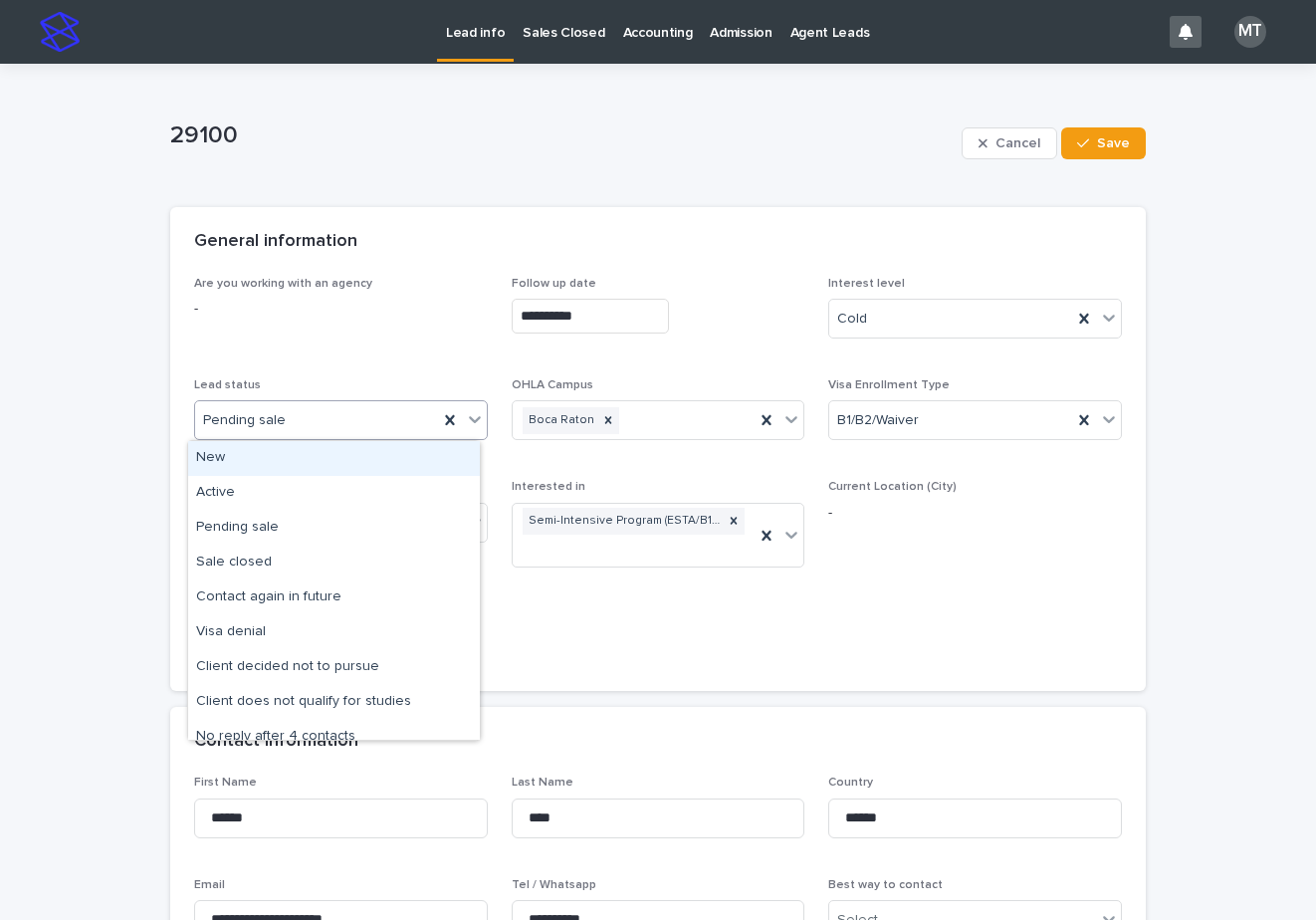 click on "Pending sale" at bounding box center (317, 420) 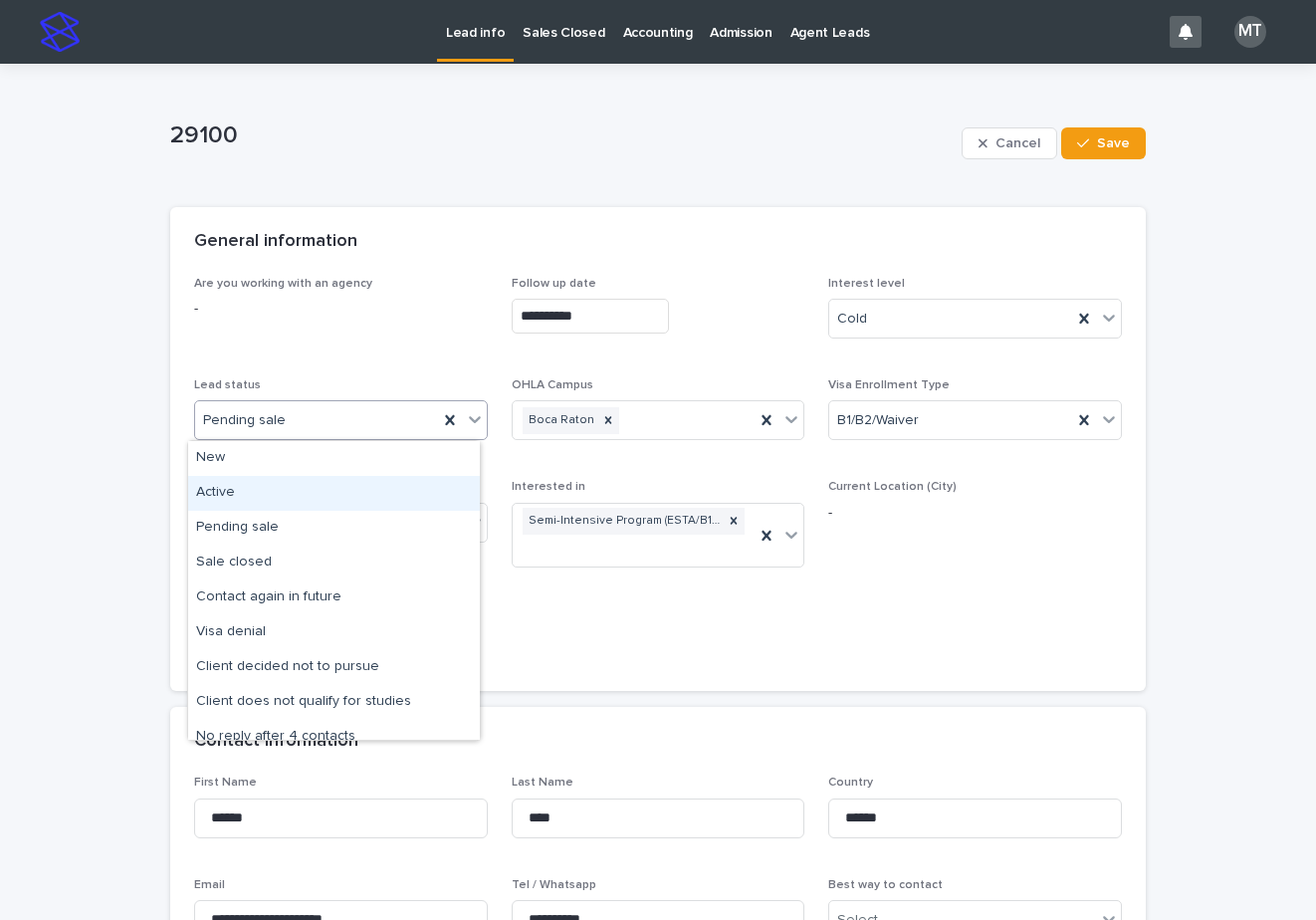 click on "Active" at bounding box center (333, 493) 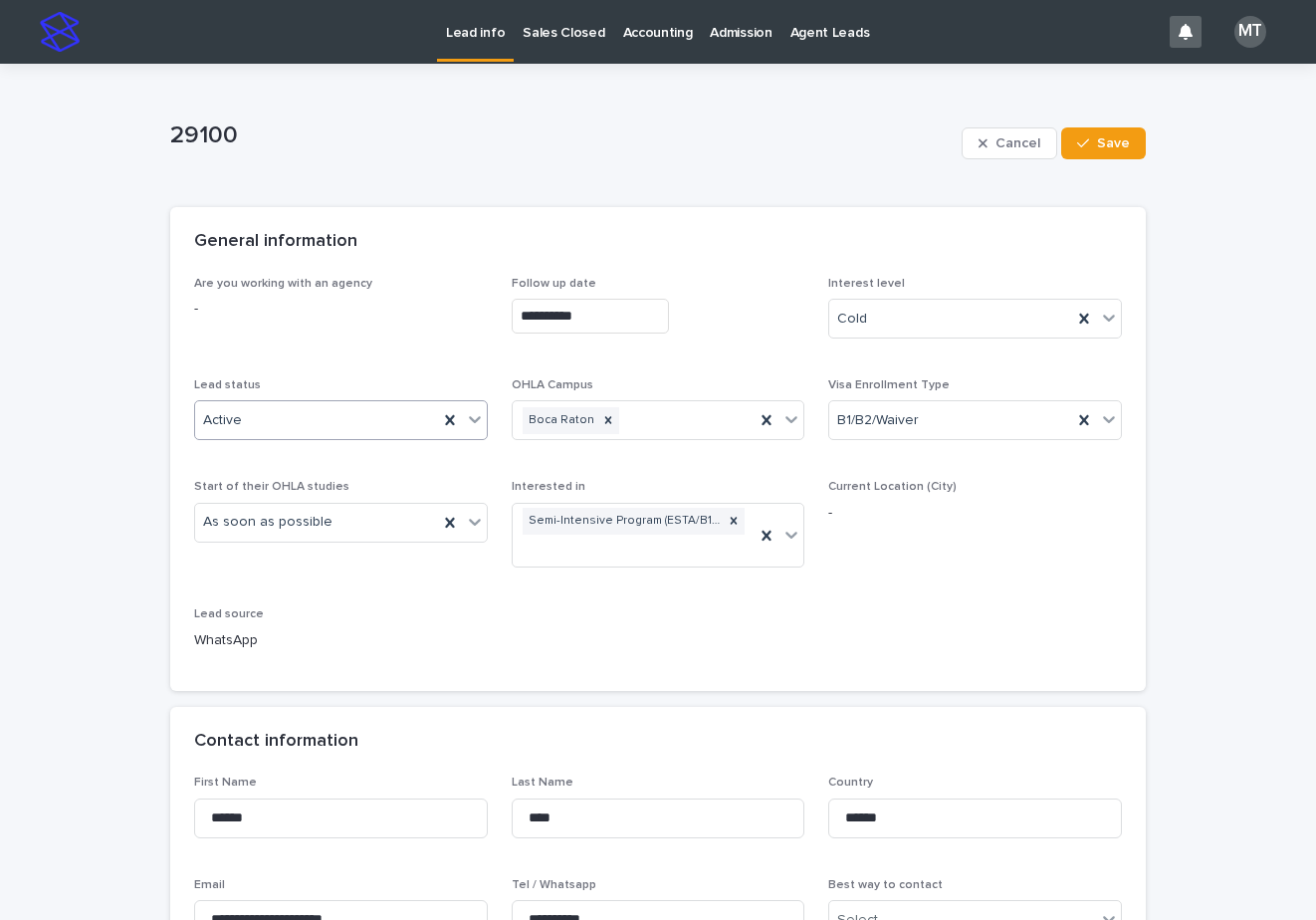 drag, startPoint x: 1112, startPoint y: 139, endPoint x: 851, endPoint y: 292, distance: 302.53925 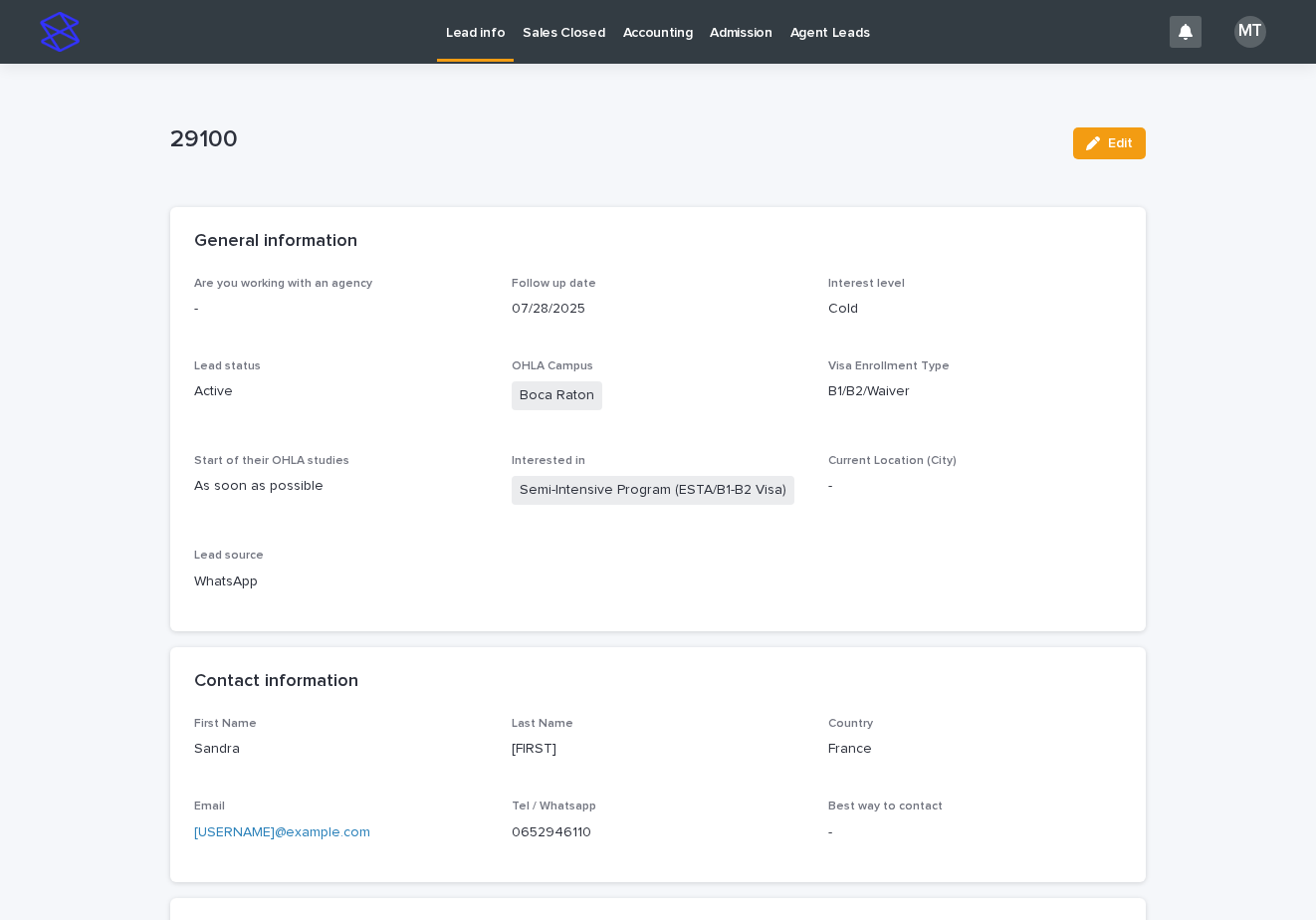 click on "Lead info" at bounding box center [475, 21] 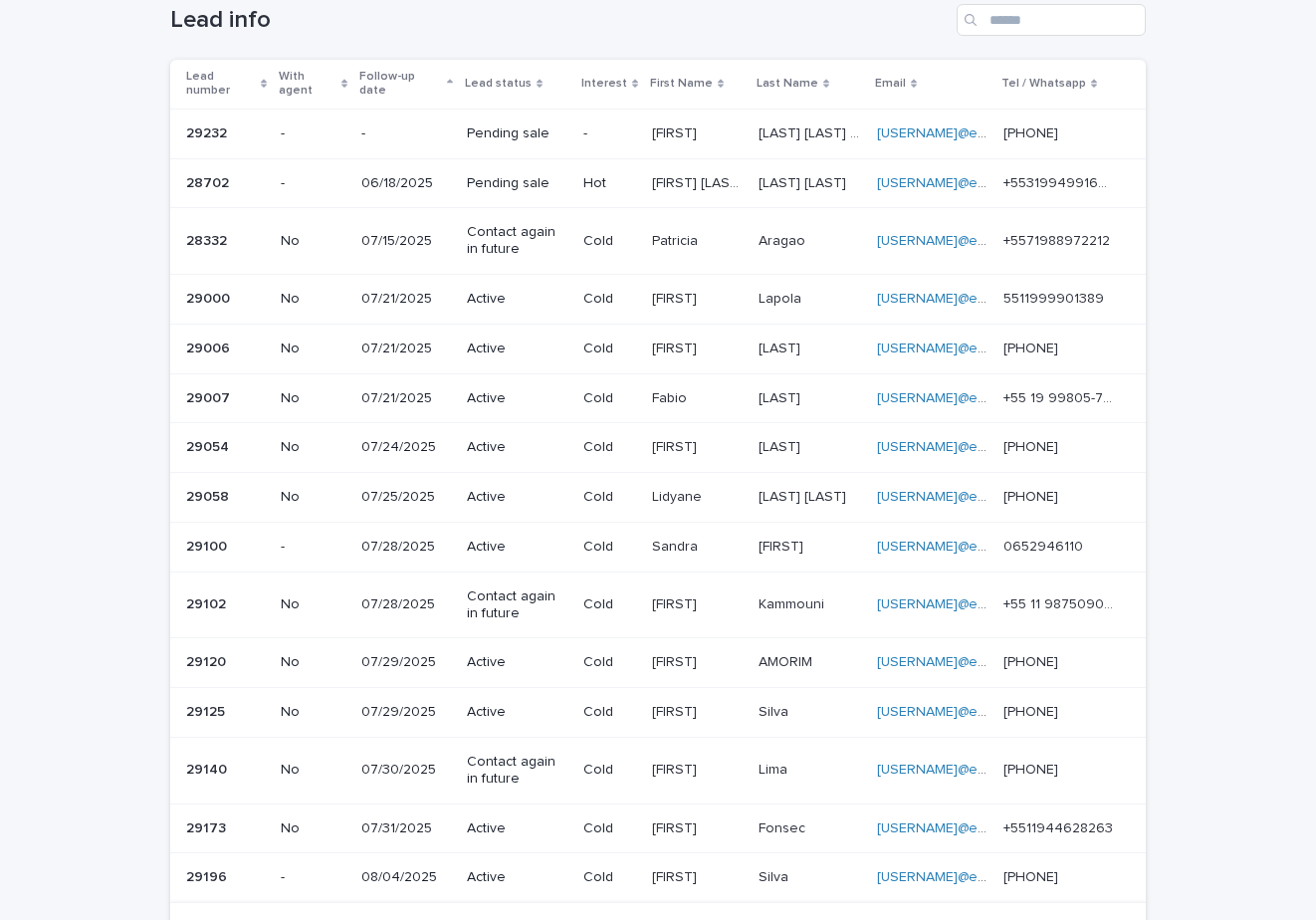 scroll, scrollTop: 0, scrollLeft: 0, axis: both 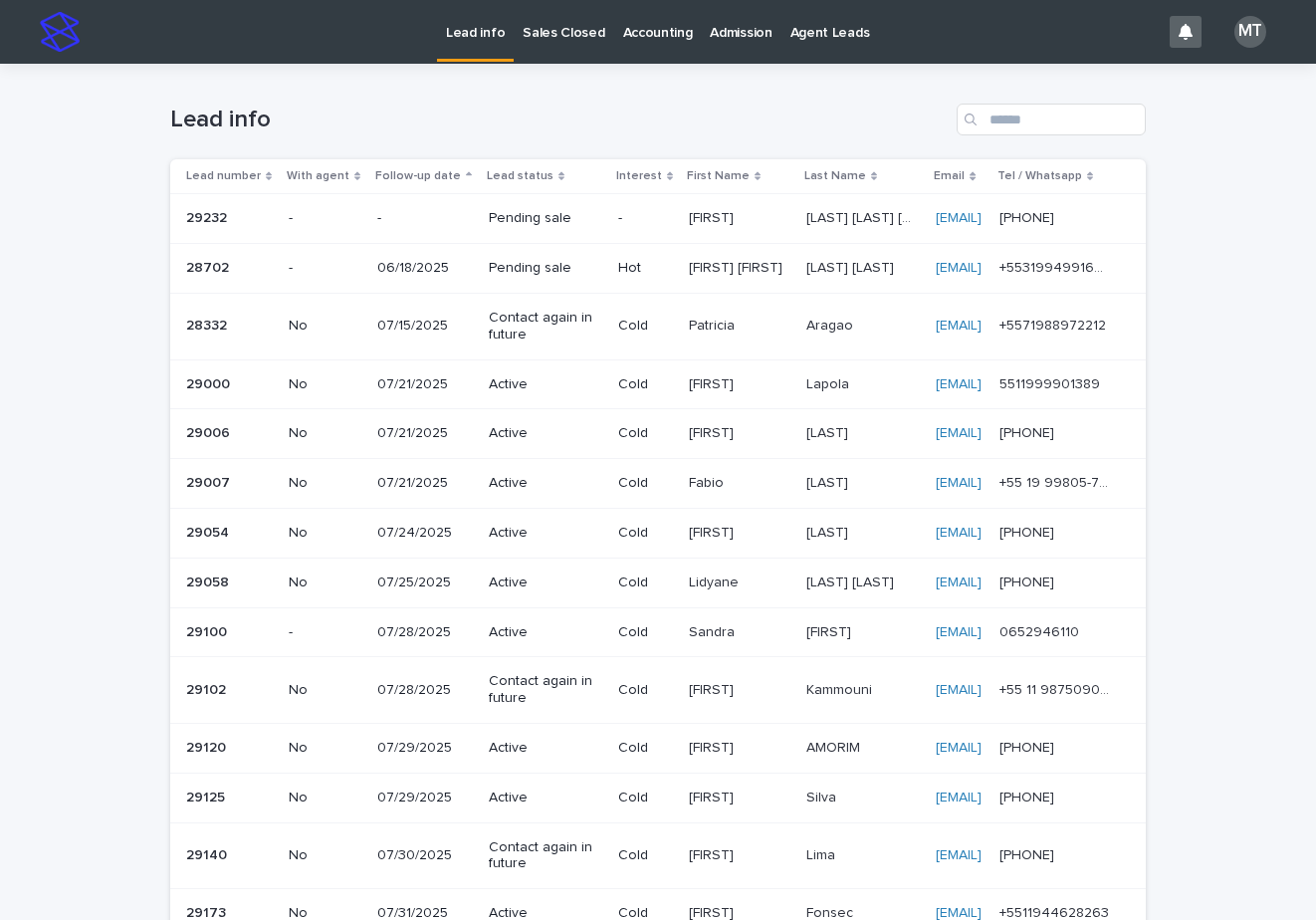 click on "Sales Closed" at bounding box center [563, 21] 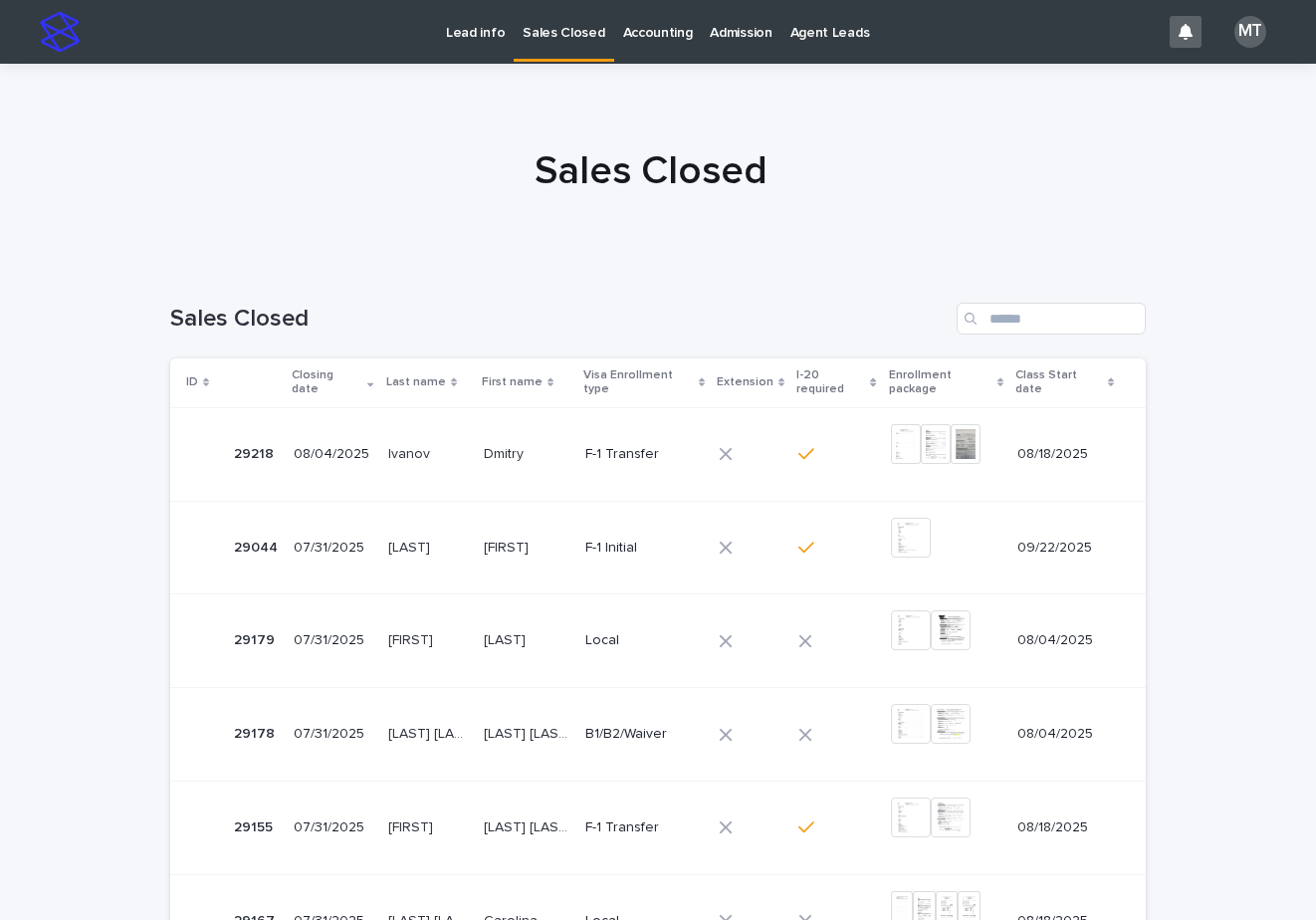 click on "Lead info" at bounding box center [475, 21] 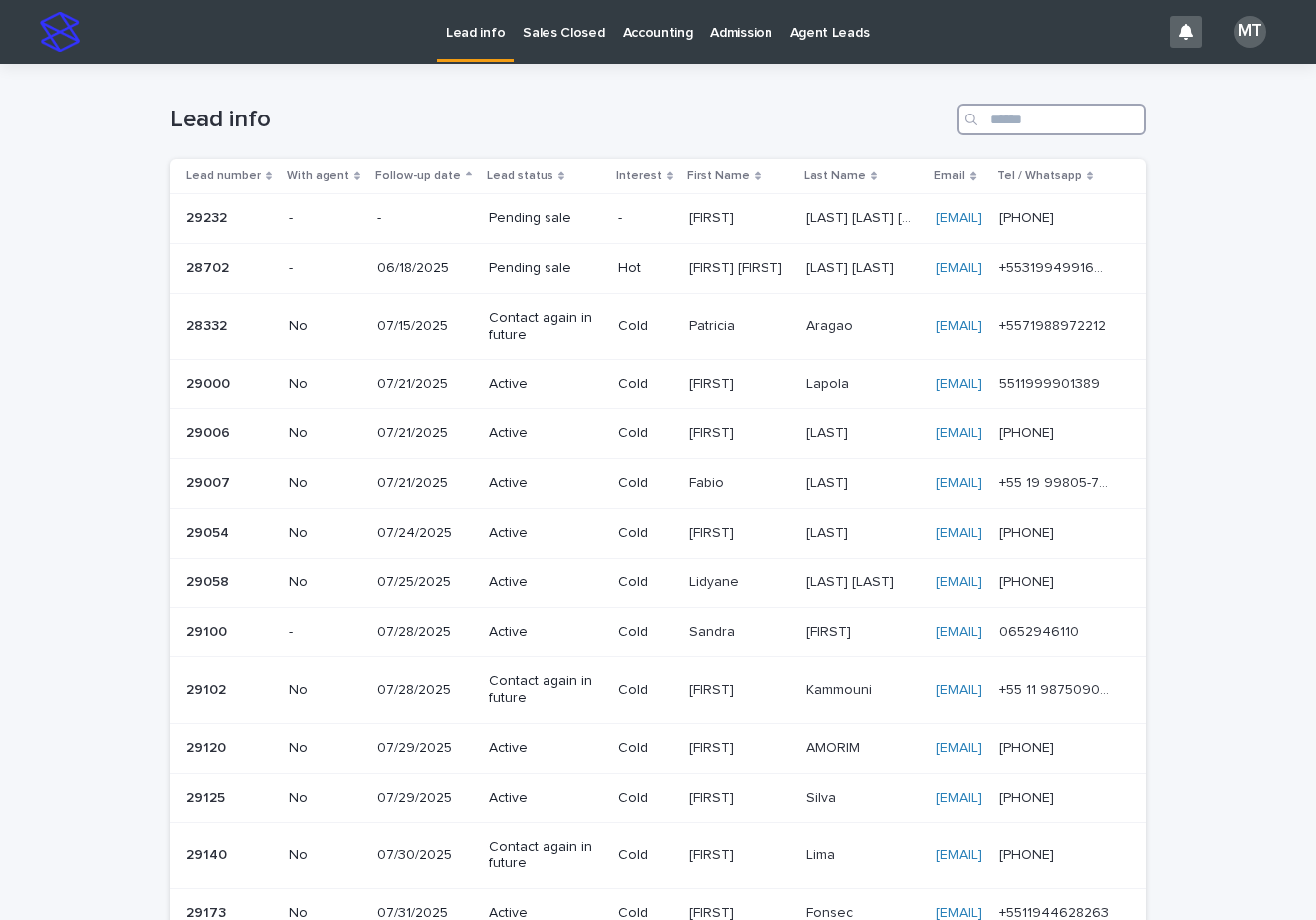 click at bounding box center (1051, 119) 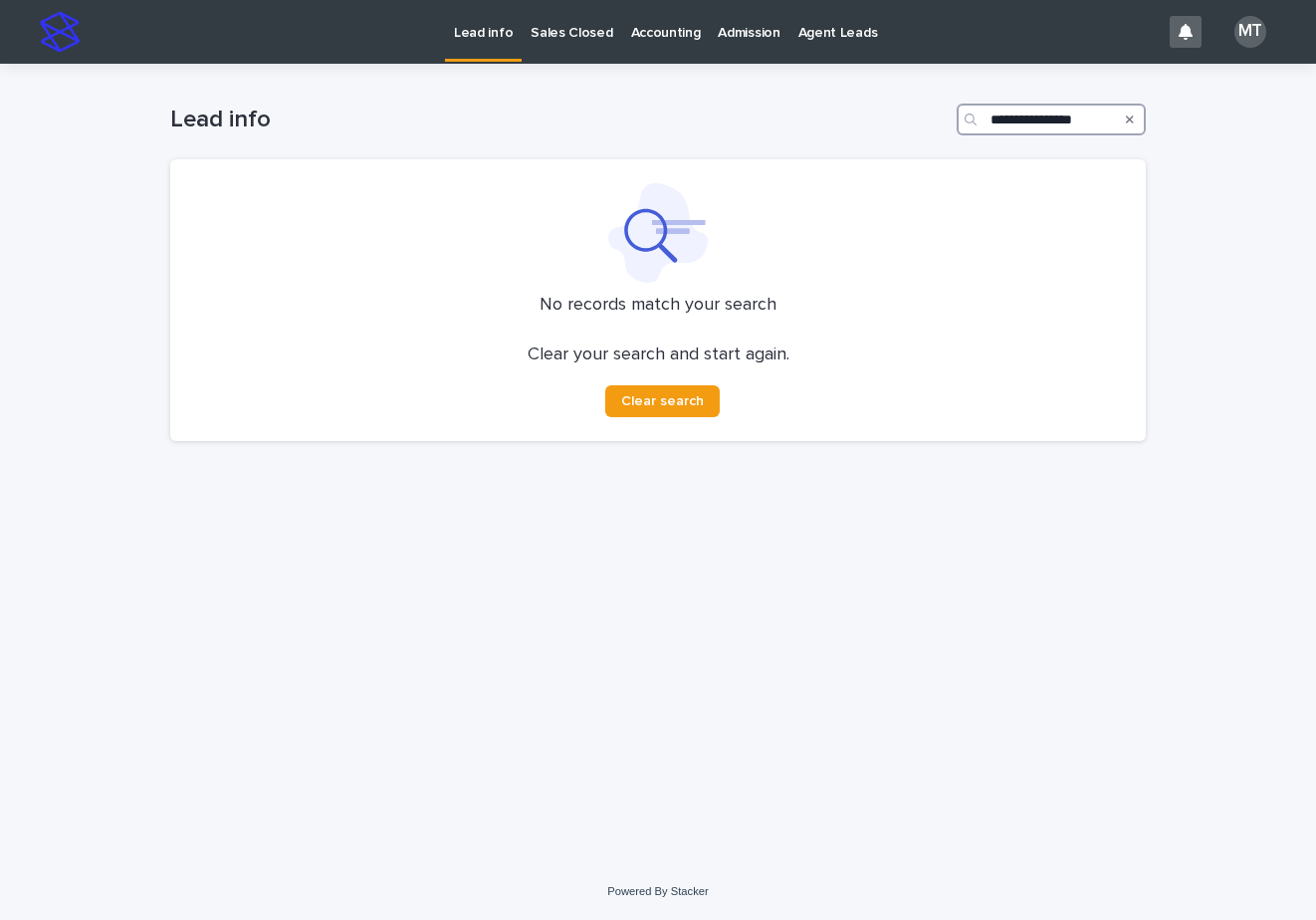 drag, startPoint x: 1035, startPoint y: 118, endPoint x: 906, endPoint y: 102, distance: 129.98846 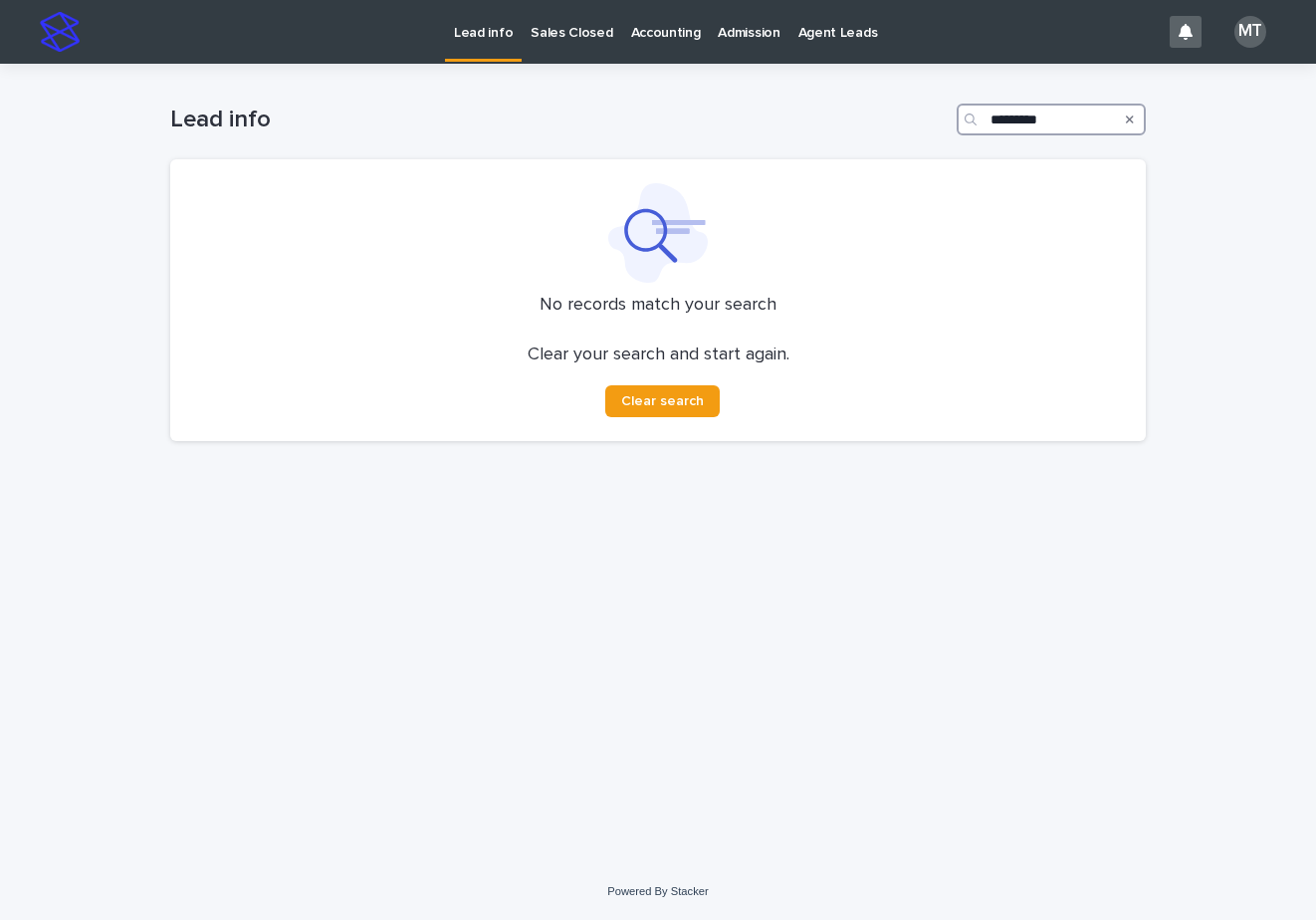 type on "*********" 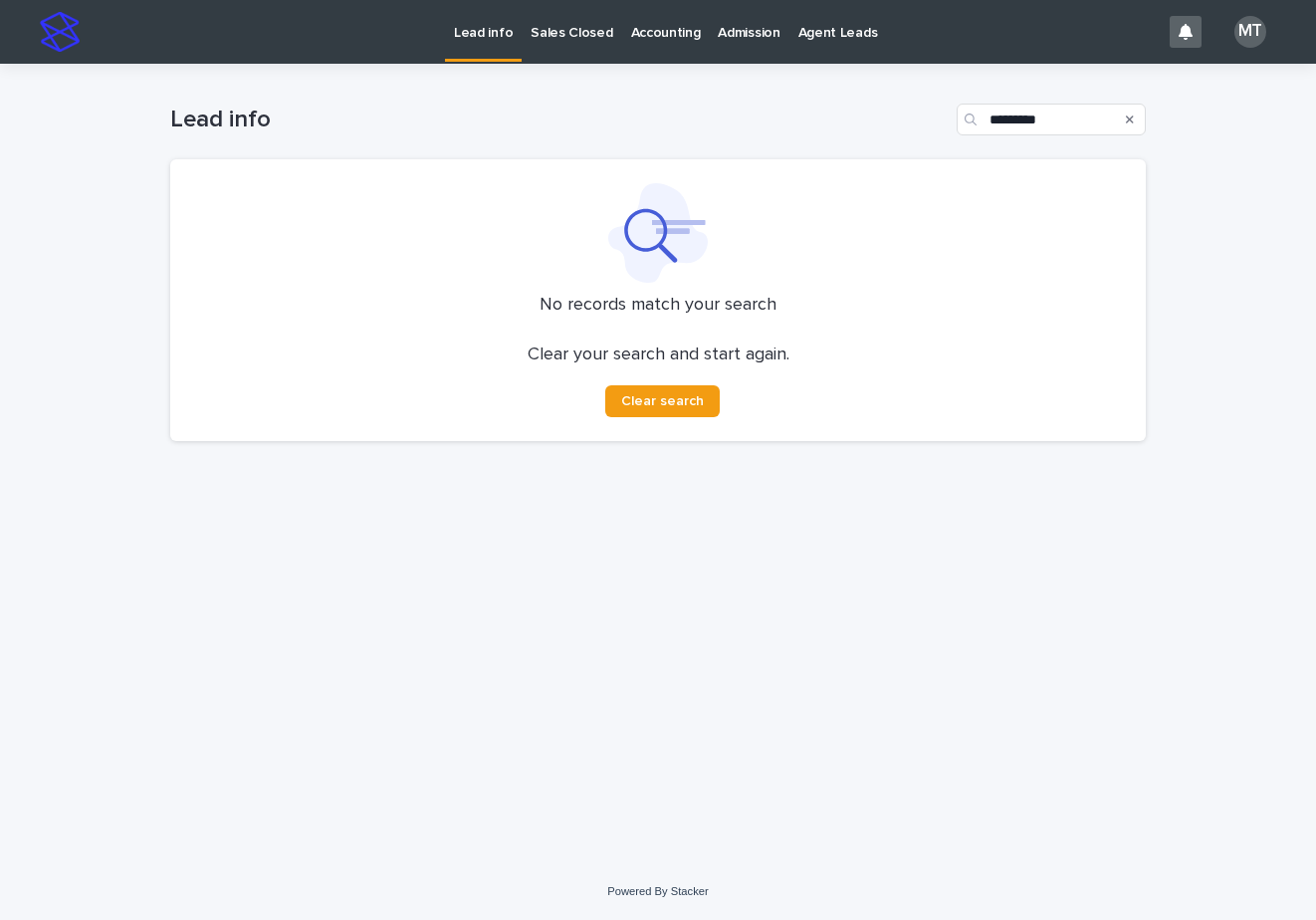 click on "Lead info" at bounding box center (483, 21) 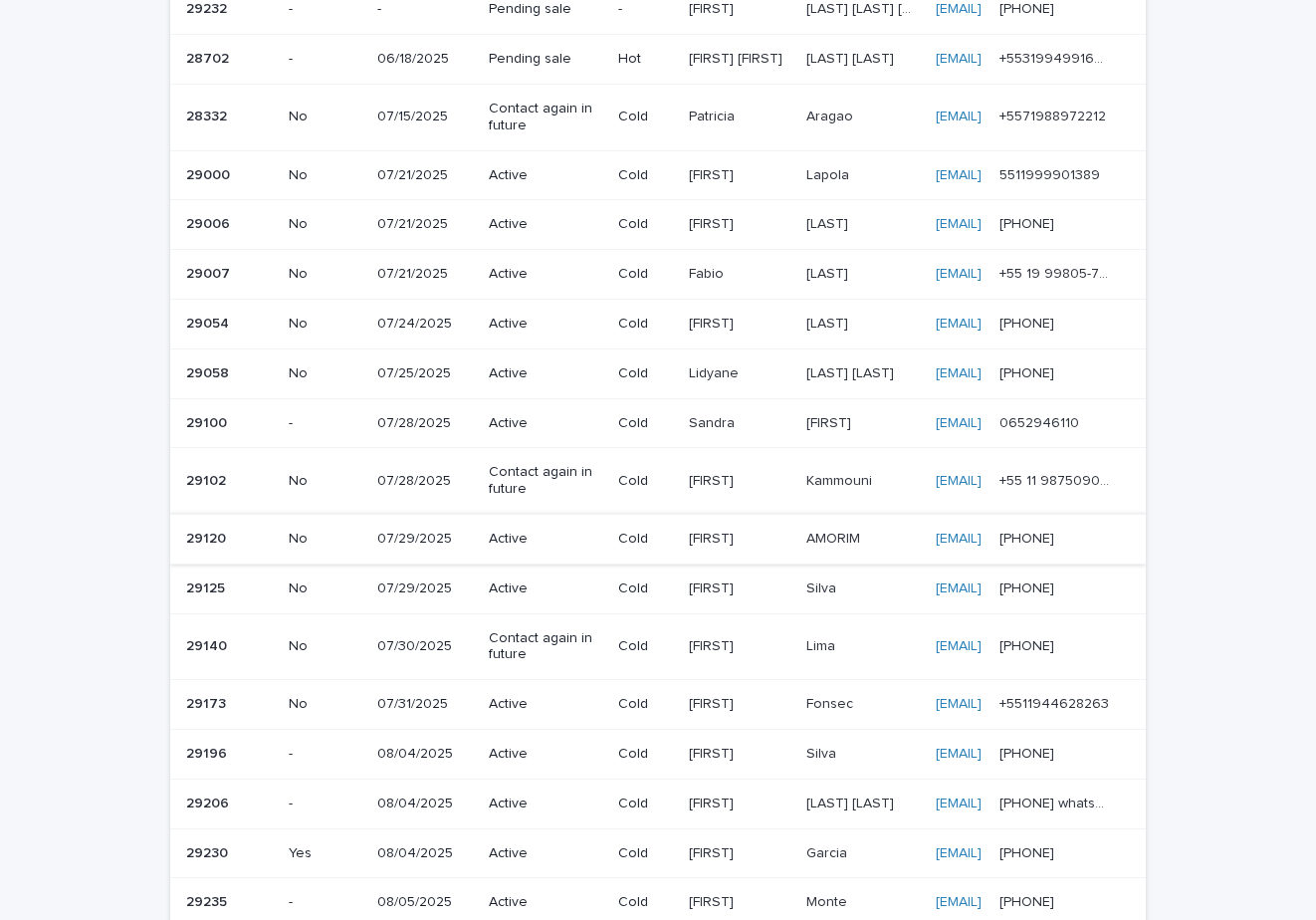 scroll, scrollTop: 207, scrollLeft: 0, axis: vertical 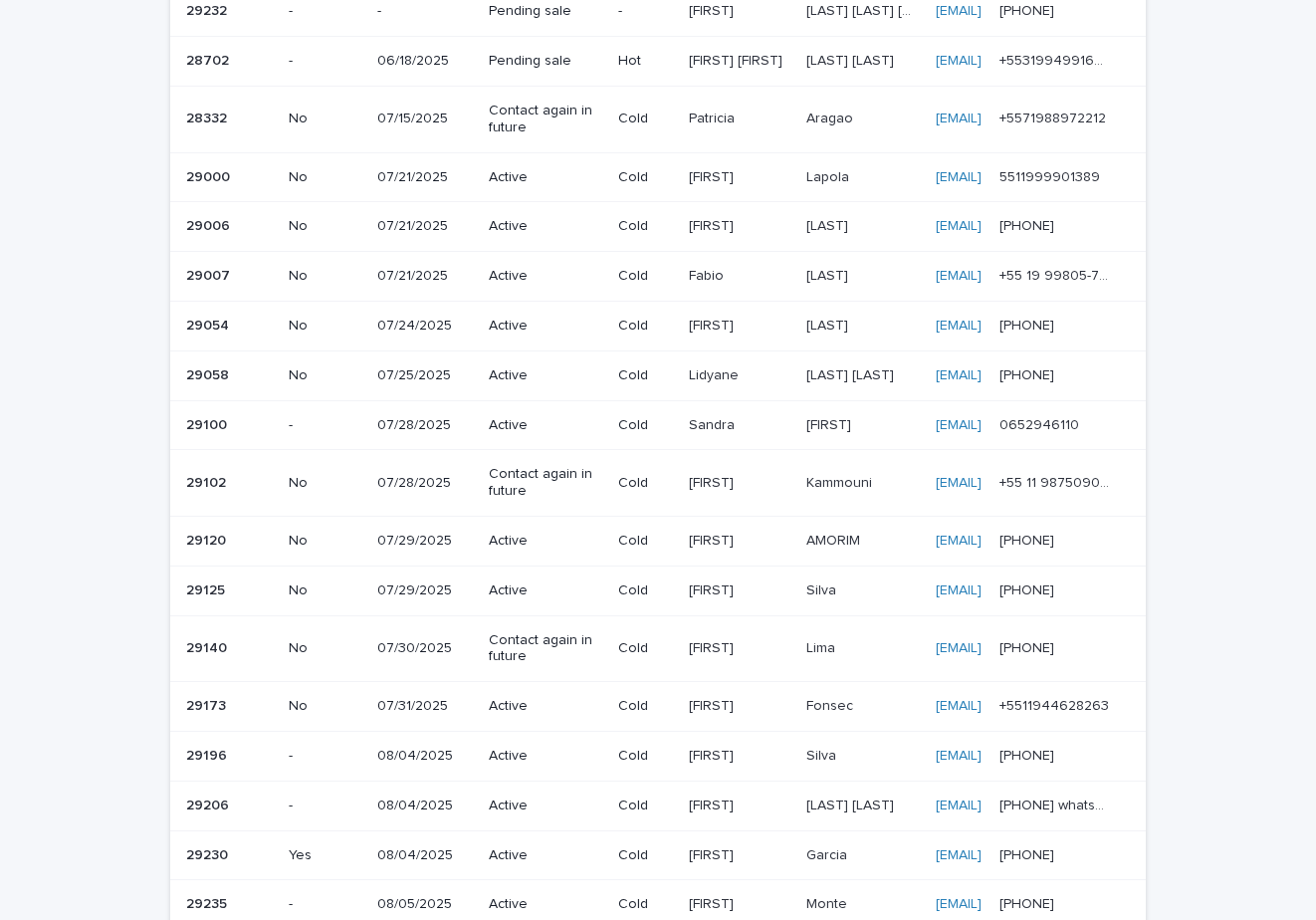 click on "[FIRST]" at bounding box center [713, 588] 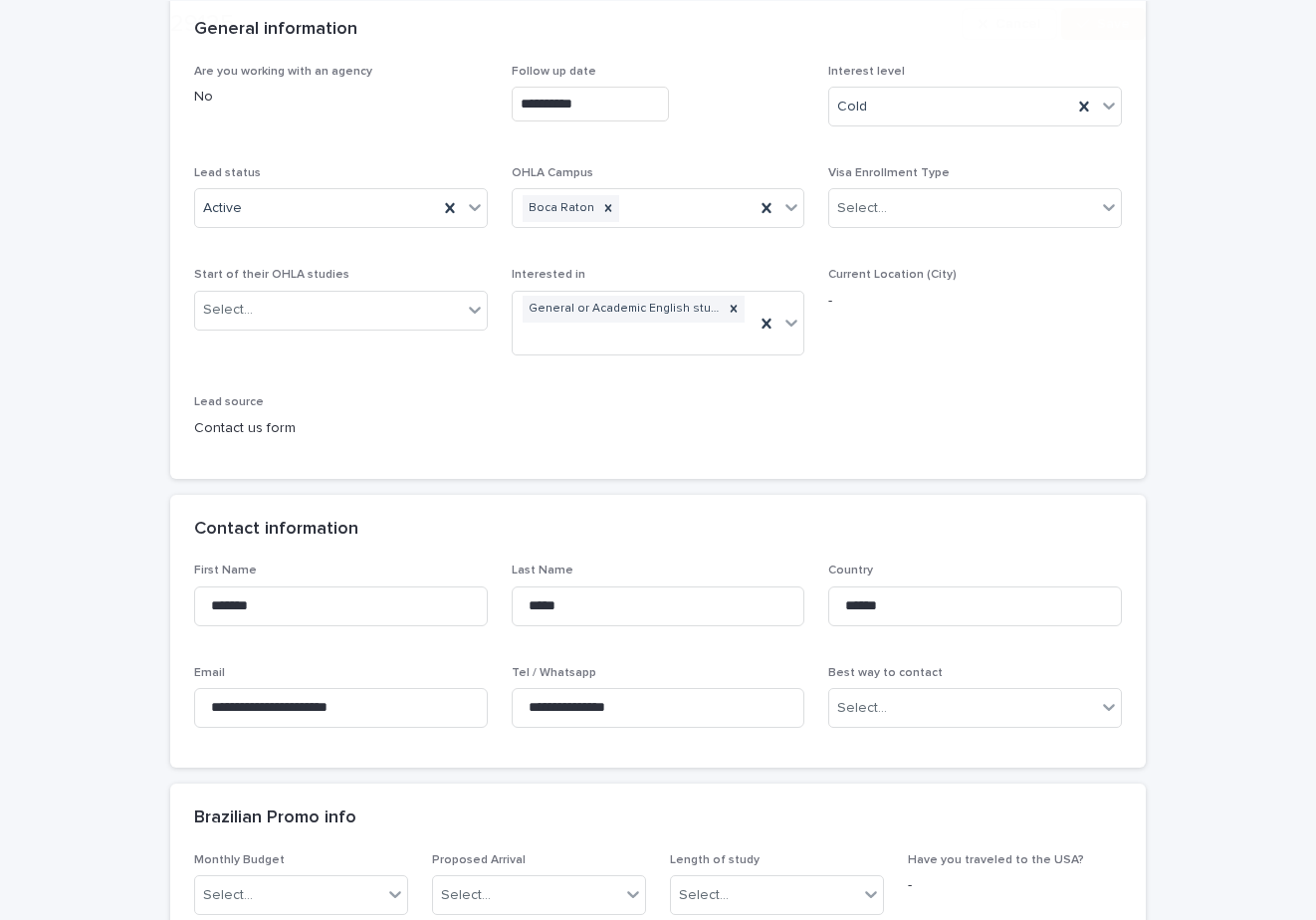 scroll, scrollTop: 498, scrollLeft: 0, axis: vertical 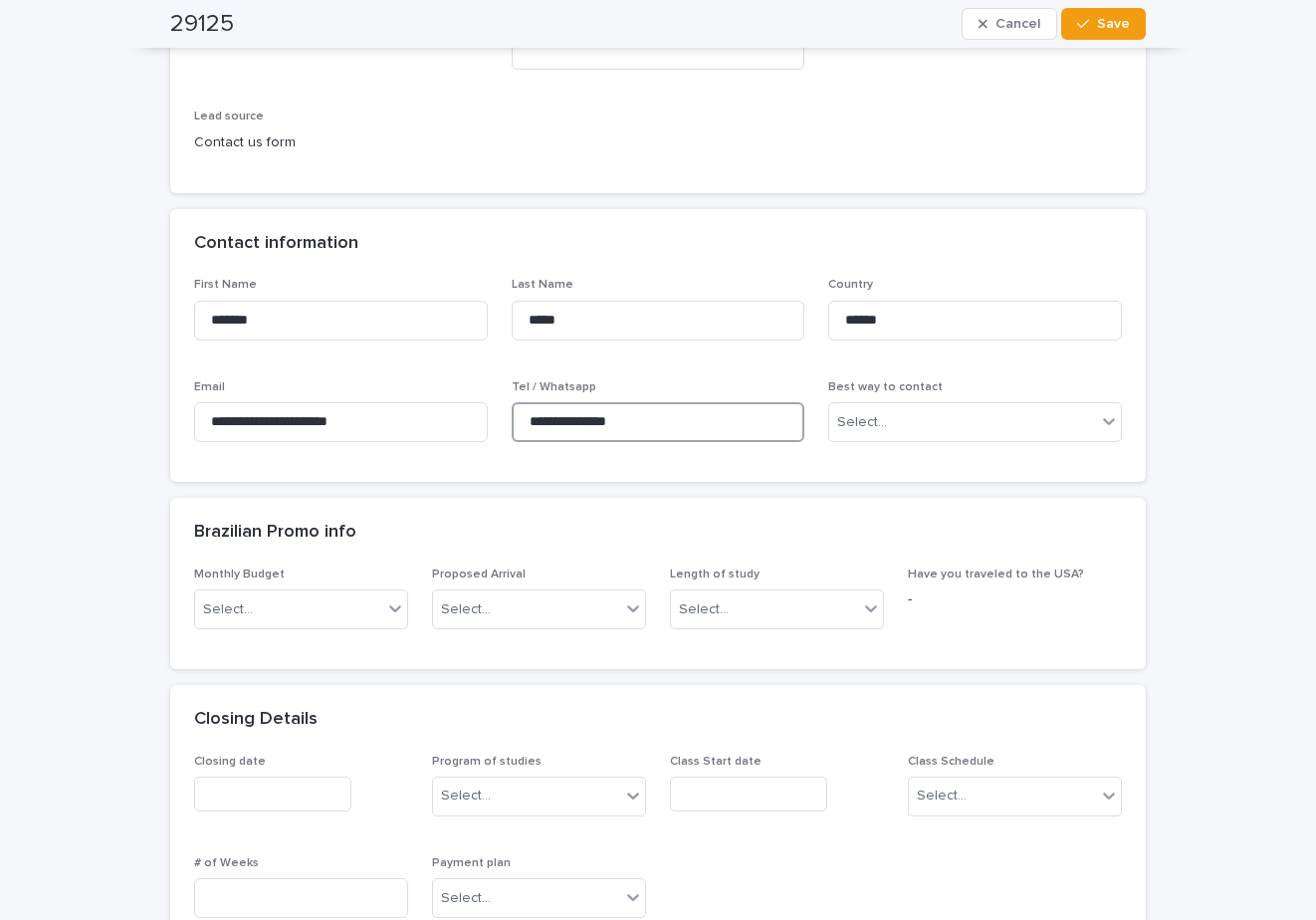 drag, startPoint x: 663, startPoint y: 416, endPoint x: 448, endPoint y: 394, distance: 216.12265 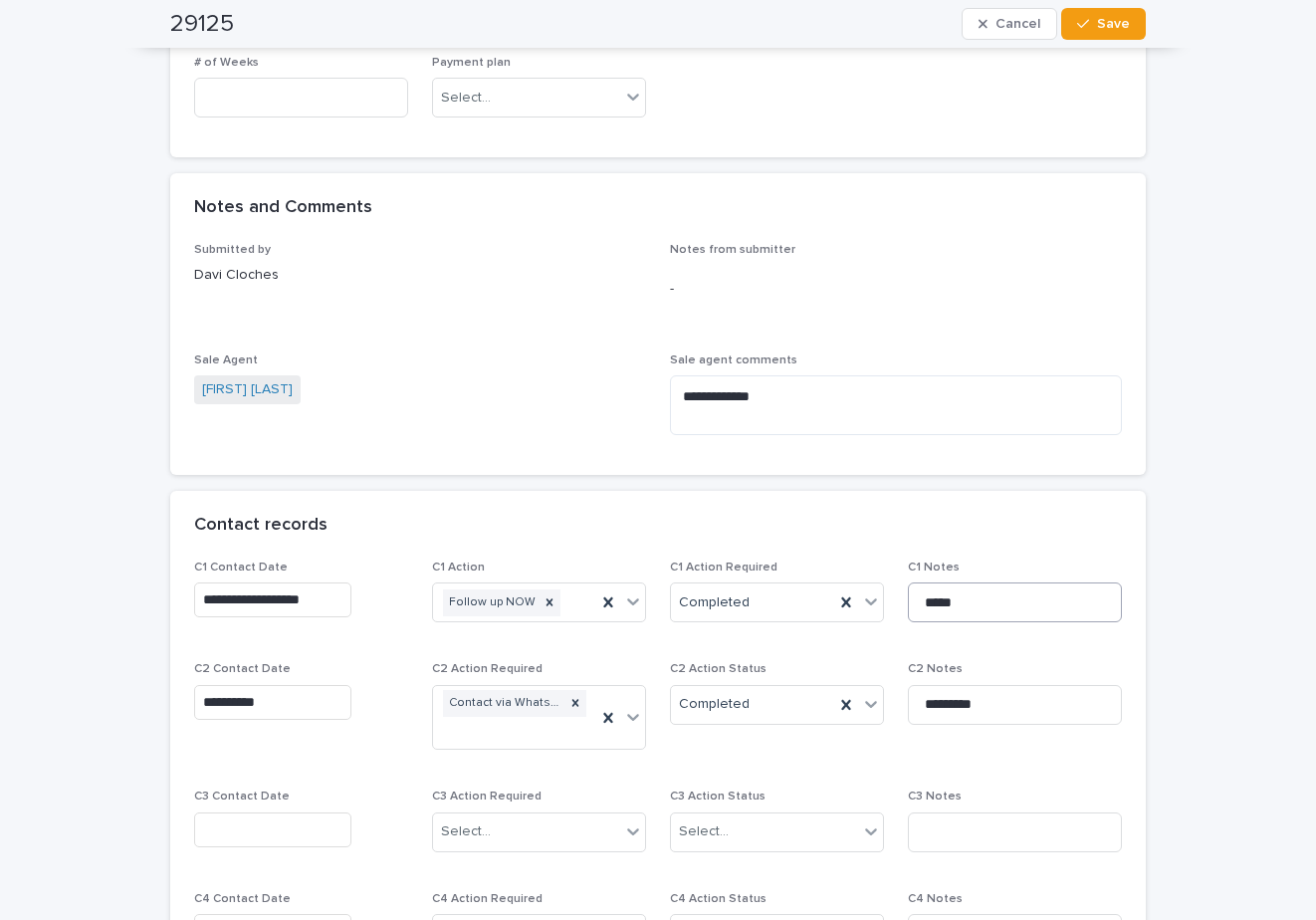 scroll, scrollTop: 1394, scrollLeft: 0, axis: vertical 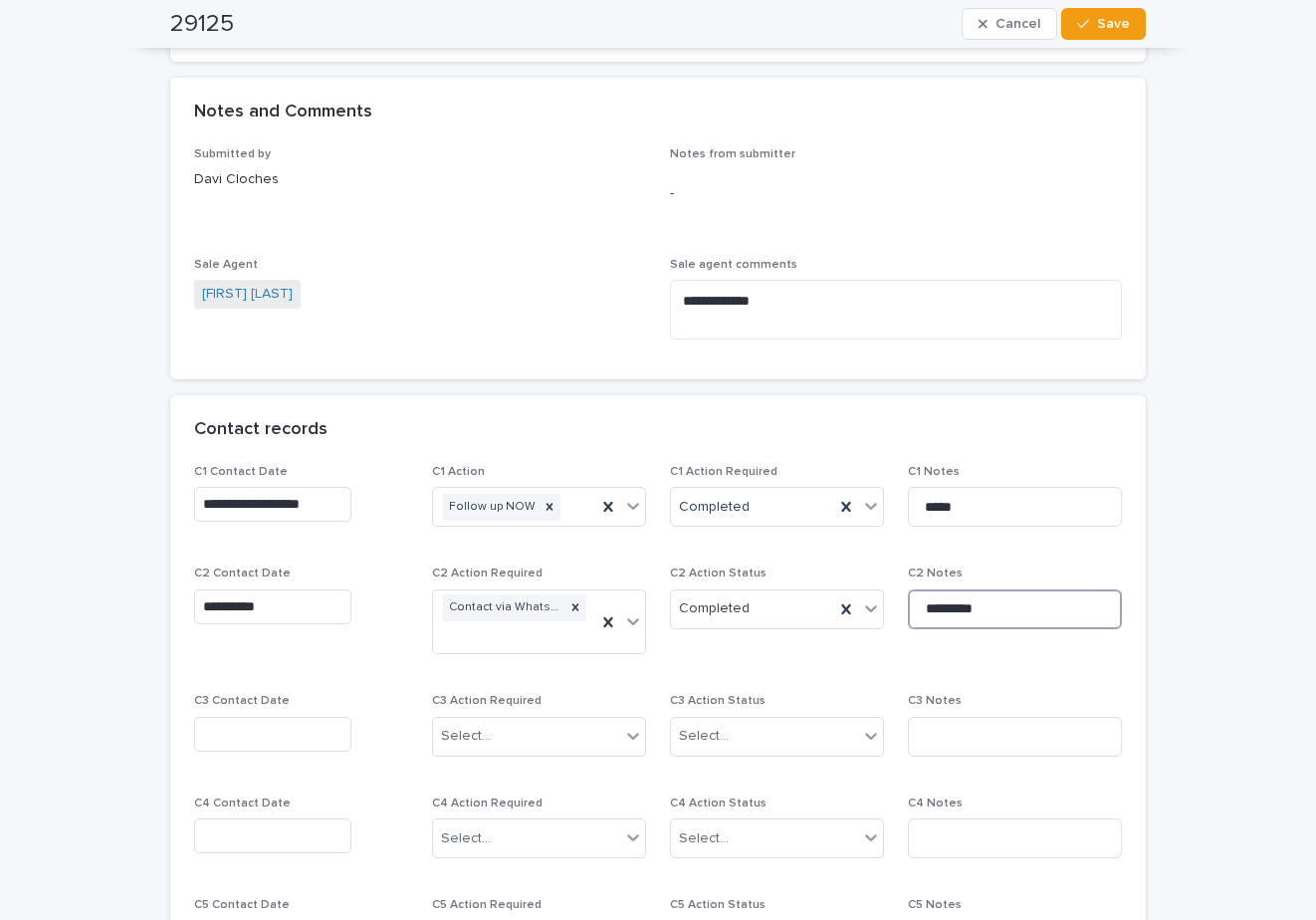 click on "*********" at bounding box center (1014, 609) 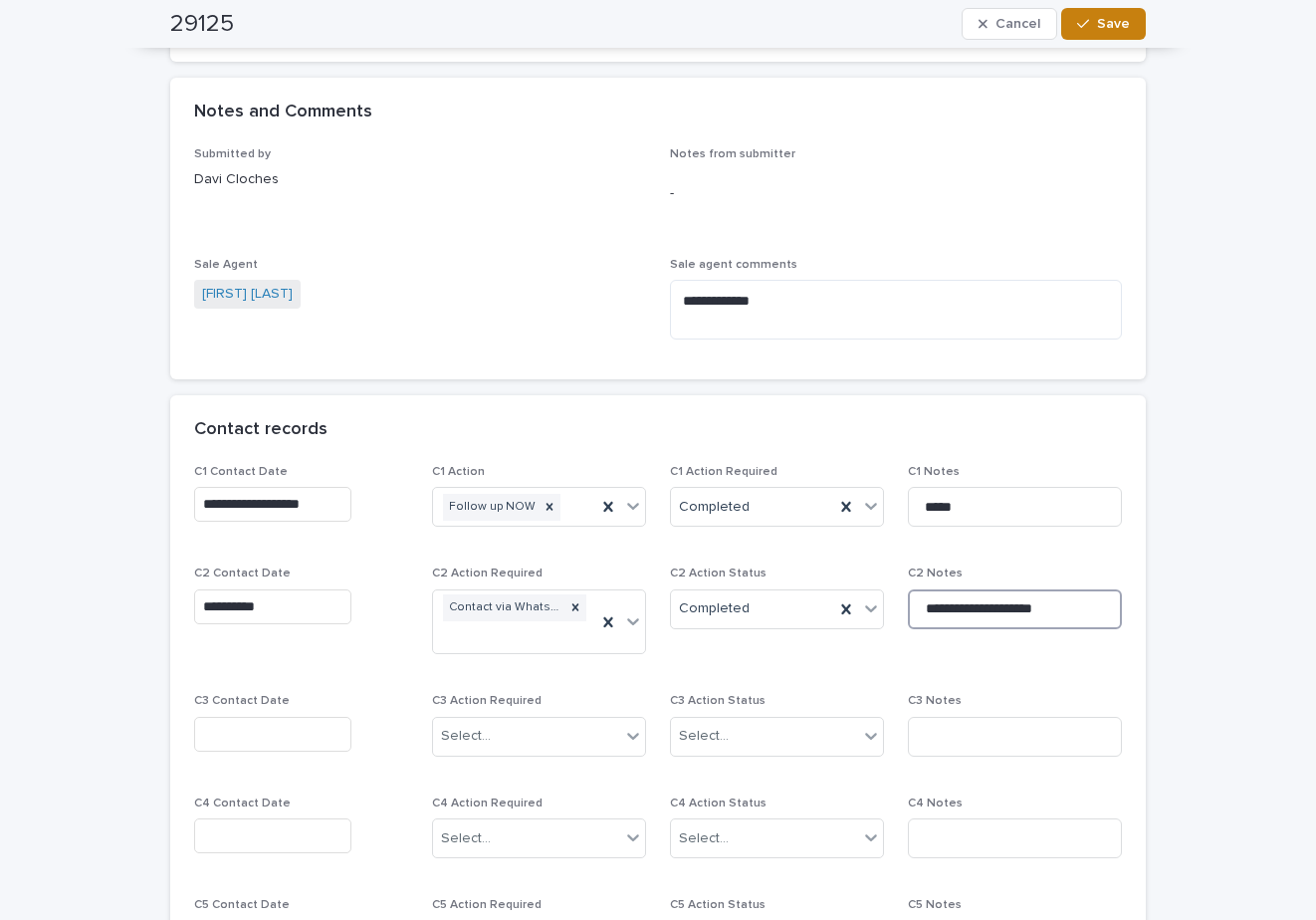type on "**********" 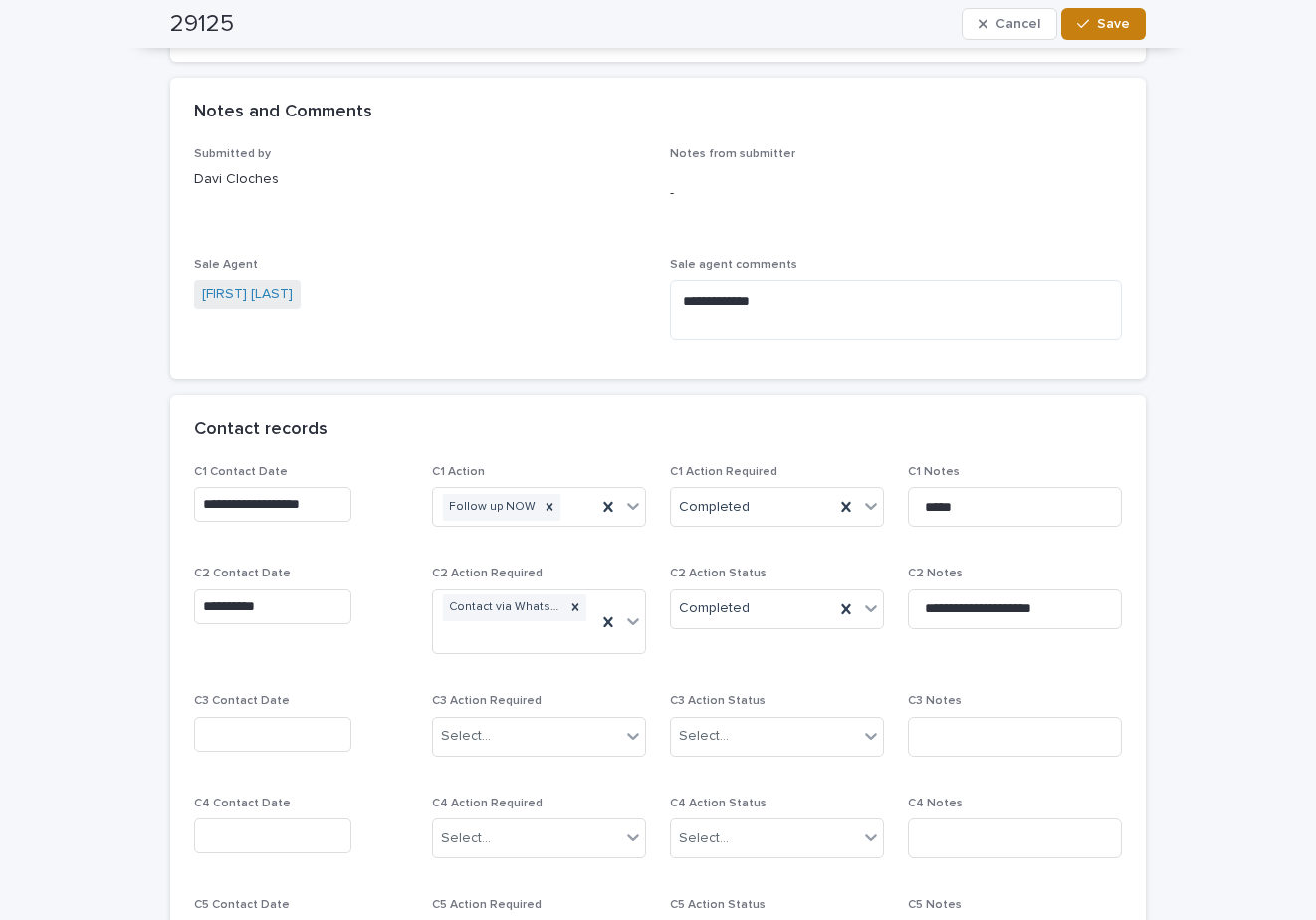 click on "Save" at bounding box center (1113, 24) 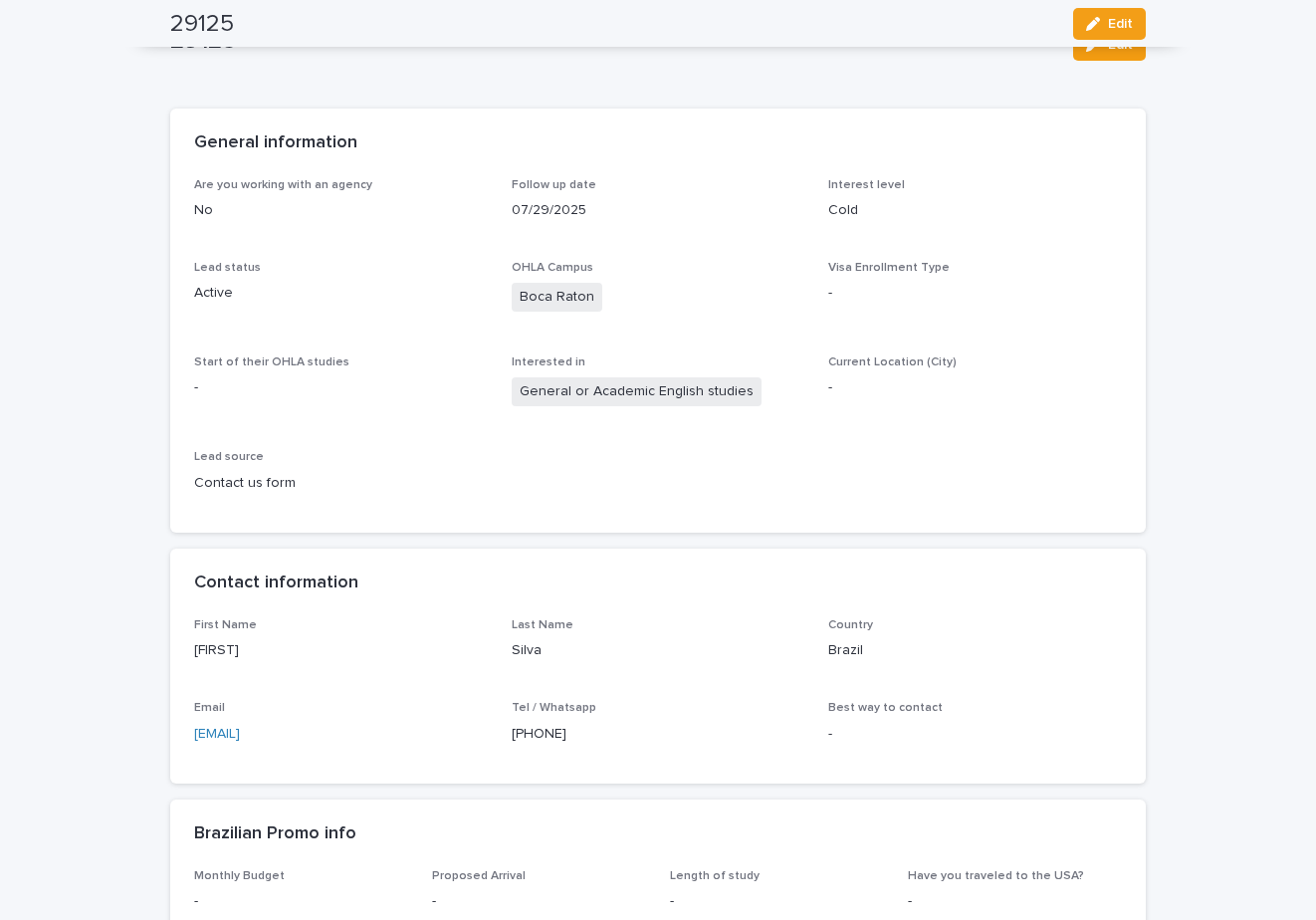 scroll, scrollTop: 0, scrollLeft: 0, axis: both 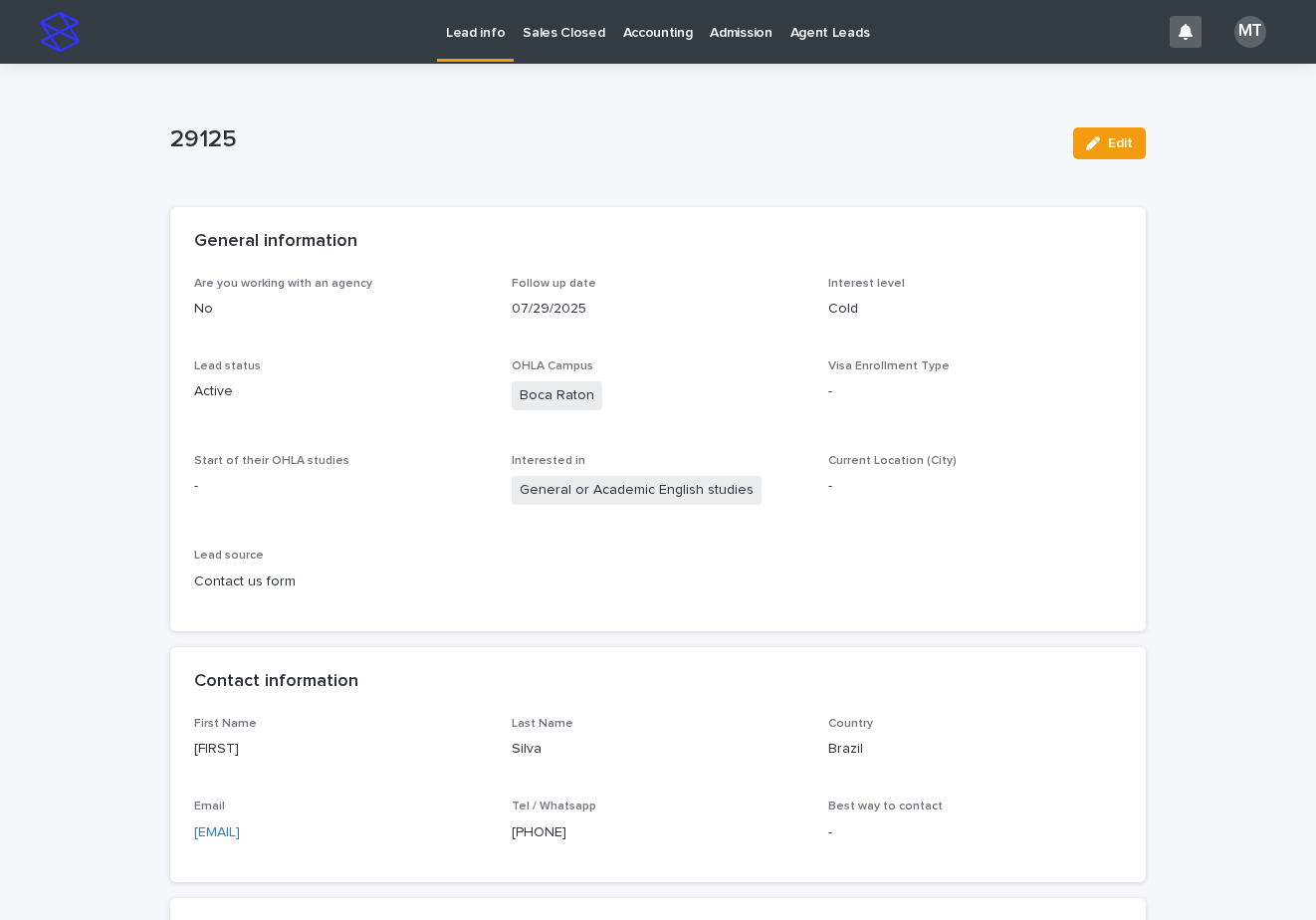 click on "Lead info" at bounding box center (475, 21) 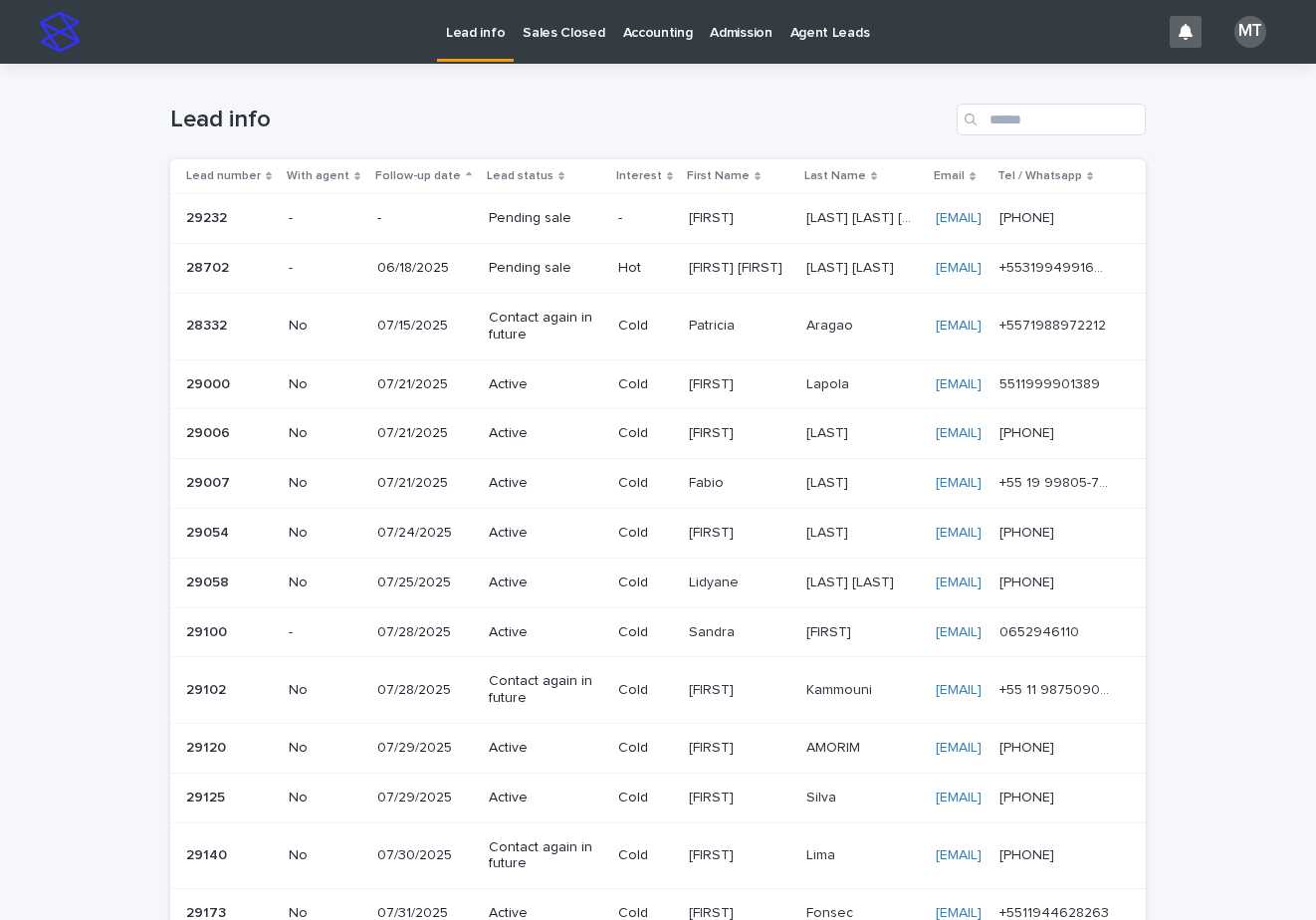click on "-" at bounding box center (645, 218) 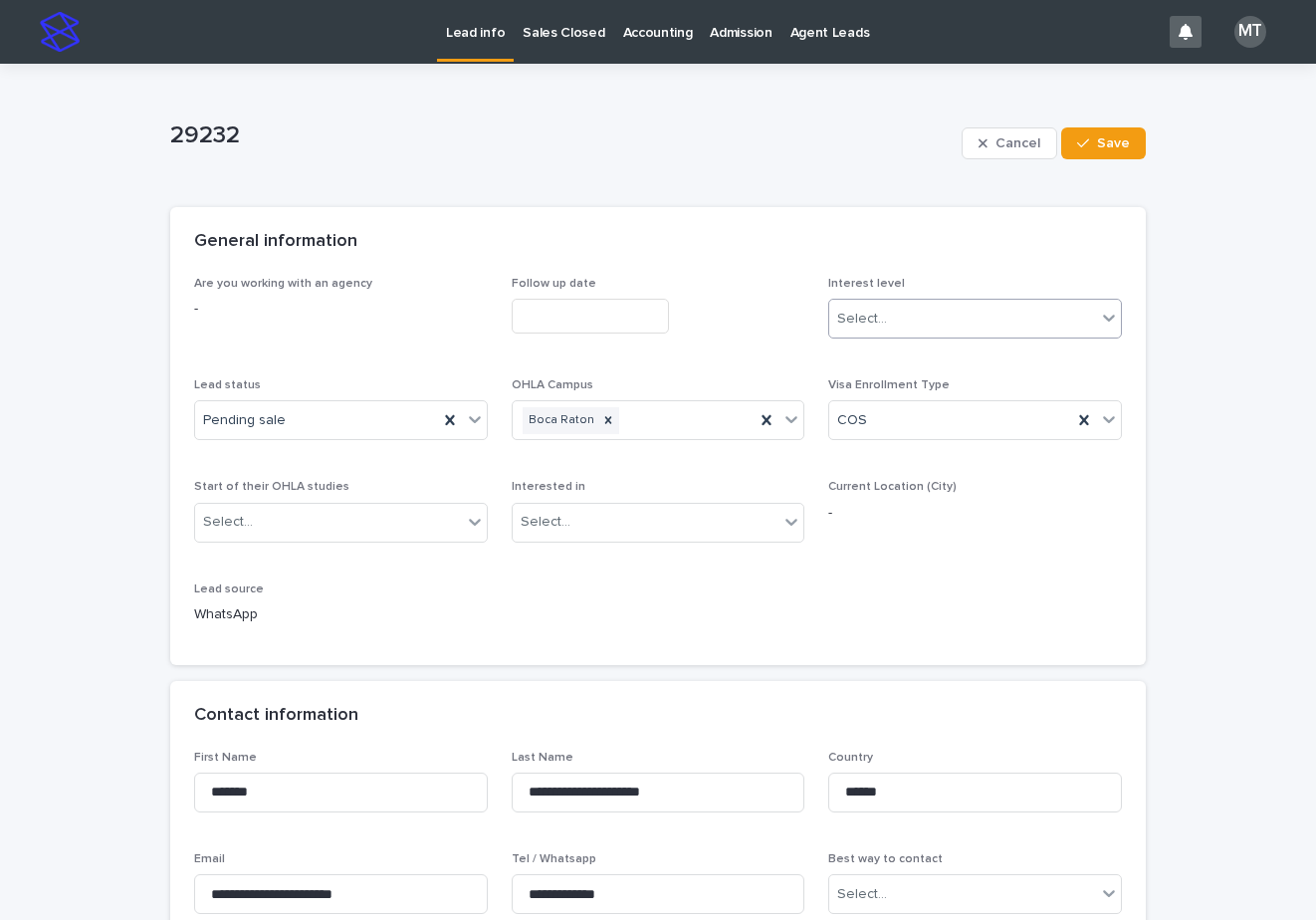 click on "Select..." at bounding box center (963, 319) 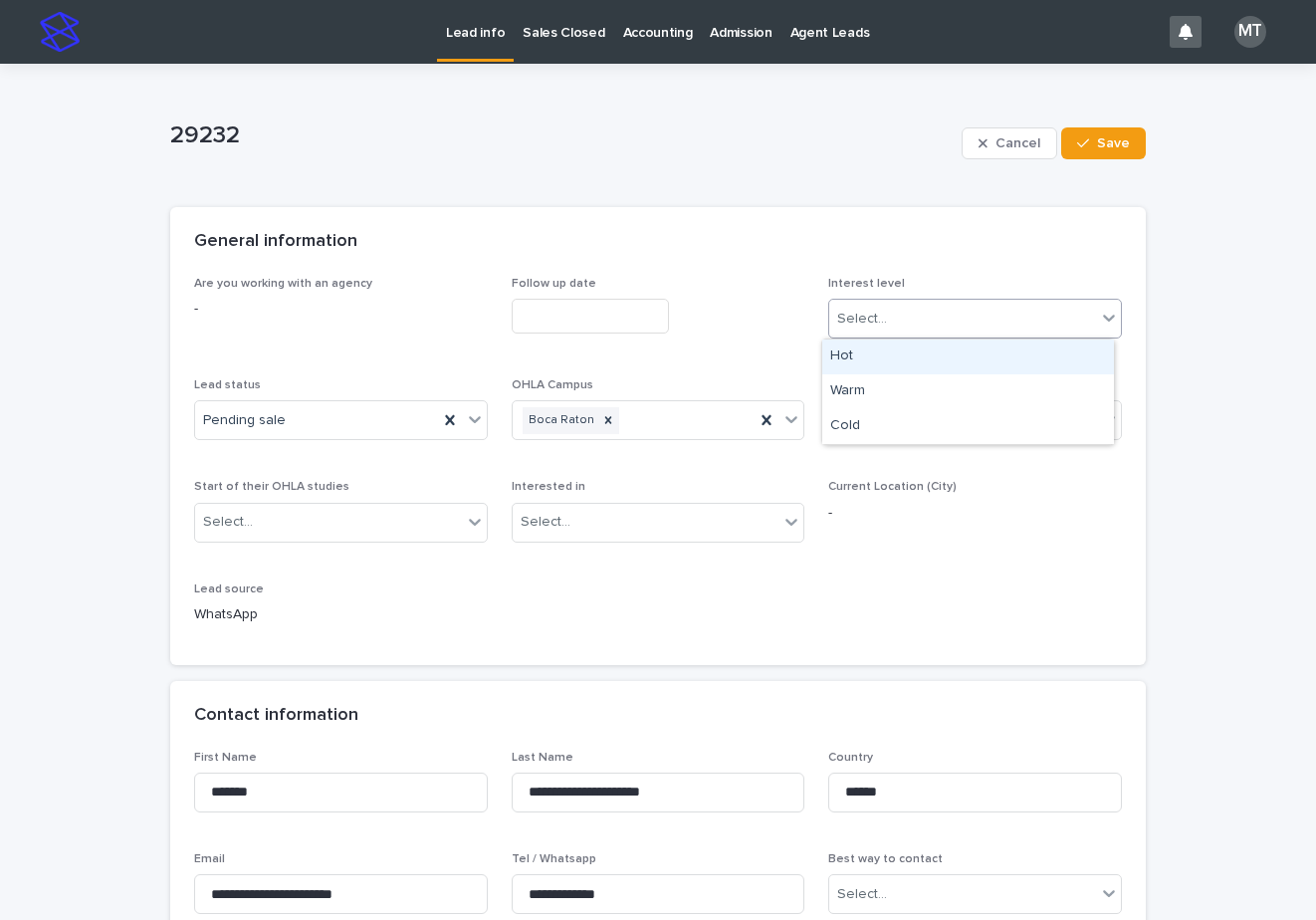 click on "Hot" at bounding box center (968, 356) 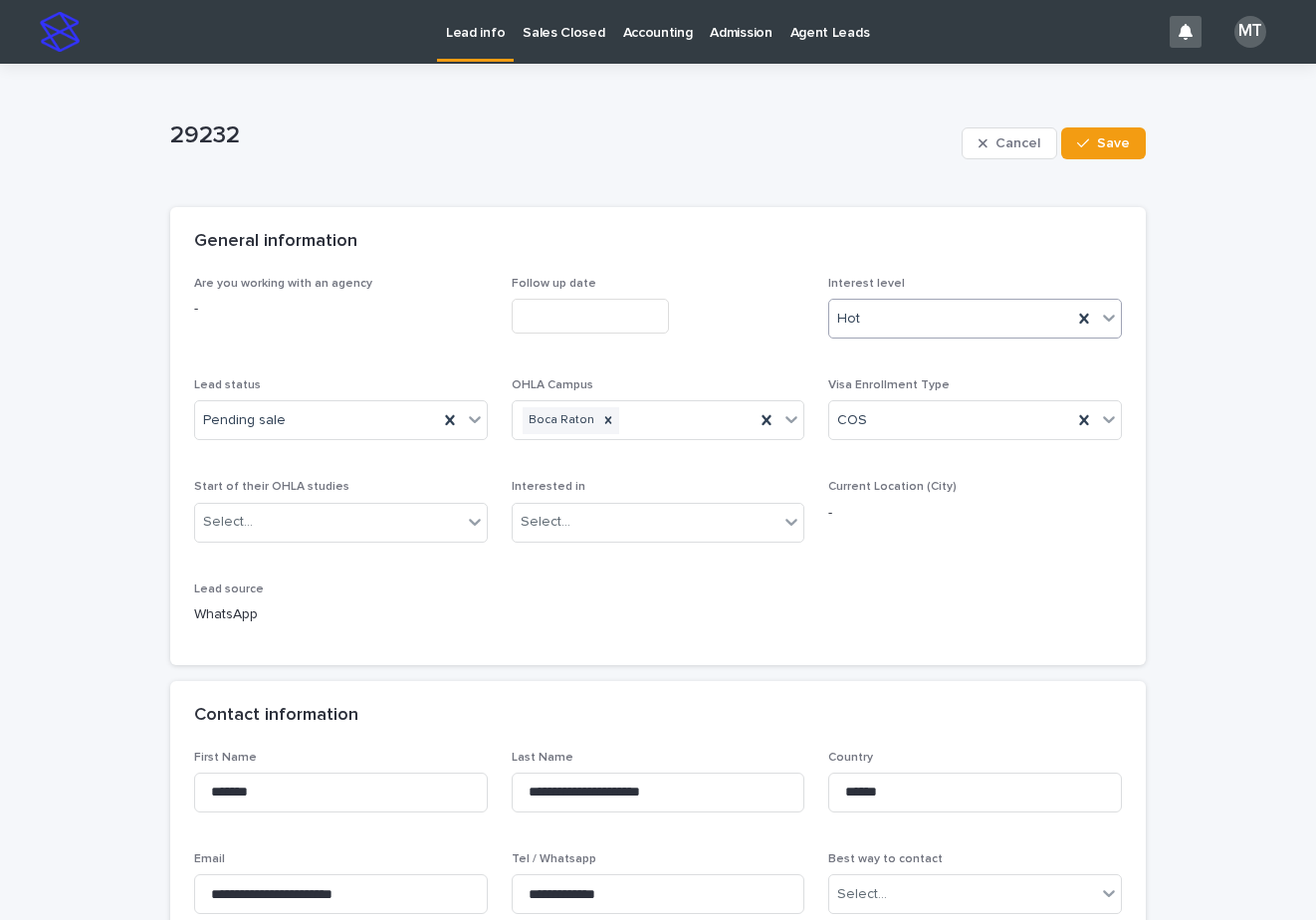 drag, startPoint x: 1115, startPoint y: 138, endPoint x: 772, endPoint y: 137, distance: 343.00146 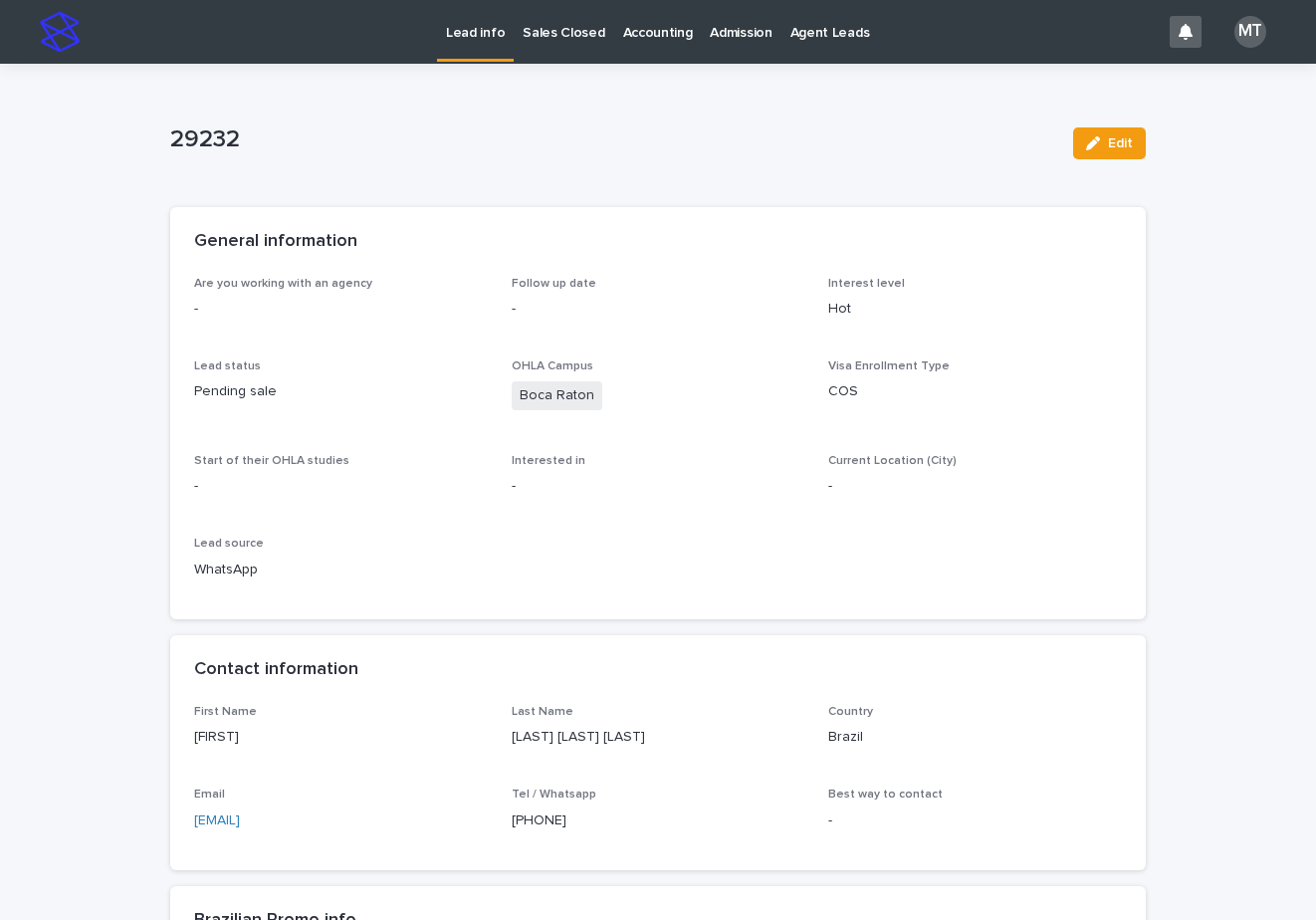 click on "Lead info" at bounding box center [475, 21] 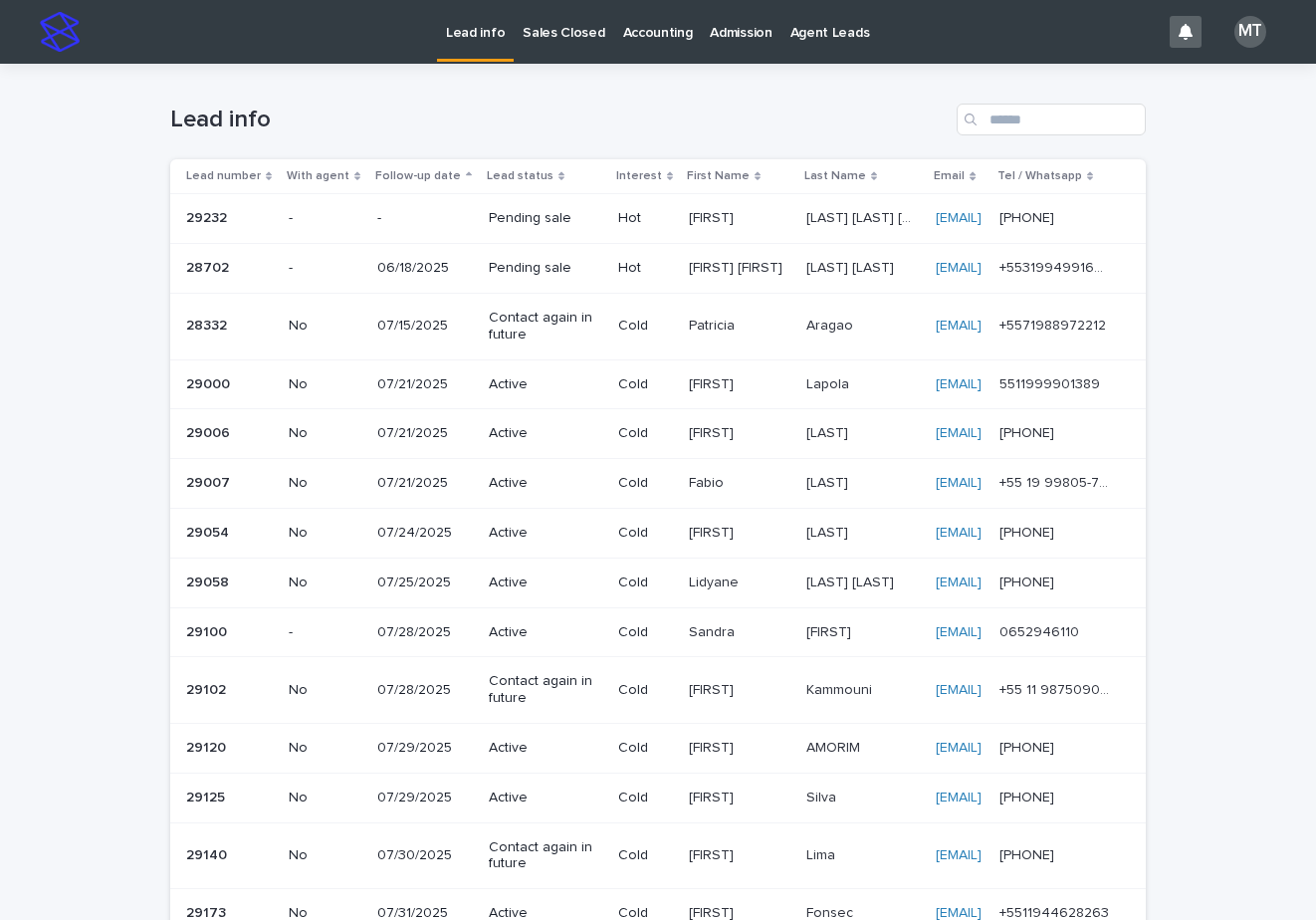 click on "Loading... Saving… Loading... Saving… Lead info Lead number With agent Follow-up date Lead status Interest First Name Last Name Email Tel / Whatsapp 29232 29232   - - Pending sale Hot Natalia Natalia   Fernandes Pereira Paes Fernandes Pereira Paes   natalia.fppaes@gmail.com natalia.fppaes@gmail.com   (31)996942977 (31)996942977   28702 28702   - 06/18/2025 Pending sale Hot Marcio Jose Marcio Jose   Lima Carvalho Lima Carvalho   marcioliambhz@gmail.com marcioliambhz@gmail.com   +5531994991654 +5531994991654   28332 28332   No 07/15/2025 Contact again in future Cold Patricia Patricia   Aragao Aragao   pa.ra0708@gmail.com pa.ra0708@gmail.com   +5571988972212 +5571988972212   29000 29000   No 07/21/2025 Active Cold Andre Andre   Lapola Lapola   lapola.andre@gmail.com lapola.andre@gmail.com   5511999901389 5511999901389   29006 29006   No 07/21/2025 Active Cold Rayana Rayana   De Andrade De Andrade   Andrade.rayana02@gmail.com Andrade.rayana02@gmail.com   5521993658718 5521993658718" at bounding box center (658, 858) 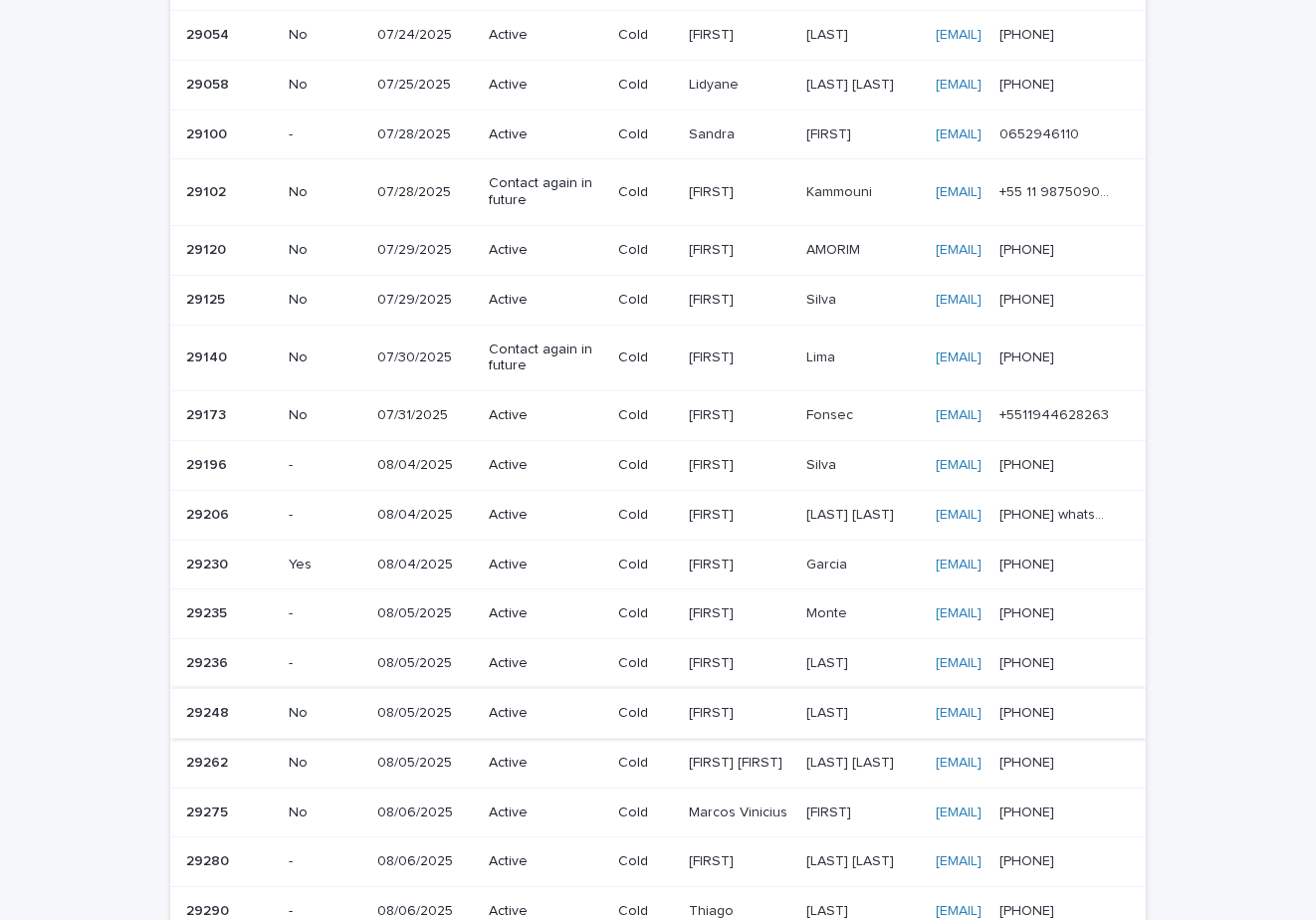 scroll, scrollTop: 797, scrollLeft: 0, axis: vertical 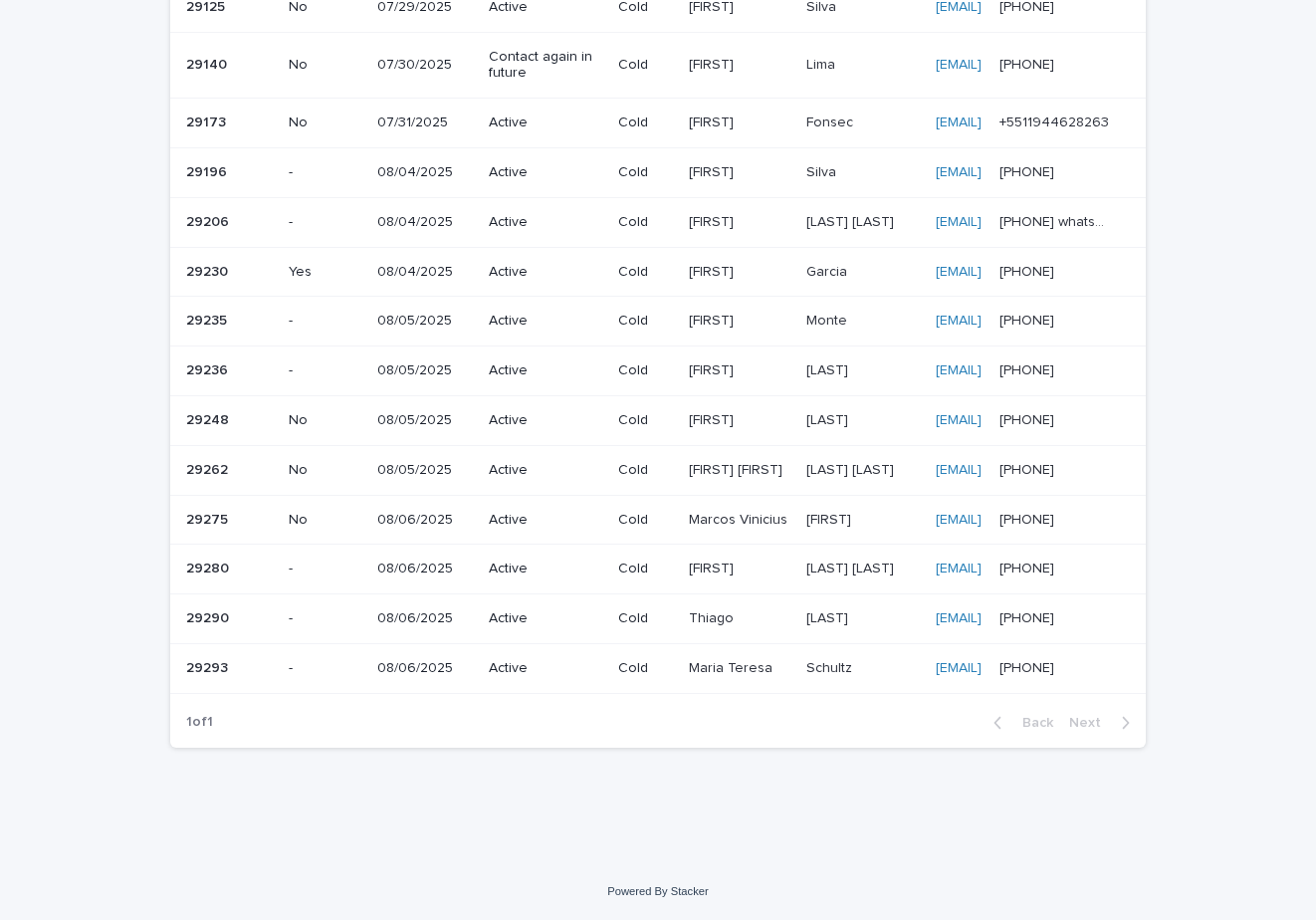 click on "Loading... Saving… Loading... Saving… Lead info Lead number With agent Follow-up date Lead status Interest First Name Last Name Email Tel / Whatsapp 29232 29232   - - Pending sale Hot Natalia Natalia   Fernandes Pereira Paes Fernandes Pereira Paes   natalia.fppaes@gmail.com natalia.fppaes@gmail.com   (31)996942977 (31)996942977   28702 28702   - 06/18/2025 Pending sale Hot Marcio Jose Marcio Jose   Lima Carvalho Lima Carvalho   marcioliambhz@gmail.com marcioliambhz@gmail.com   +5531994991654 +5531994991654   28332 28332   No 07/15/2025 Contact again in future Cold Patricia Patricia   Aragao Aragao   pa.ra0708@gmail.com pa.ra0708@gmail.com   +5571988972212 +5571988972212   29000 29000   No 07/21/2025 Active Cold Andre Andre   Lapola Lapola   lapola.andre@gmail.com lapola.andre@gmail.com   5511999901389 5511999901389   29006 29006   No 07/21/2025 Active Cold Rayana Rayana   De Andrade De Andrade   Andrade.rayana02@gmail.com Andrade.rayana02@gmail.com   5521993658718 5521993658718" at bounding box center (658, 68) 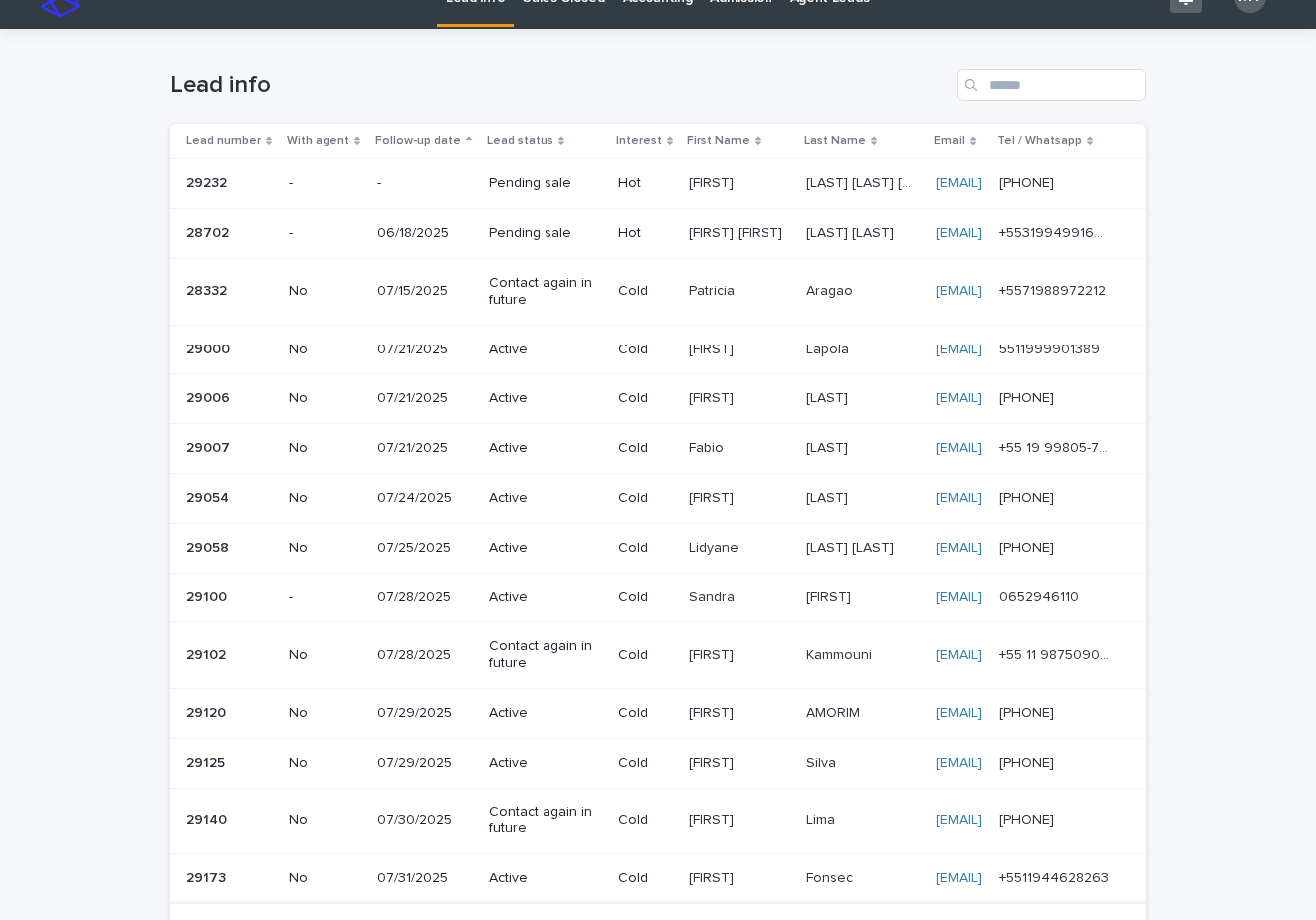 scroll, scrollTop: 0, scrollLeft: 0, axis: both 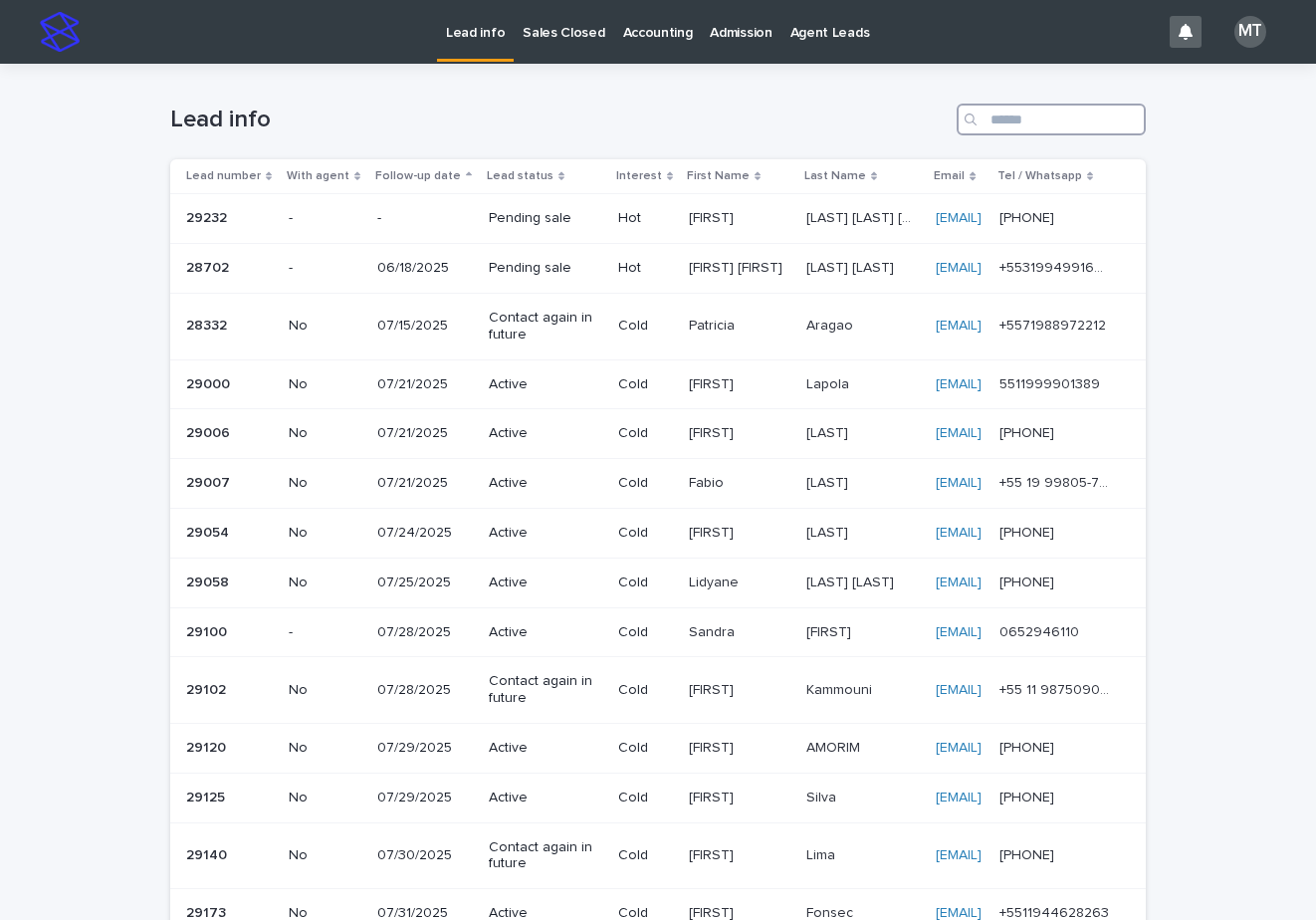click at bounding box center (1051, 119) 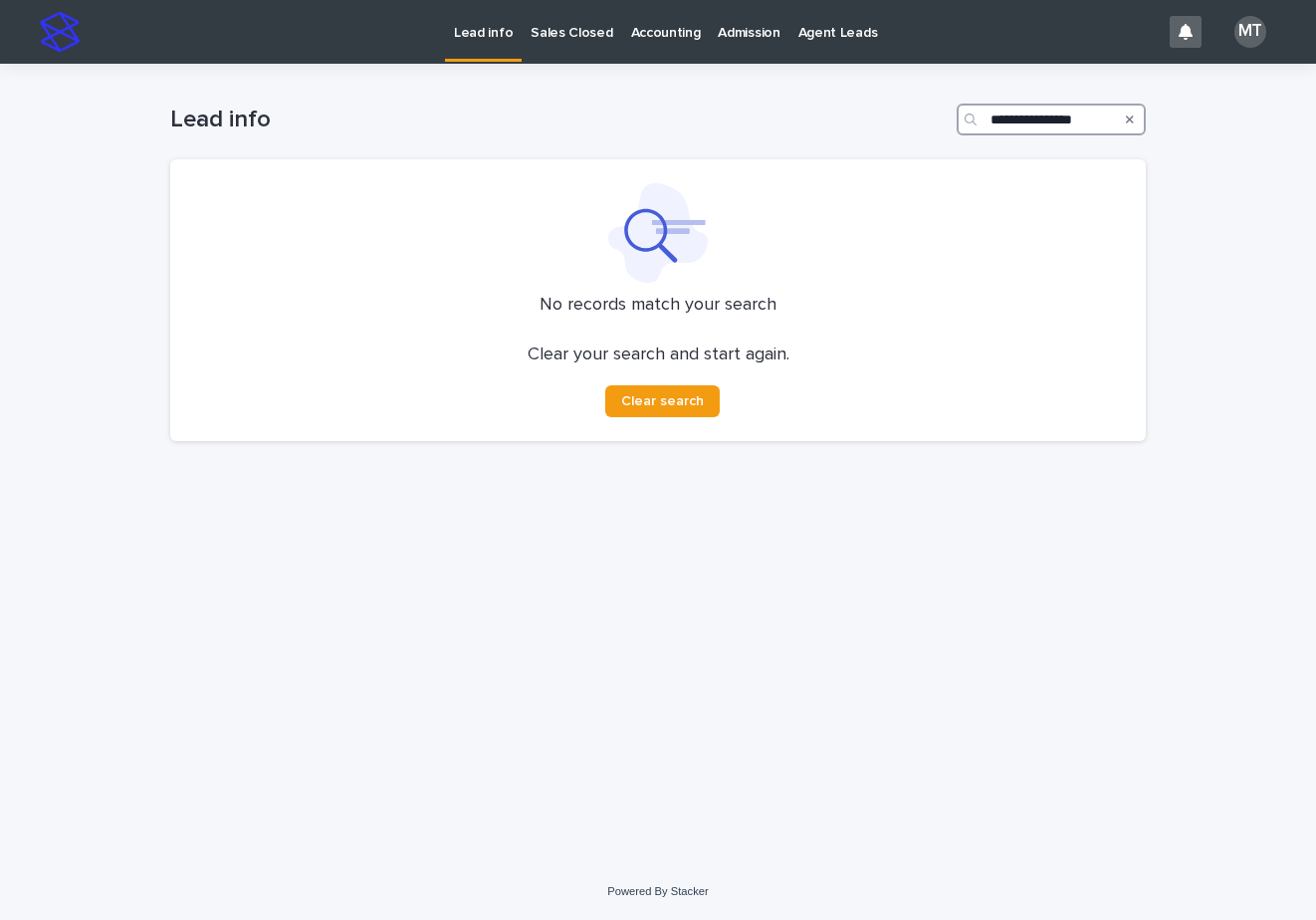type on "**********" 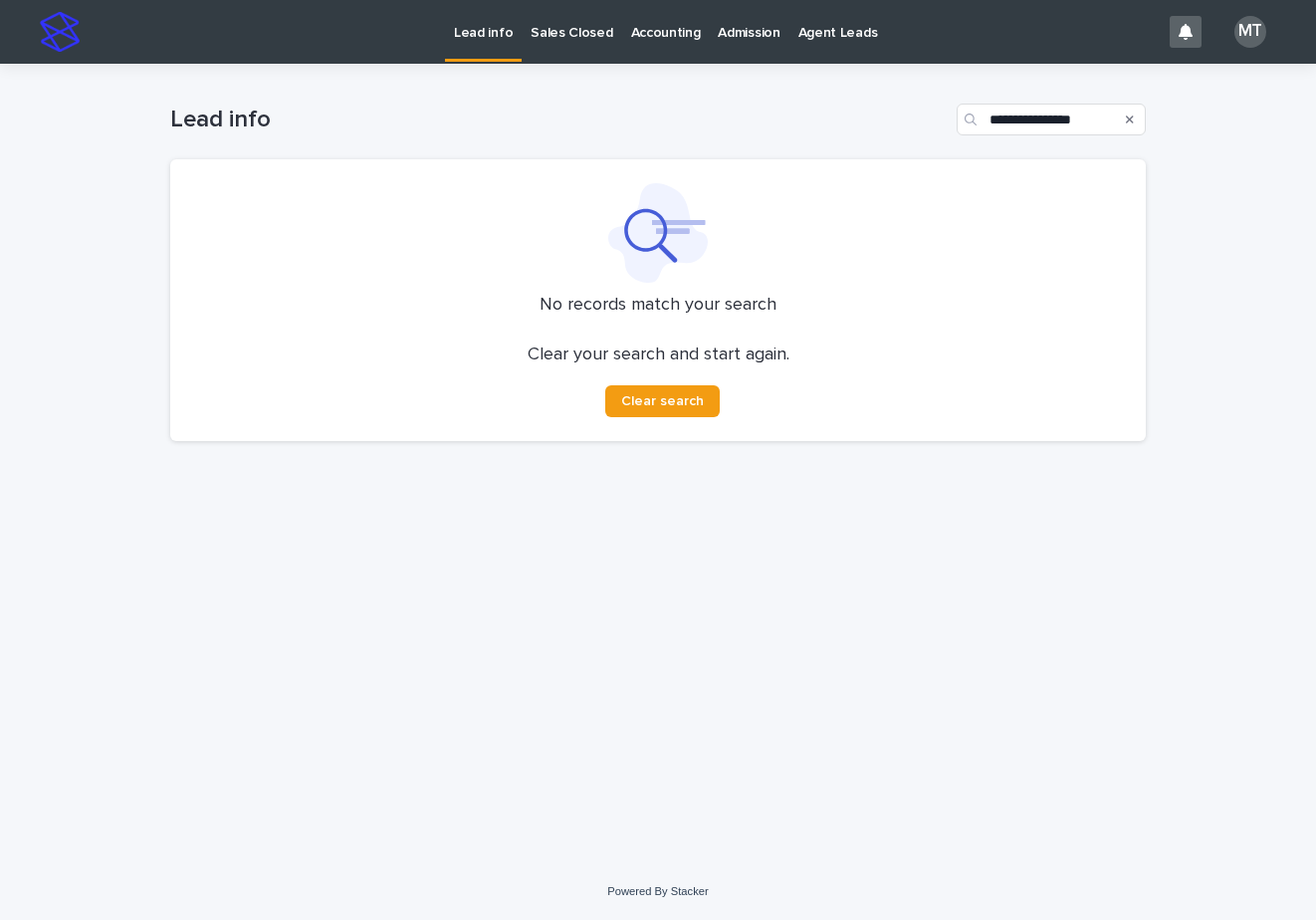 click on "Lead info" at bounding box center (483, 21) 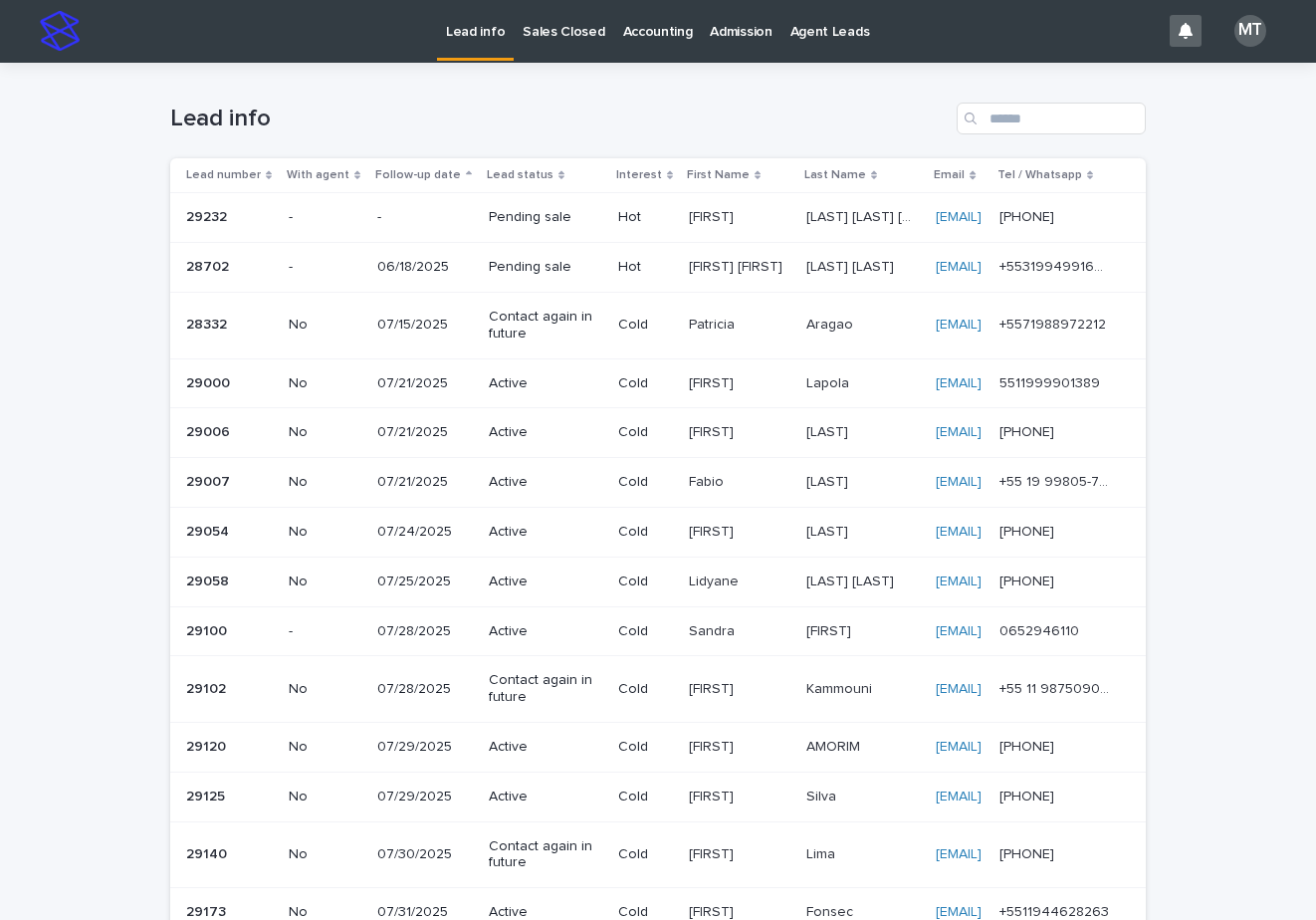 scroll, scrollTop: 0, scrollLeft: 0, axis: both 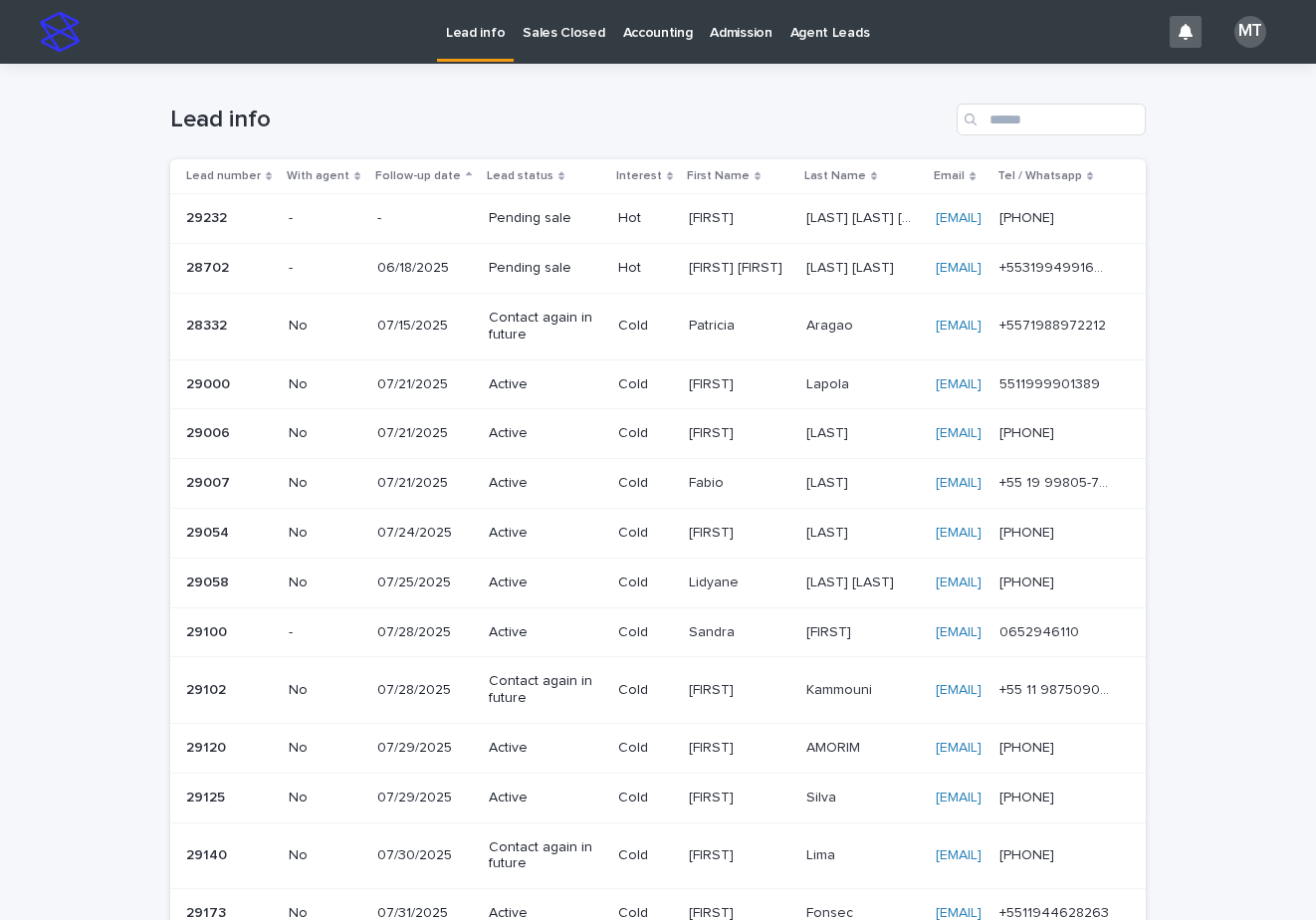 click on "Cold" at bounding box center (645, 384) 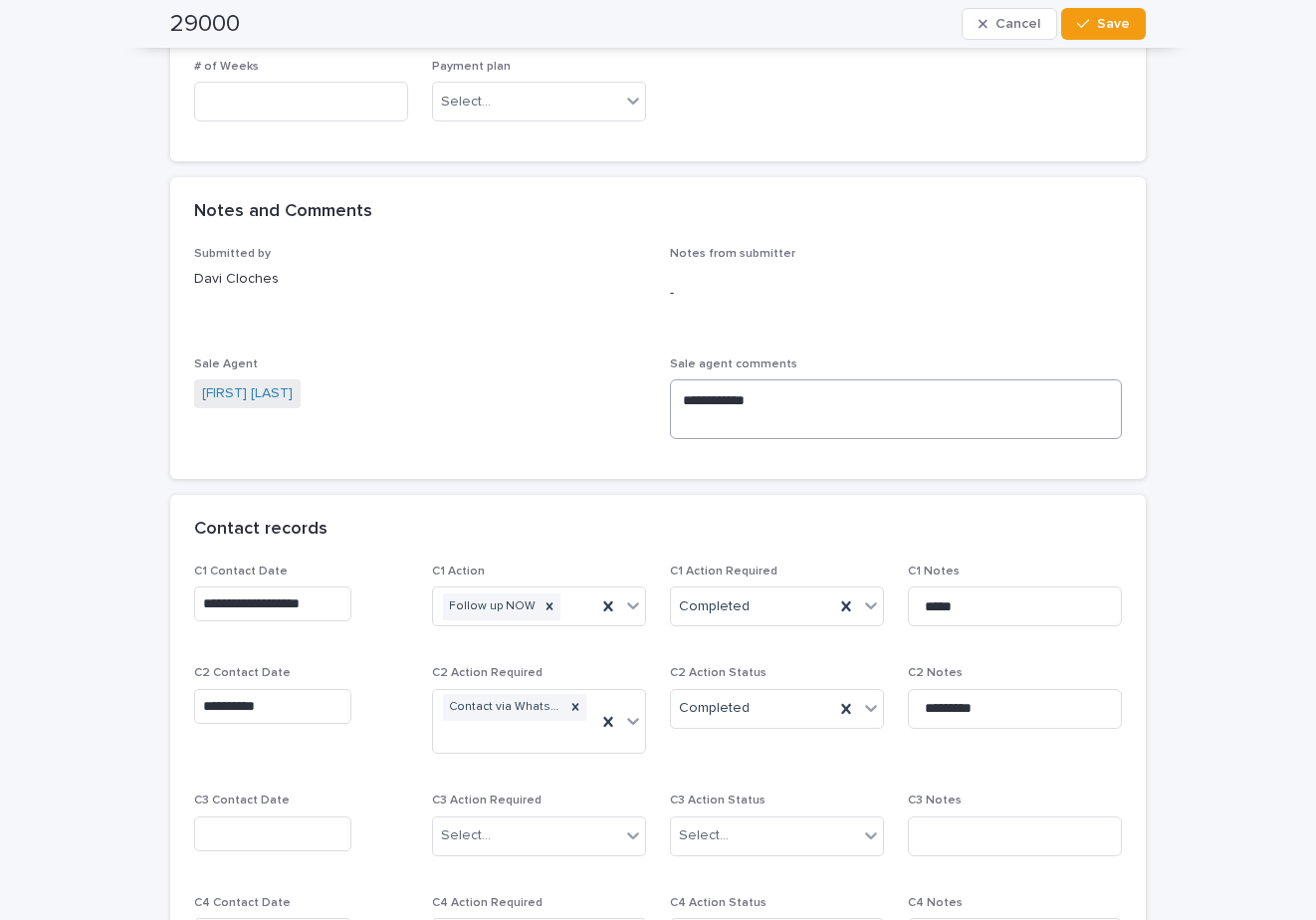 scroll, scrollTop: 1693, scrollLeft: 0, axis: vertical 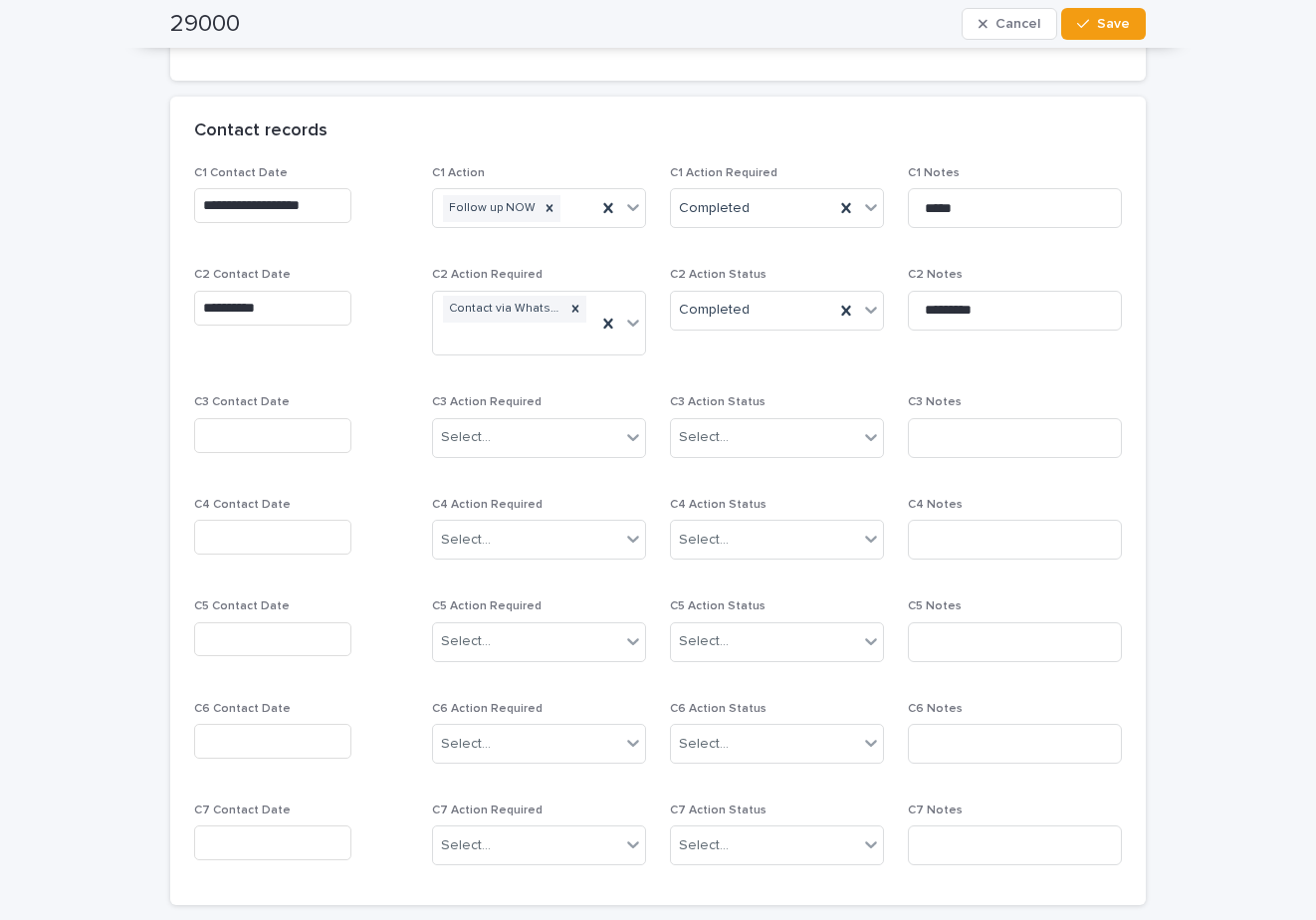 click at bounding box center [273, 435] 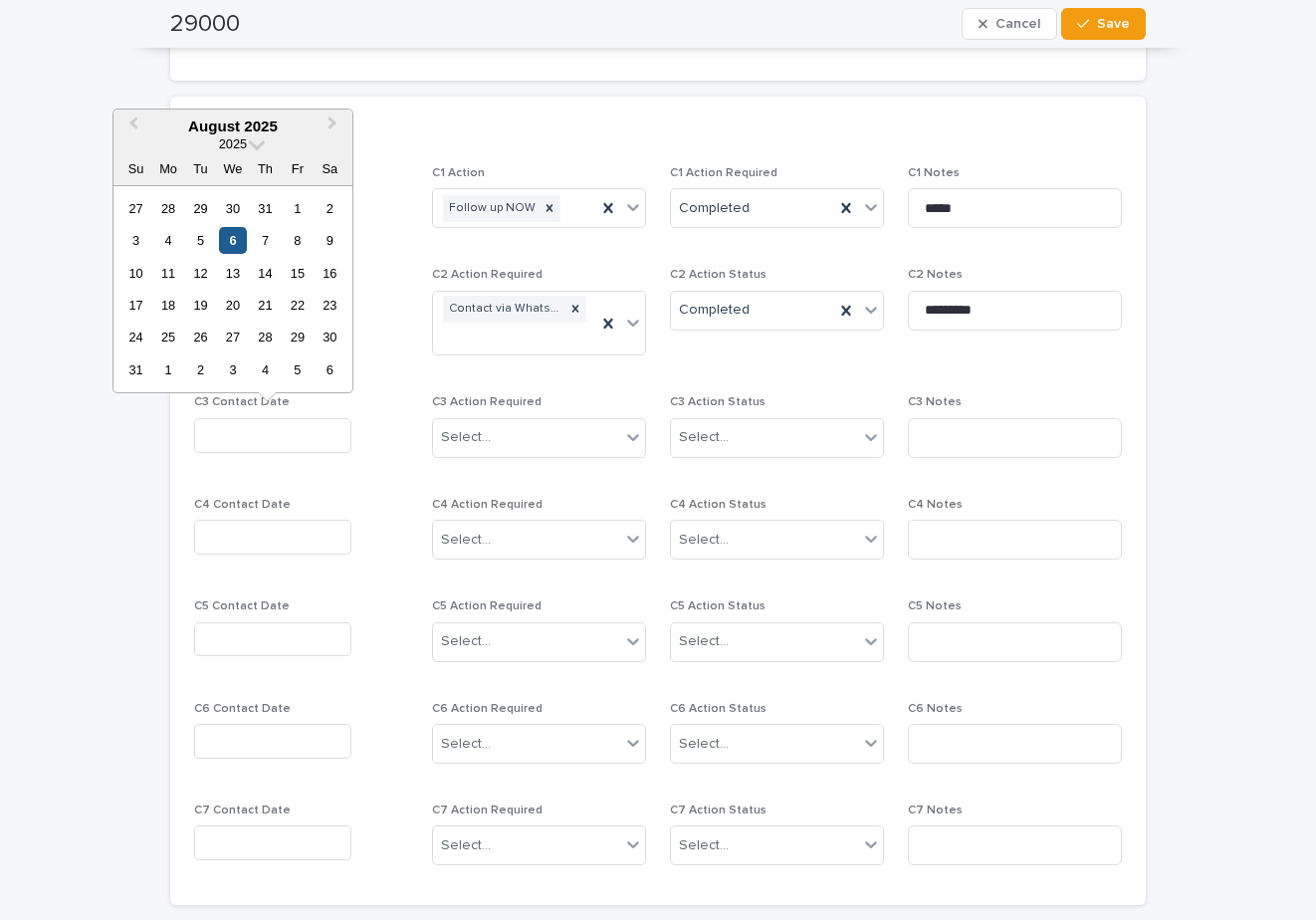 click on "6" at bounding box center [232, 240] 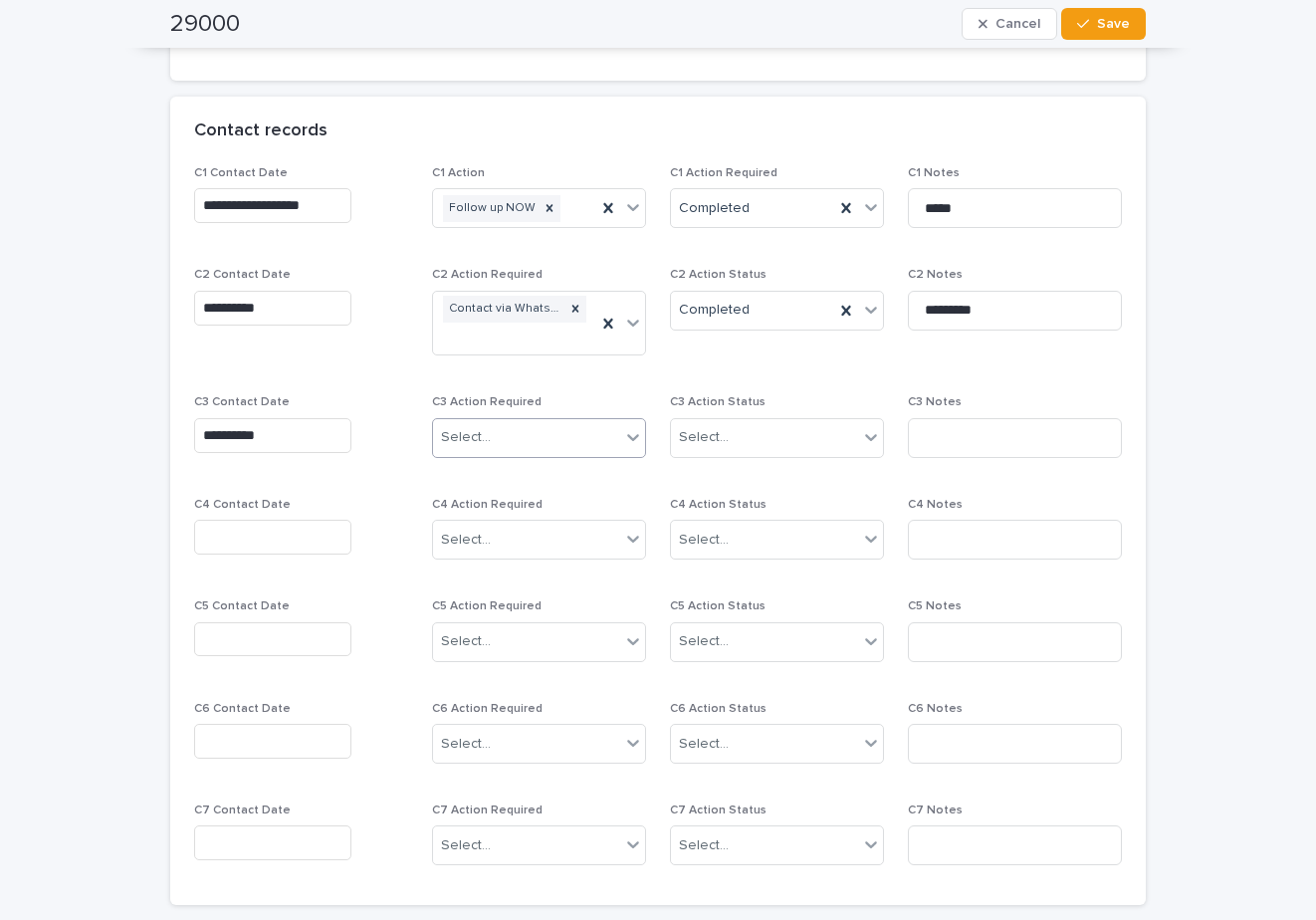 click on "Select..." at bounding box center (527, 437) 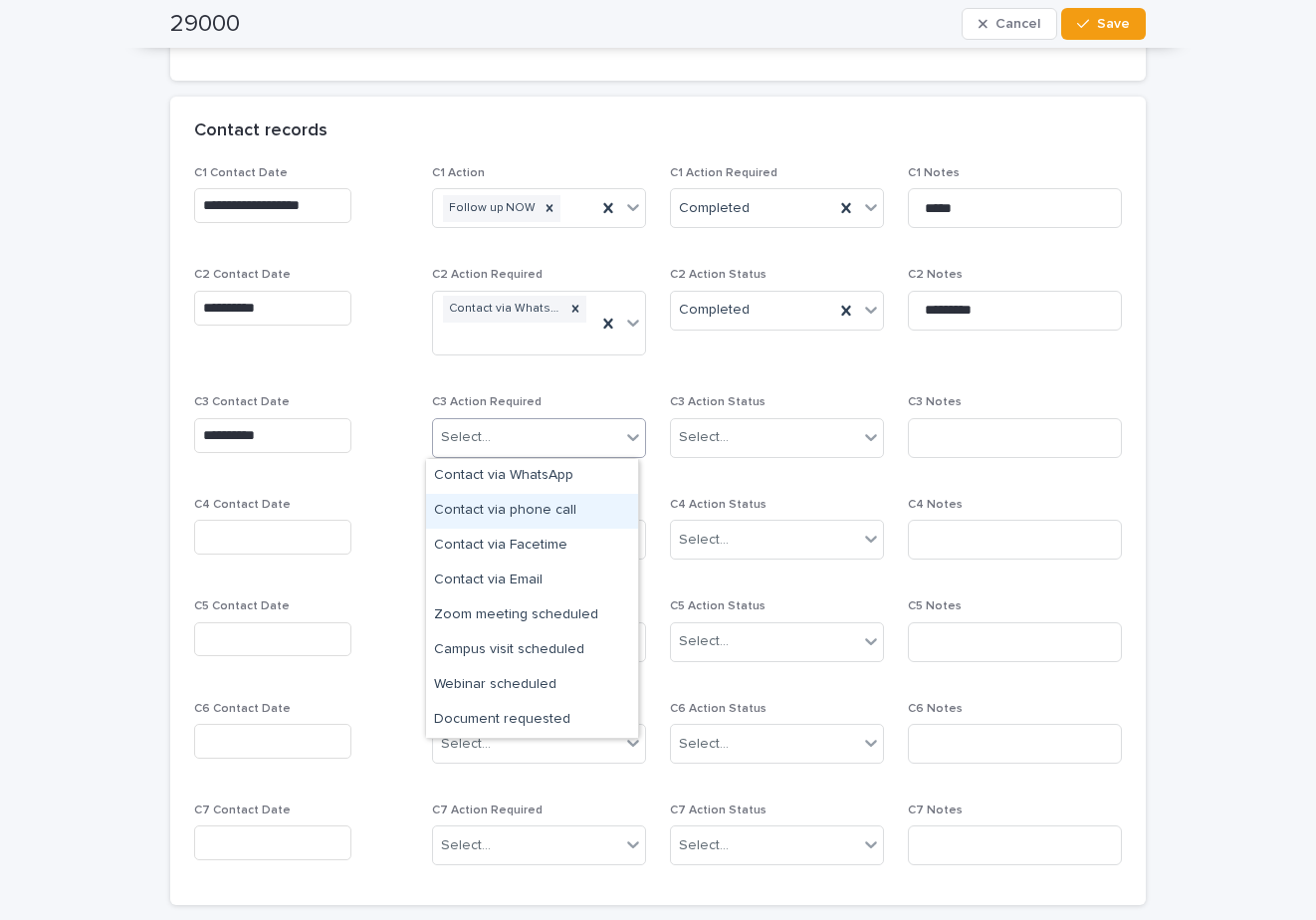 drag, startPoint x: 519, startPoint y: 481, endPoint x: 513, endPoint y: 510, distance: 29.614186 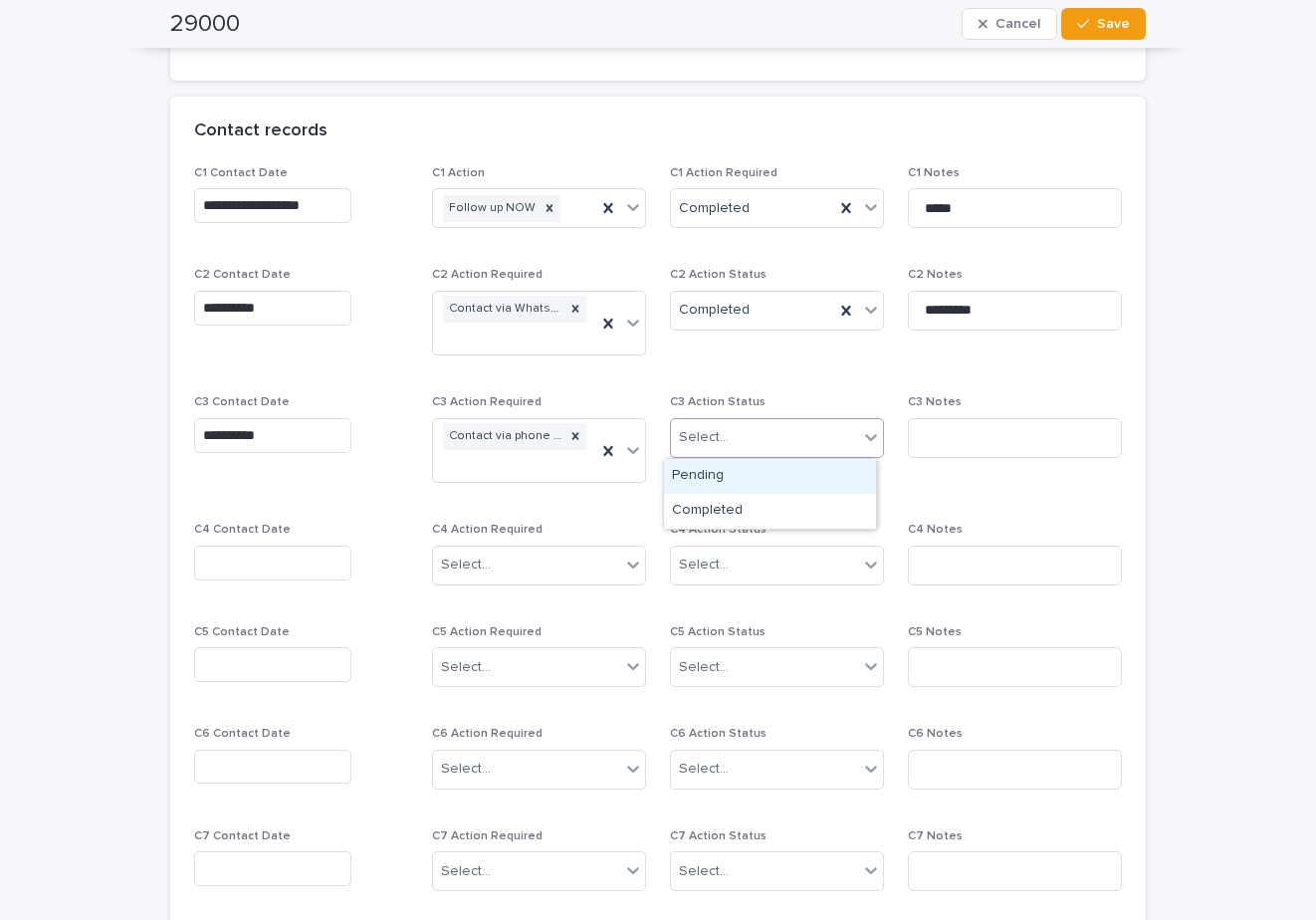 click on "Select..." at bounding box center (704, 437) 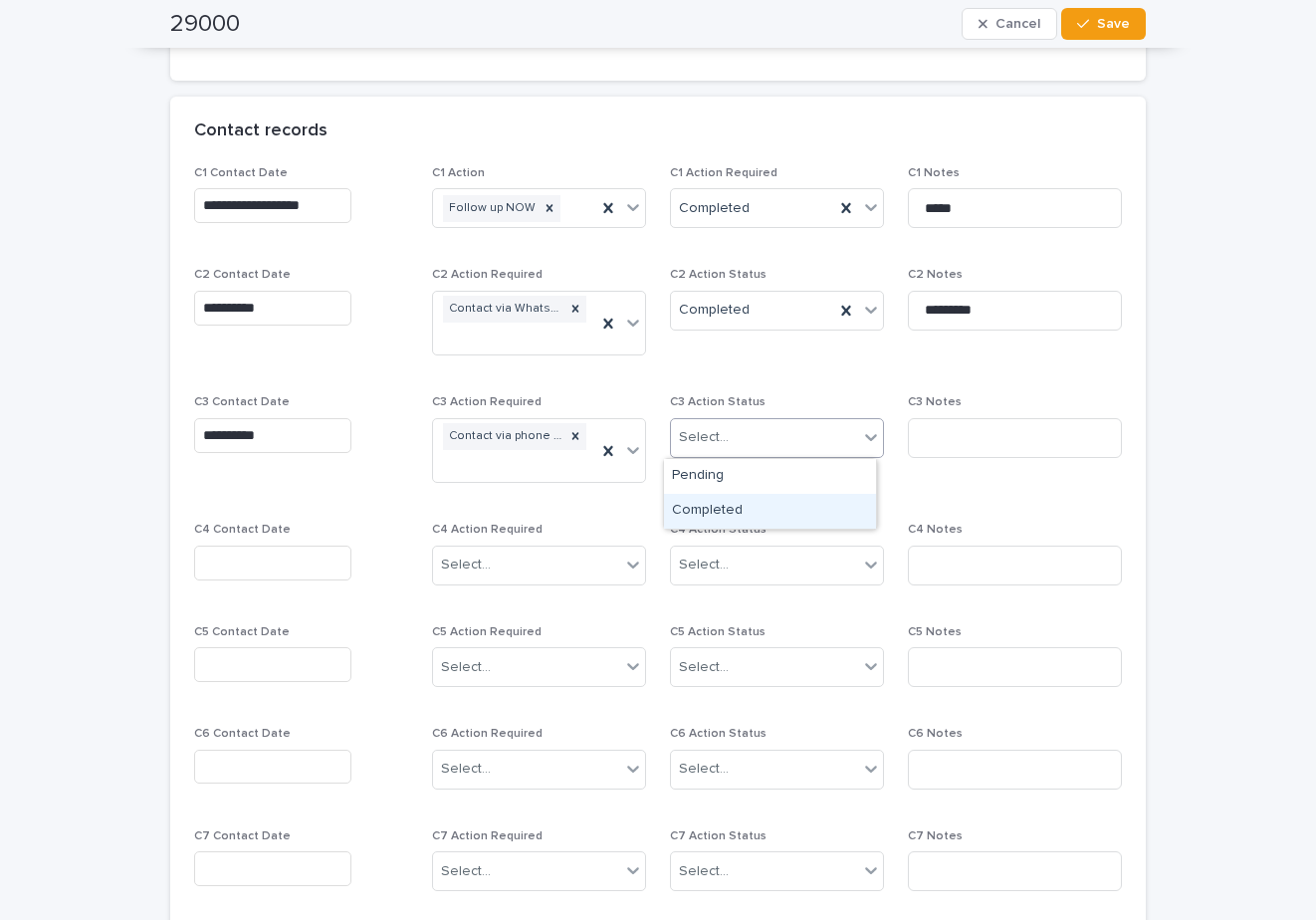 drag, startPoint x: 724, startPoint y: 509, endPoint x: 761, endPoint y: 512, distance: 37.12142 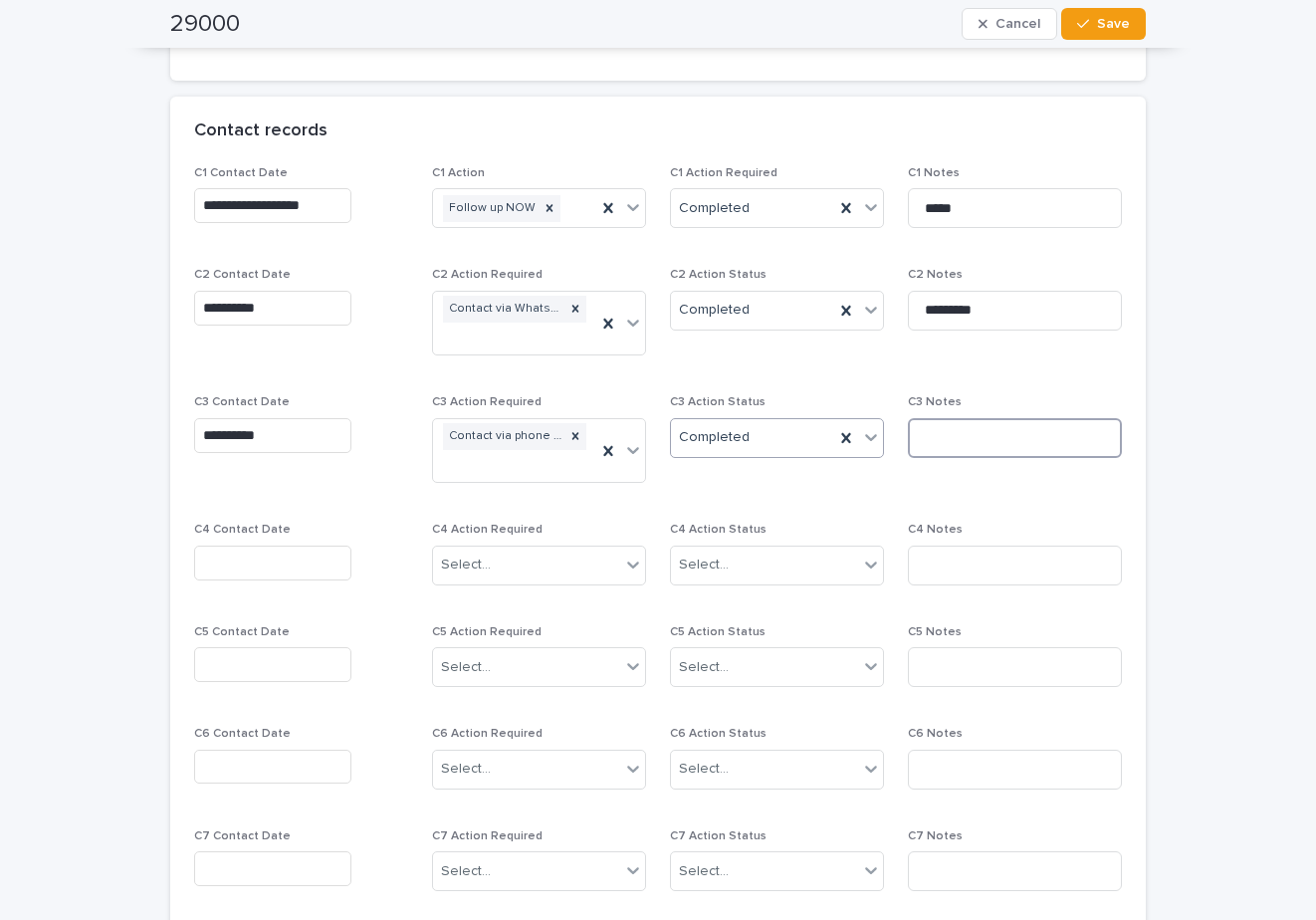 click at bounding box center (1014, 438) 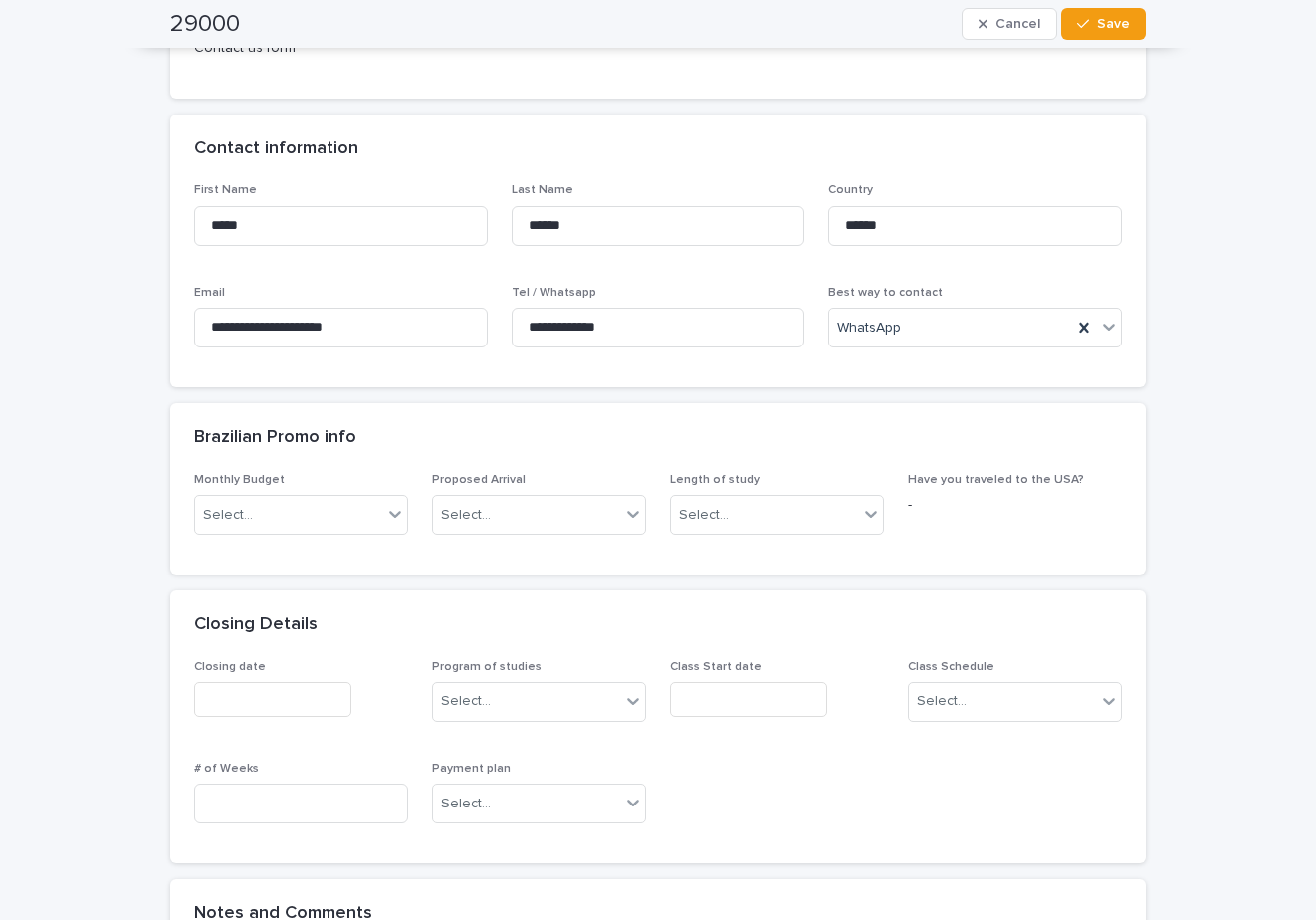 scroll, scrollTop: 597, scrollLeft: 0, axis: vertical 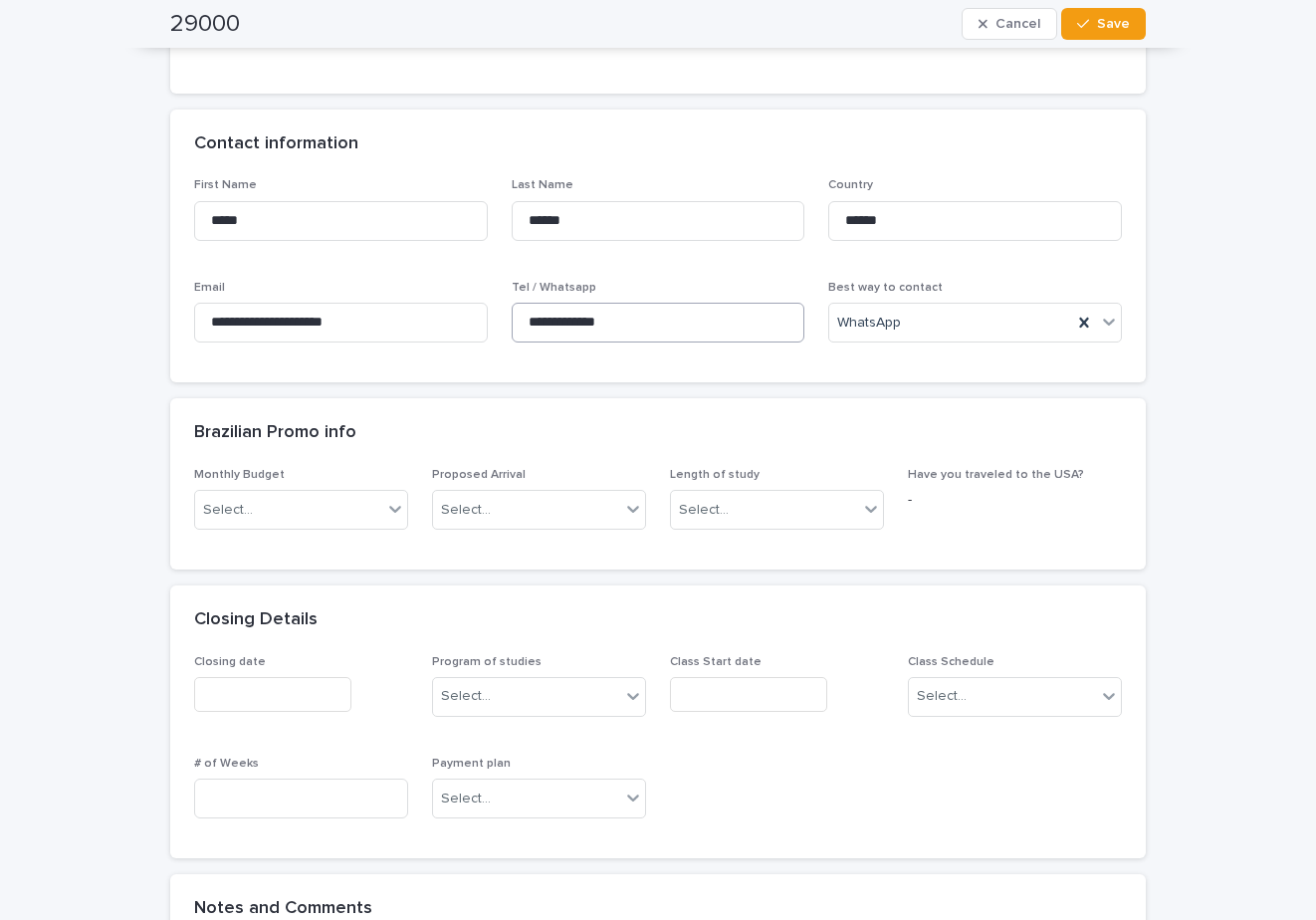 type on "**********" 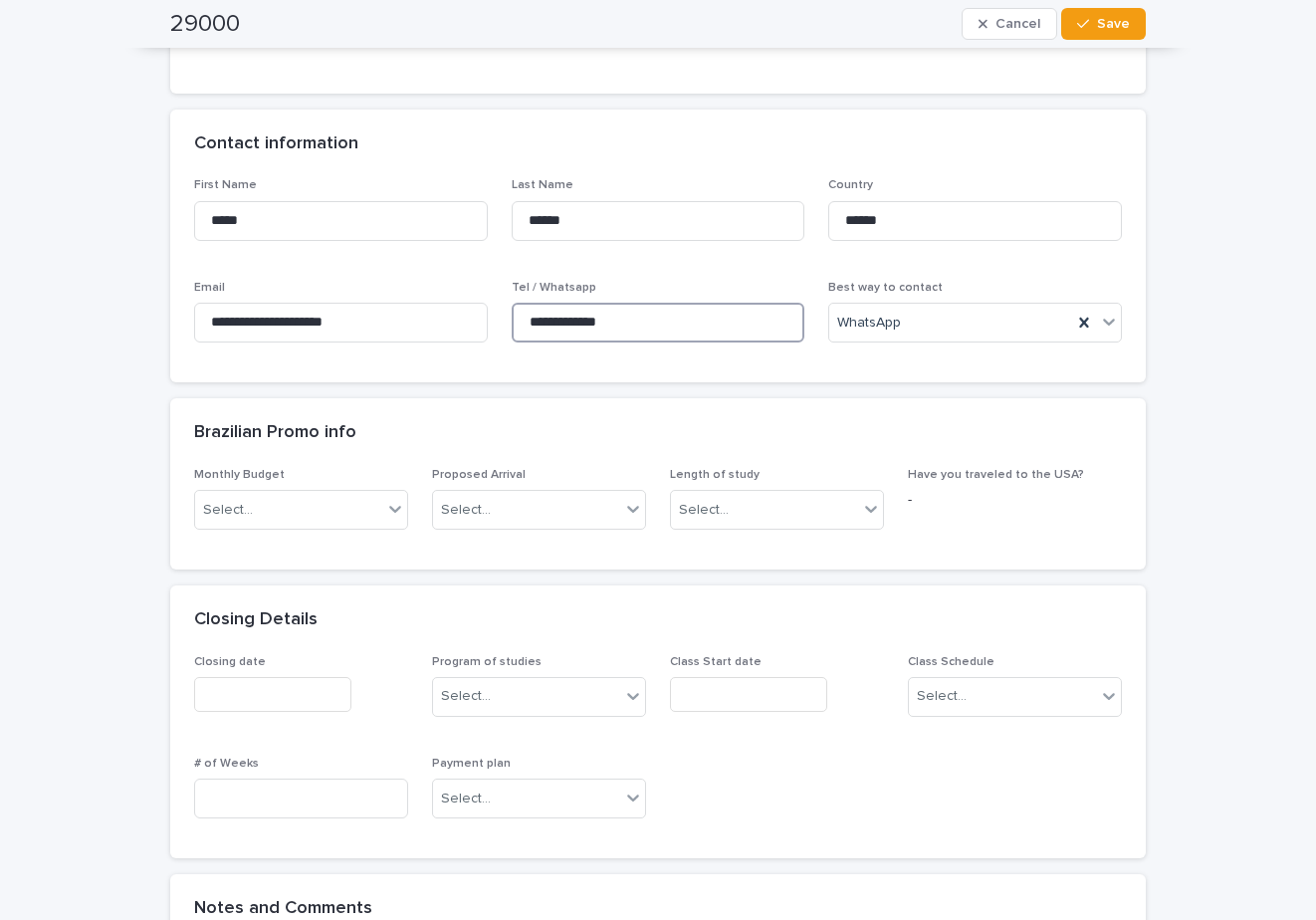 drag, startPoint x: 651, startPoint y: 326, endPoint x: 461, endPoint y: 286, distance: 194.16488 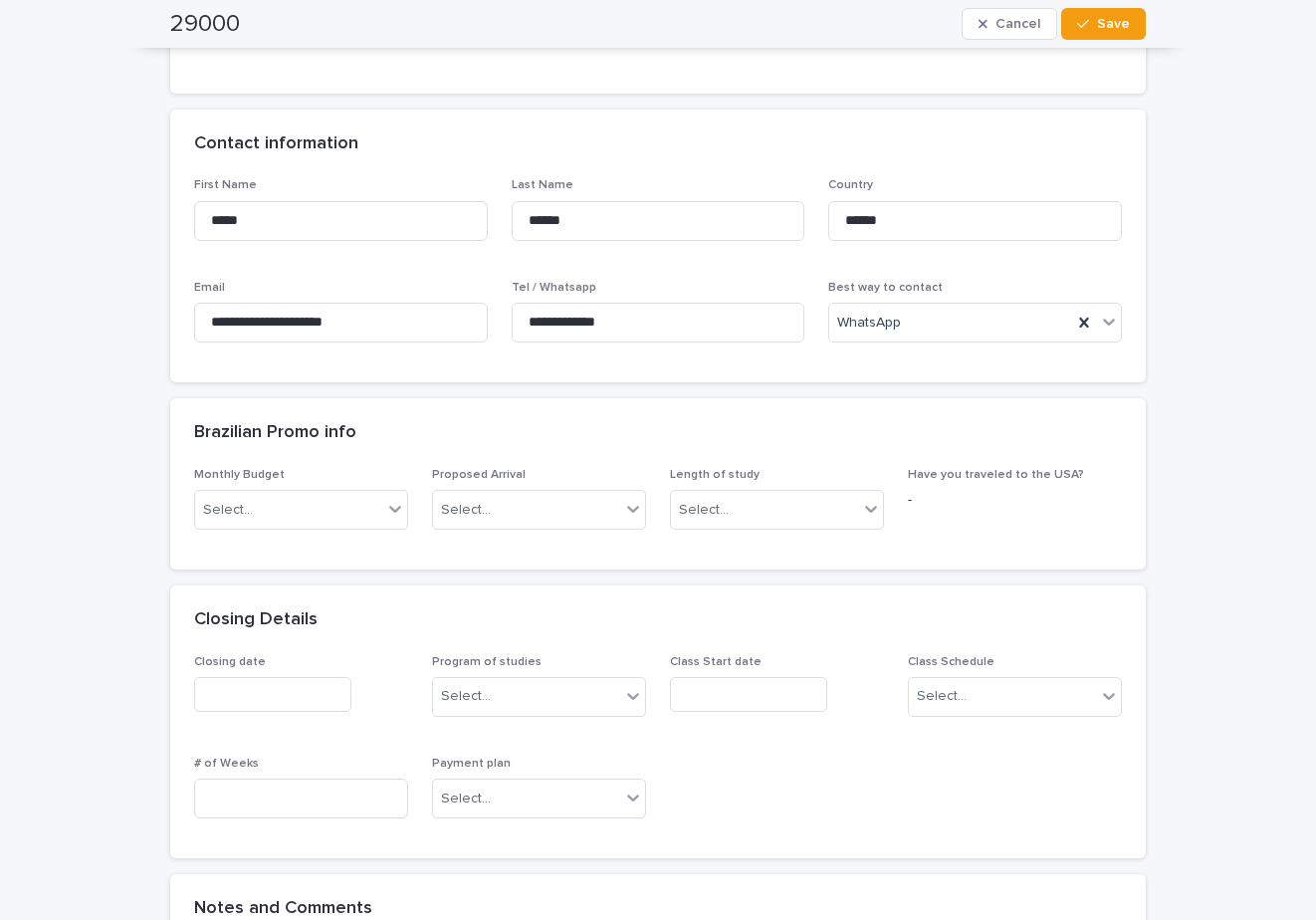 click on "**********" at bounding box center [658, 804] 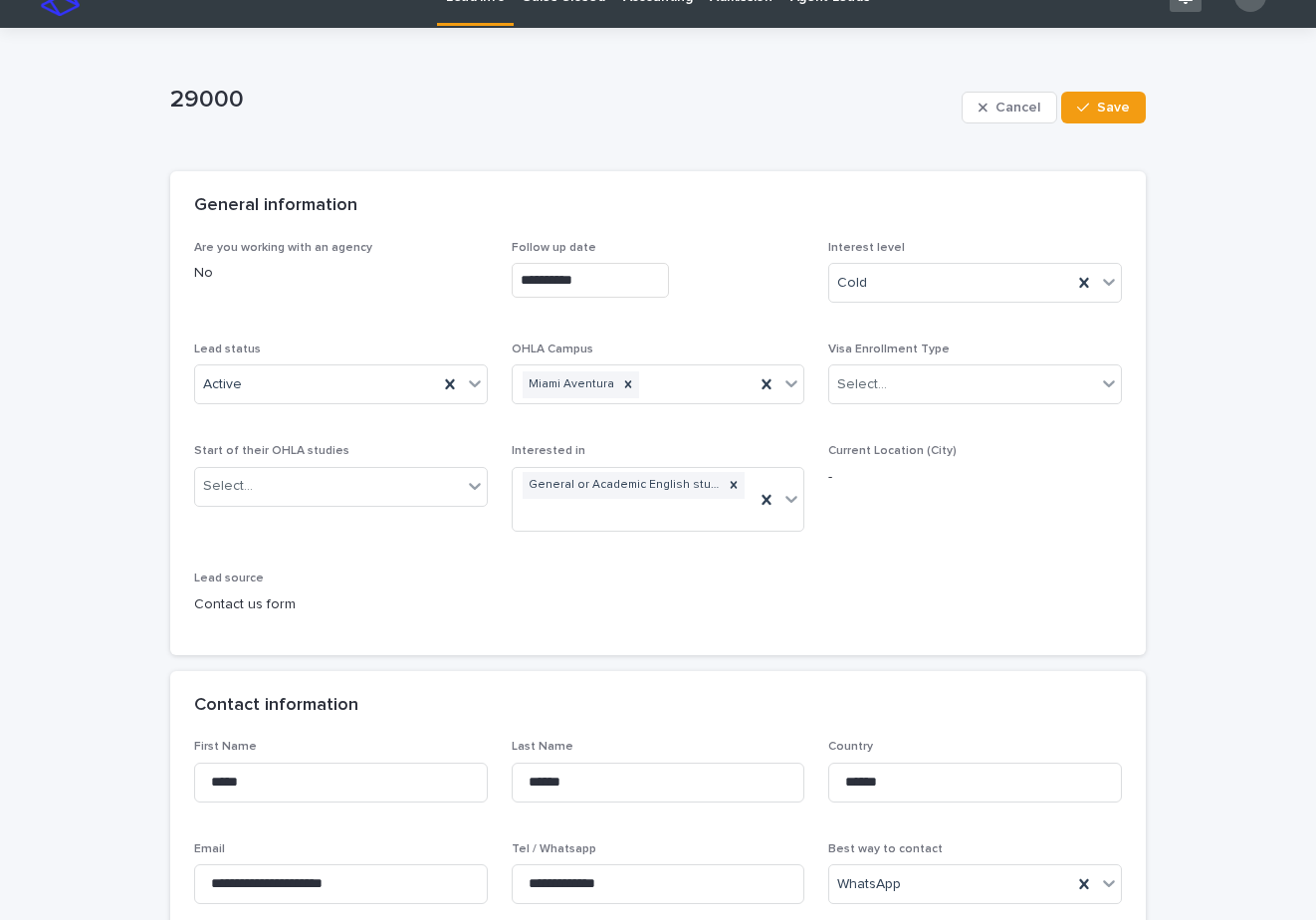 scroll, scrollTop: 0, scrollLeft: 0, axis: both 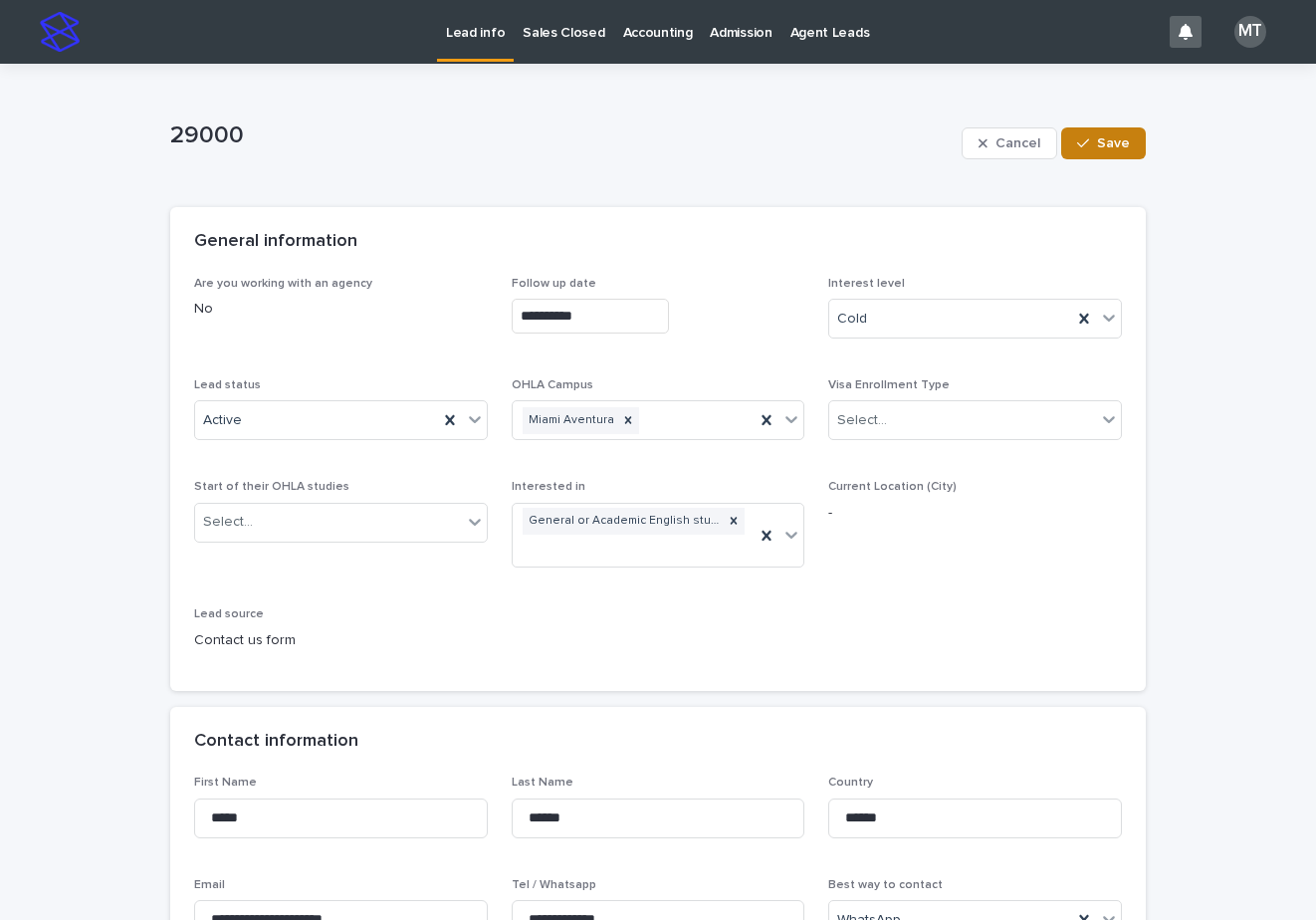 click on "Save" at bounding box center (1113, 143) 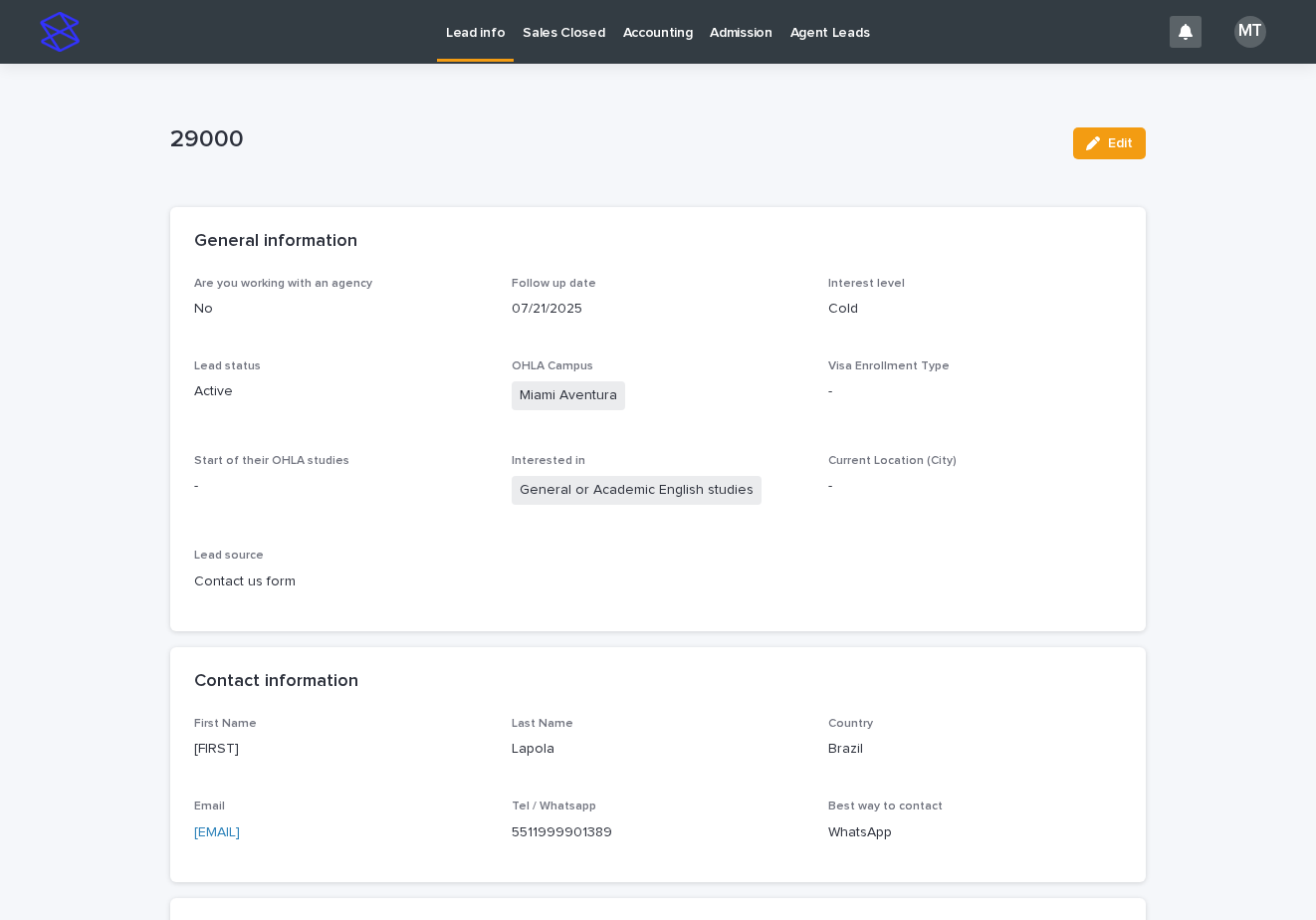 click on "Lead info" at bounding box center (475, 21) 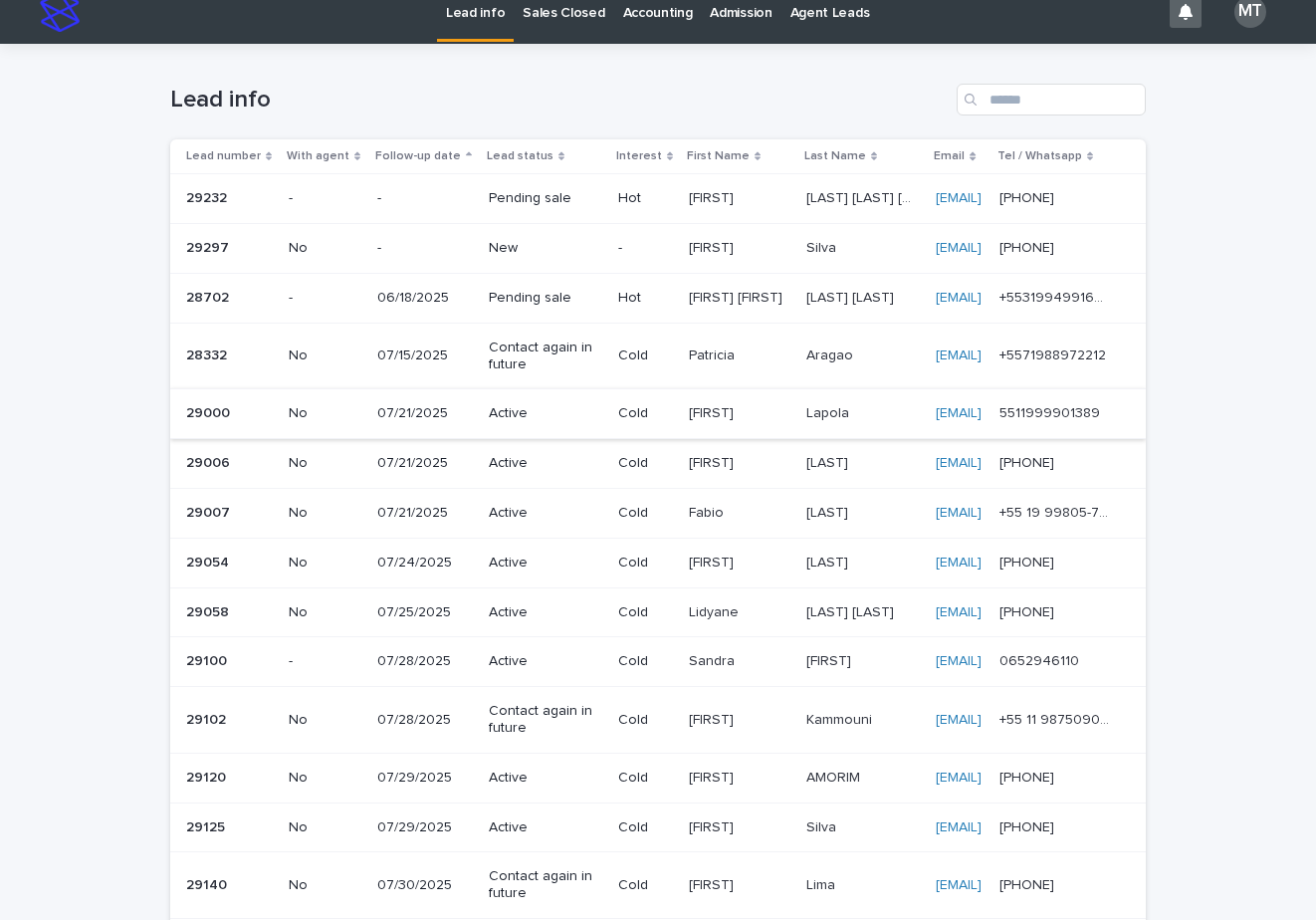 scroll, scrollTop: 0, scrollLeft: 0, axis: both 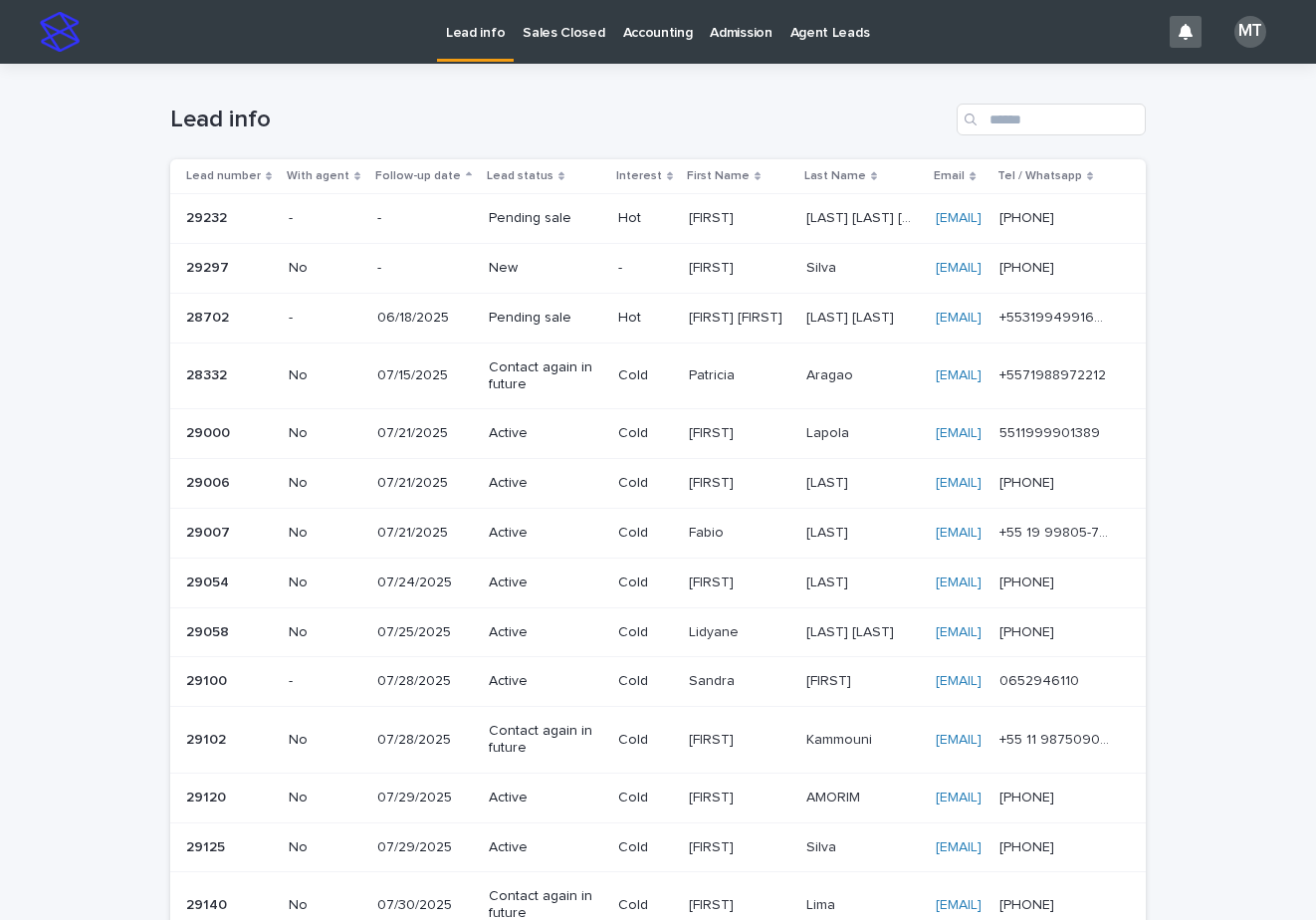 click on "-" at bounding box center [645, 268] 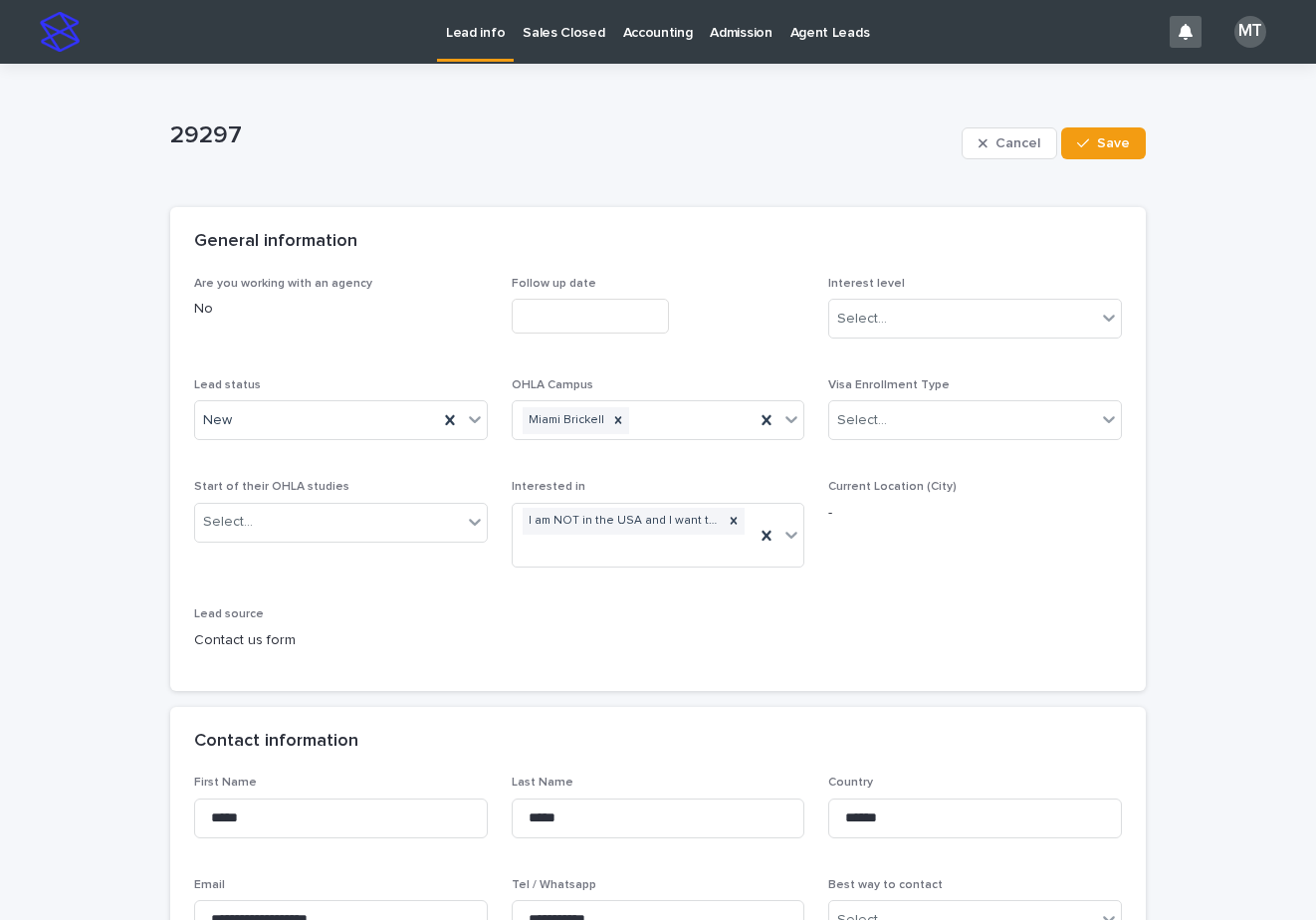 click at bounding box center [590, 316] 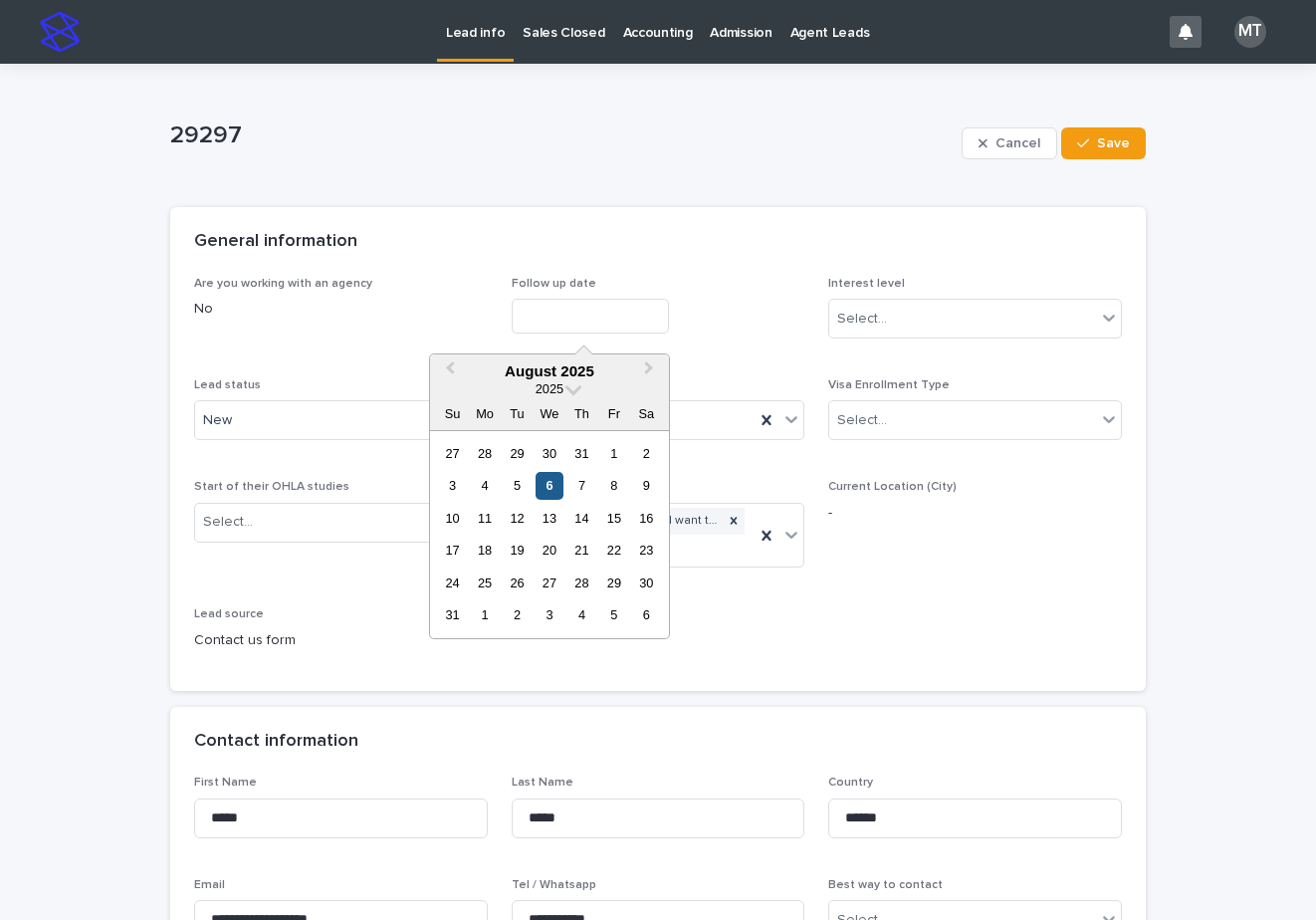 click on "6" at bounding box center [548, 485] 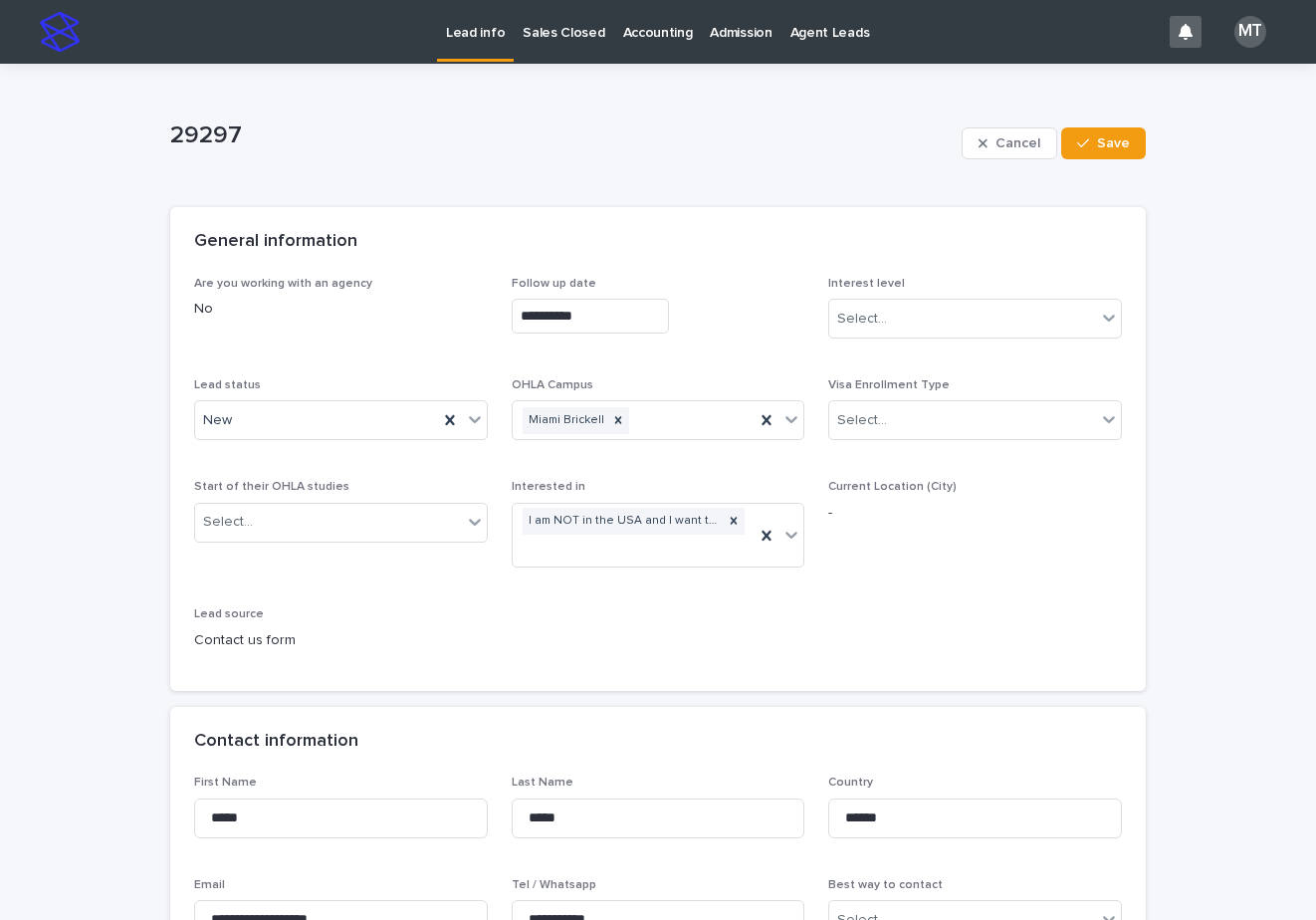 click on "Interest level Select..." at bounding box center [975, 316] 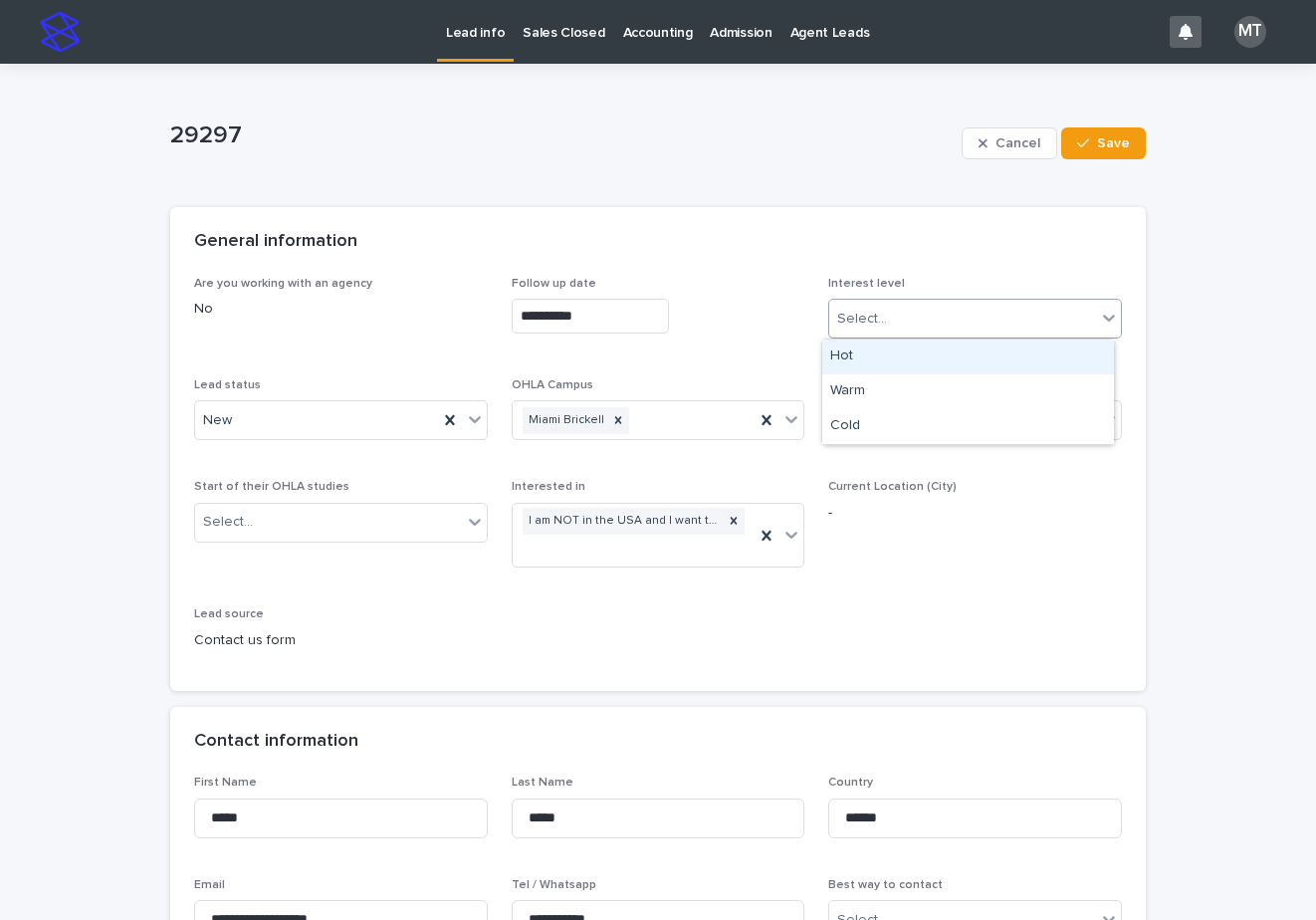 click on "Select..." at bounding box center (862, 319) 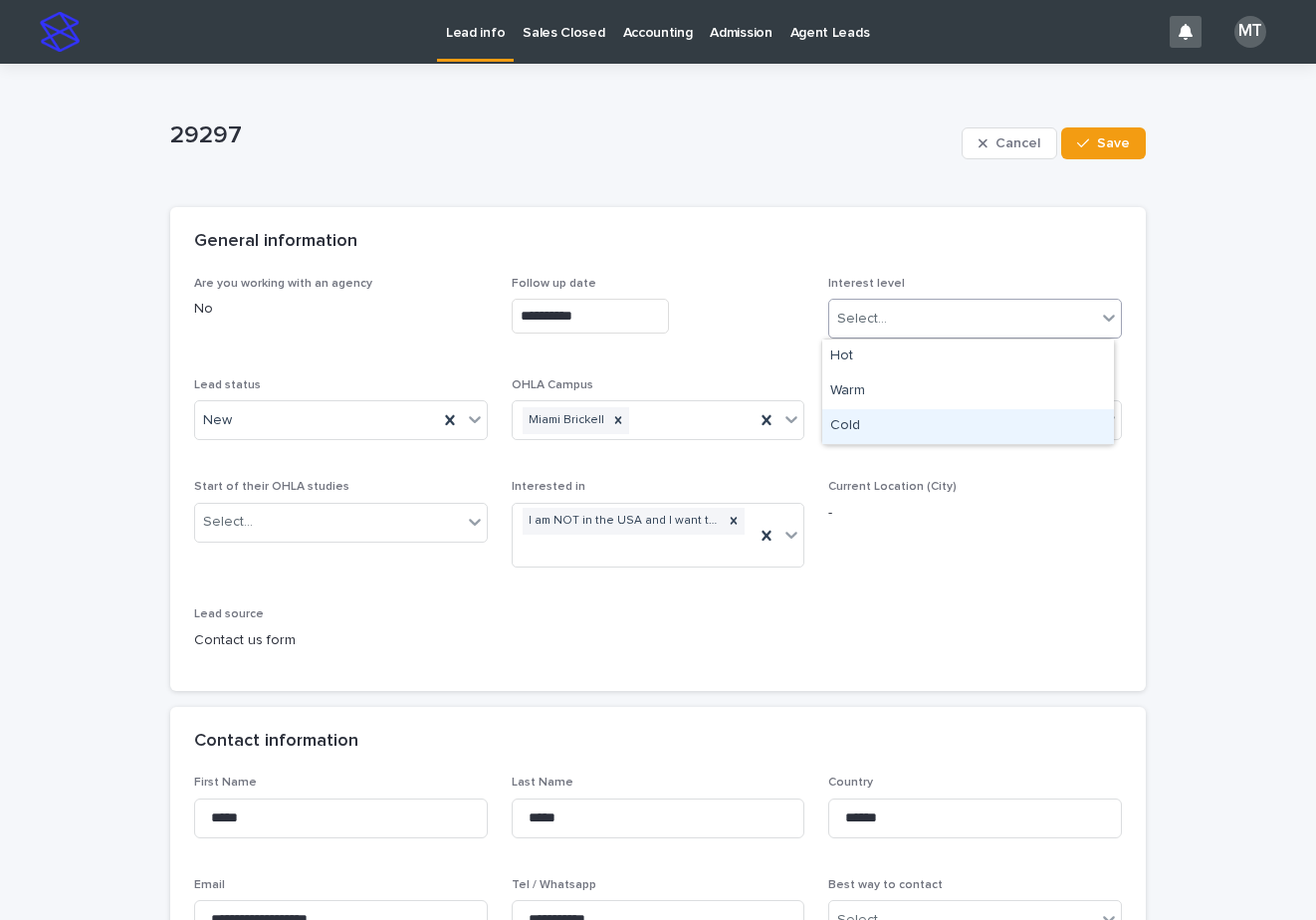 click on "Cold" at bounding box center (968, 426) 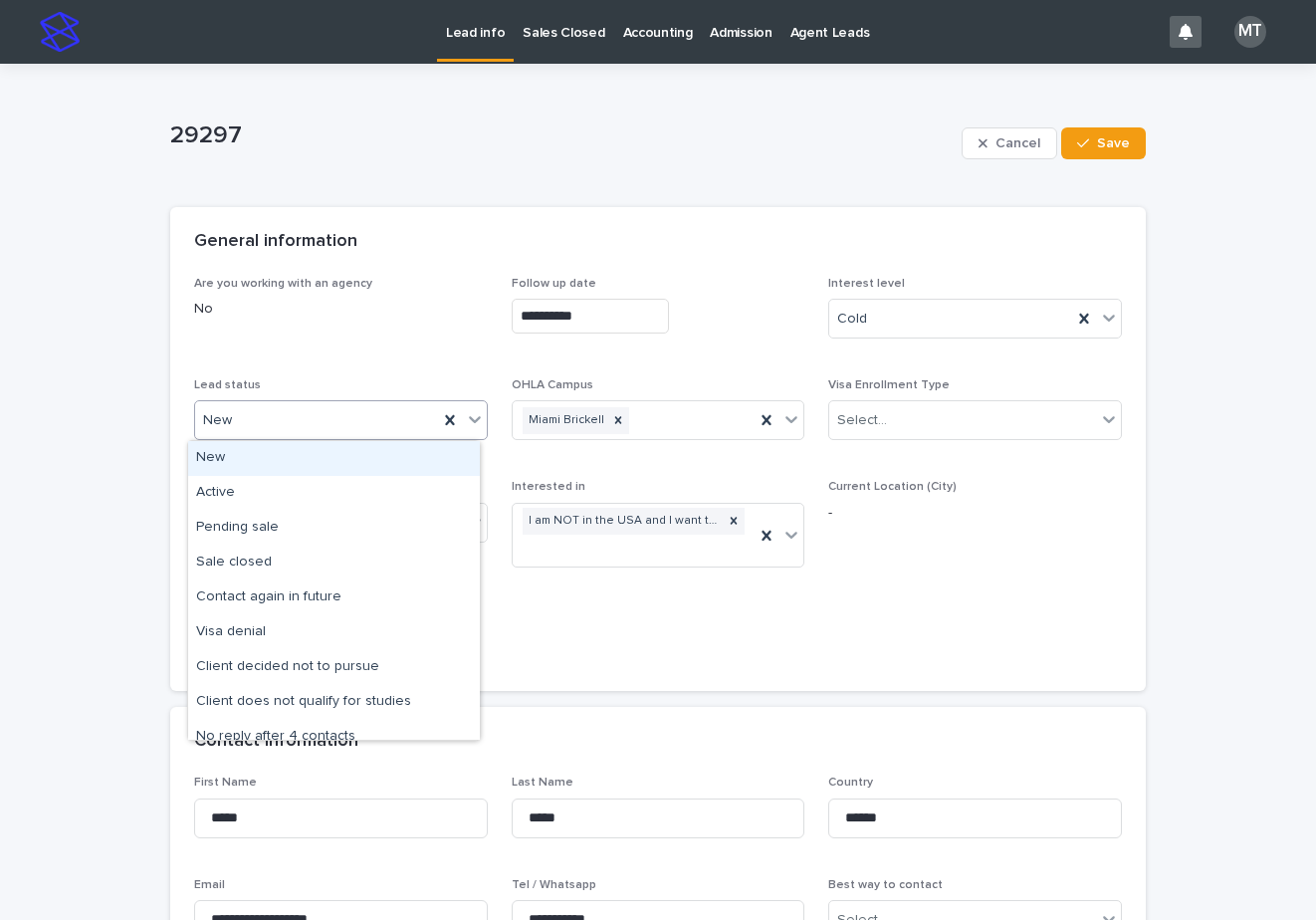 click on "New" at bounding box center (317, 420) 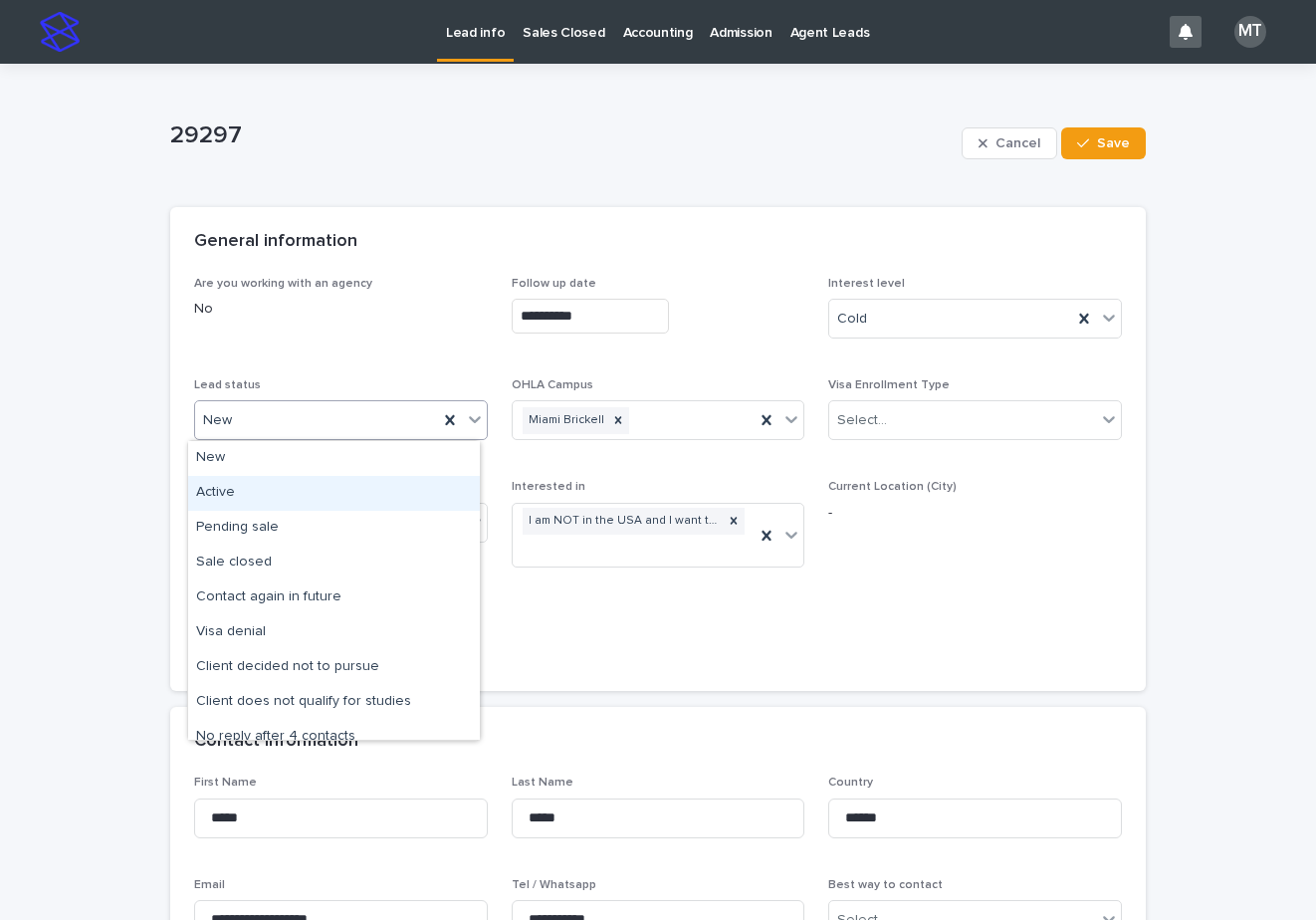click on "Active" at bounding box center (333, 493) 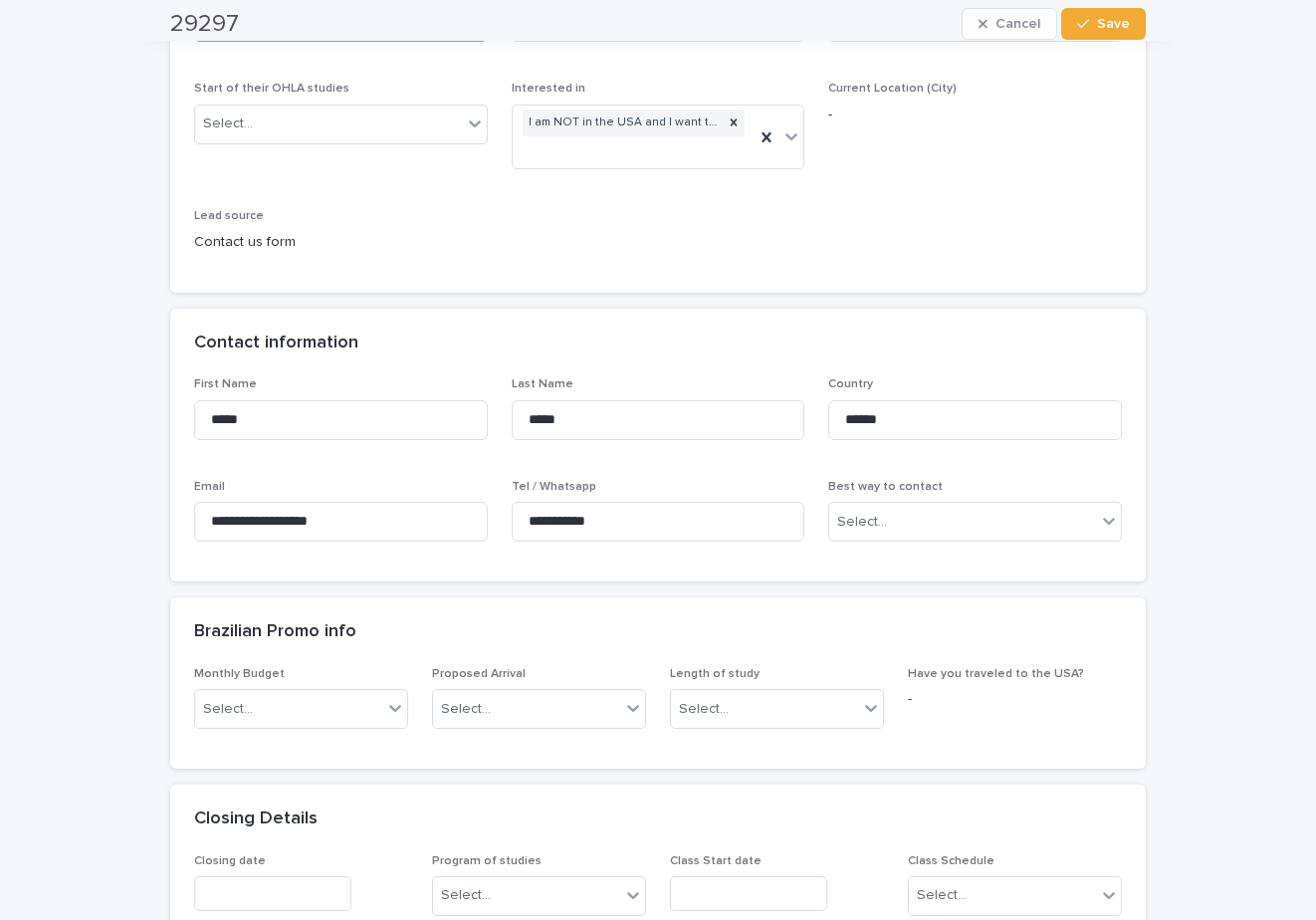 scroll, scrollTop: 697, scrollLeft: 0, axis: vertical 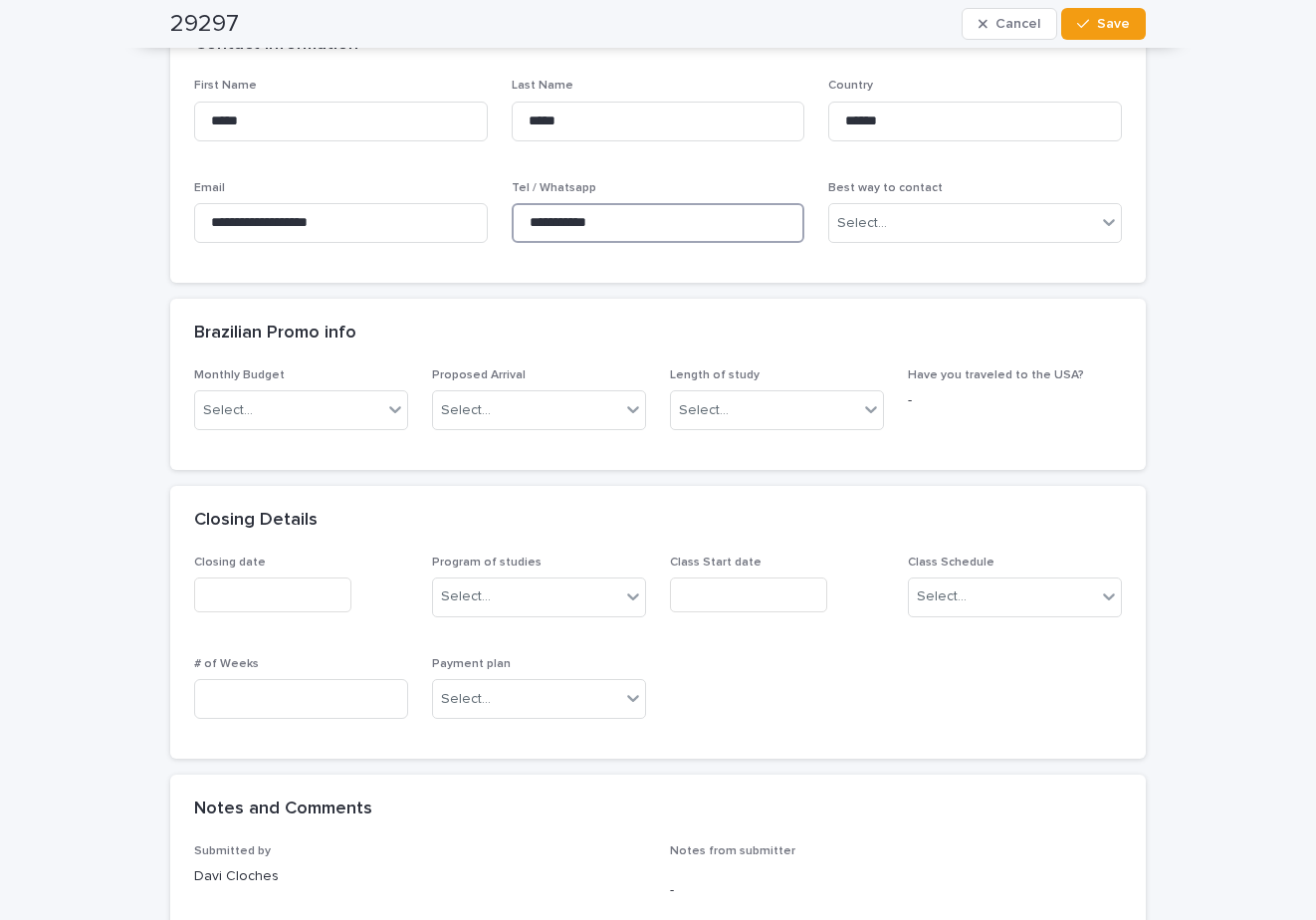 drag, startPoint x: 627, startPoint y: 221, endPoint x: 481, endPoint y: 225, distance: 146.05478 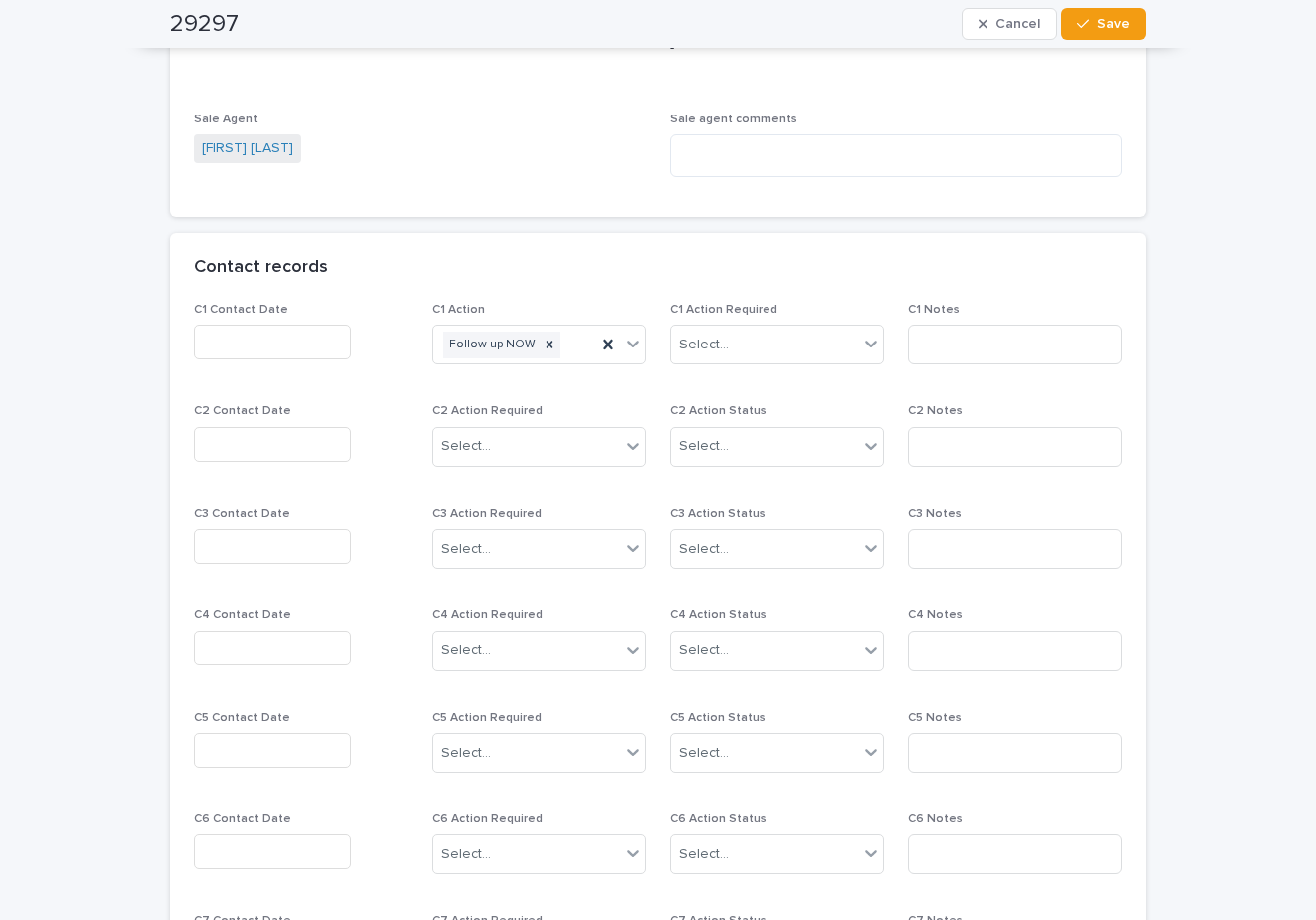scroll, scrollTop: 1494, scrollLeft: 0, axis: vertical 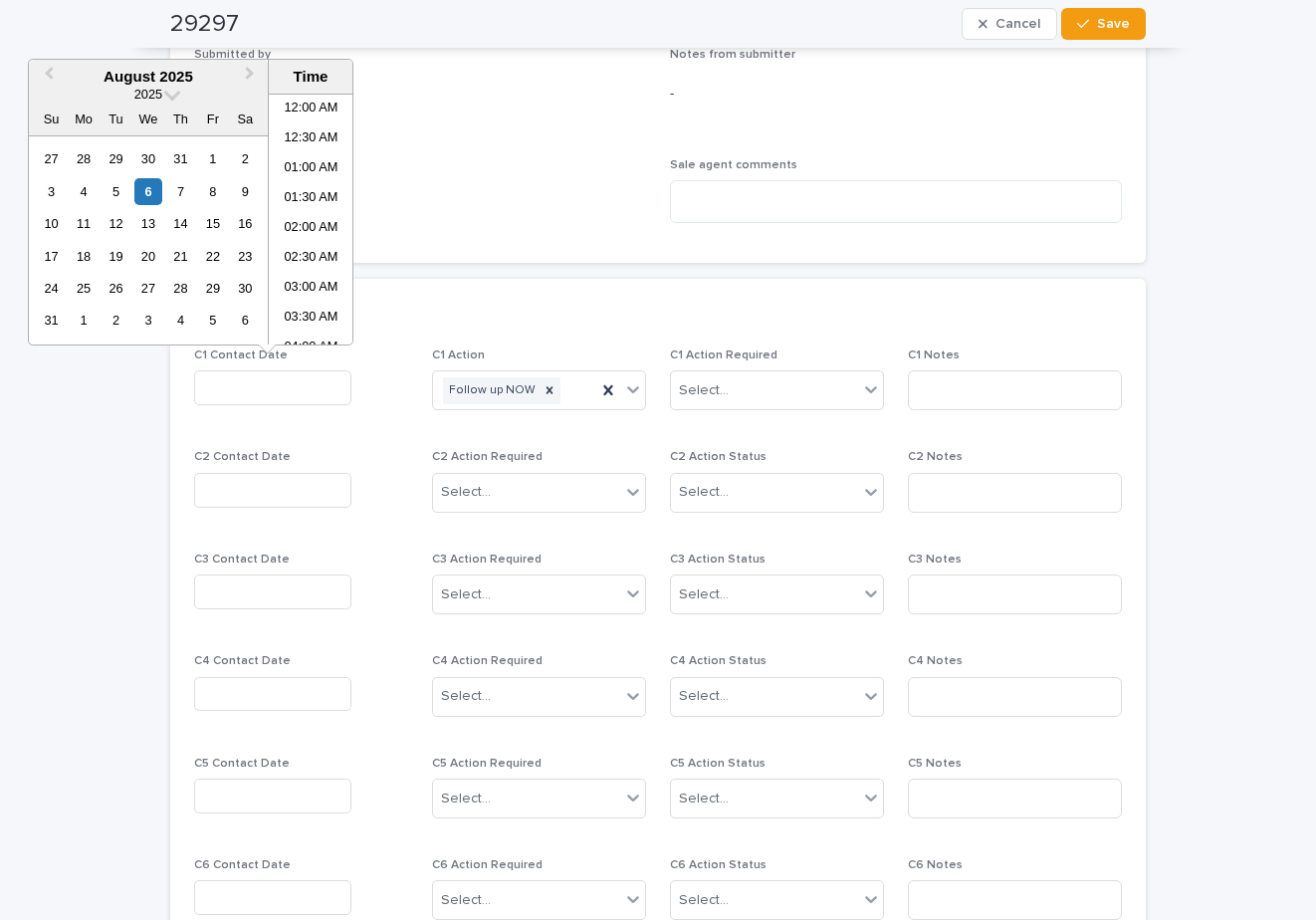 click at bounding box center [273, 387] 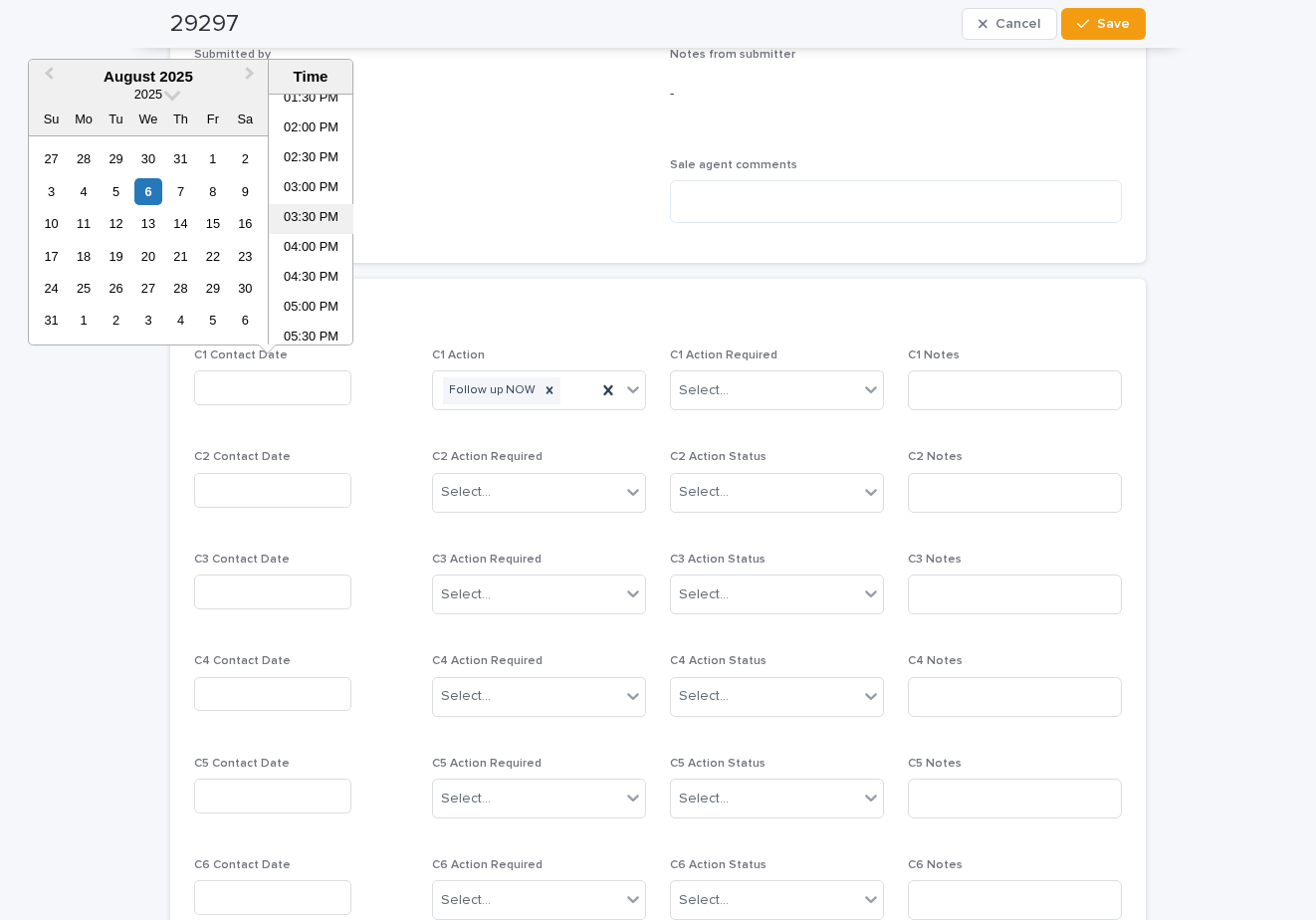 click on "03:30 PM" at bounding box center [311, 219] 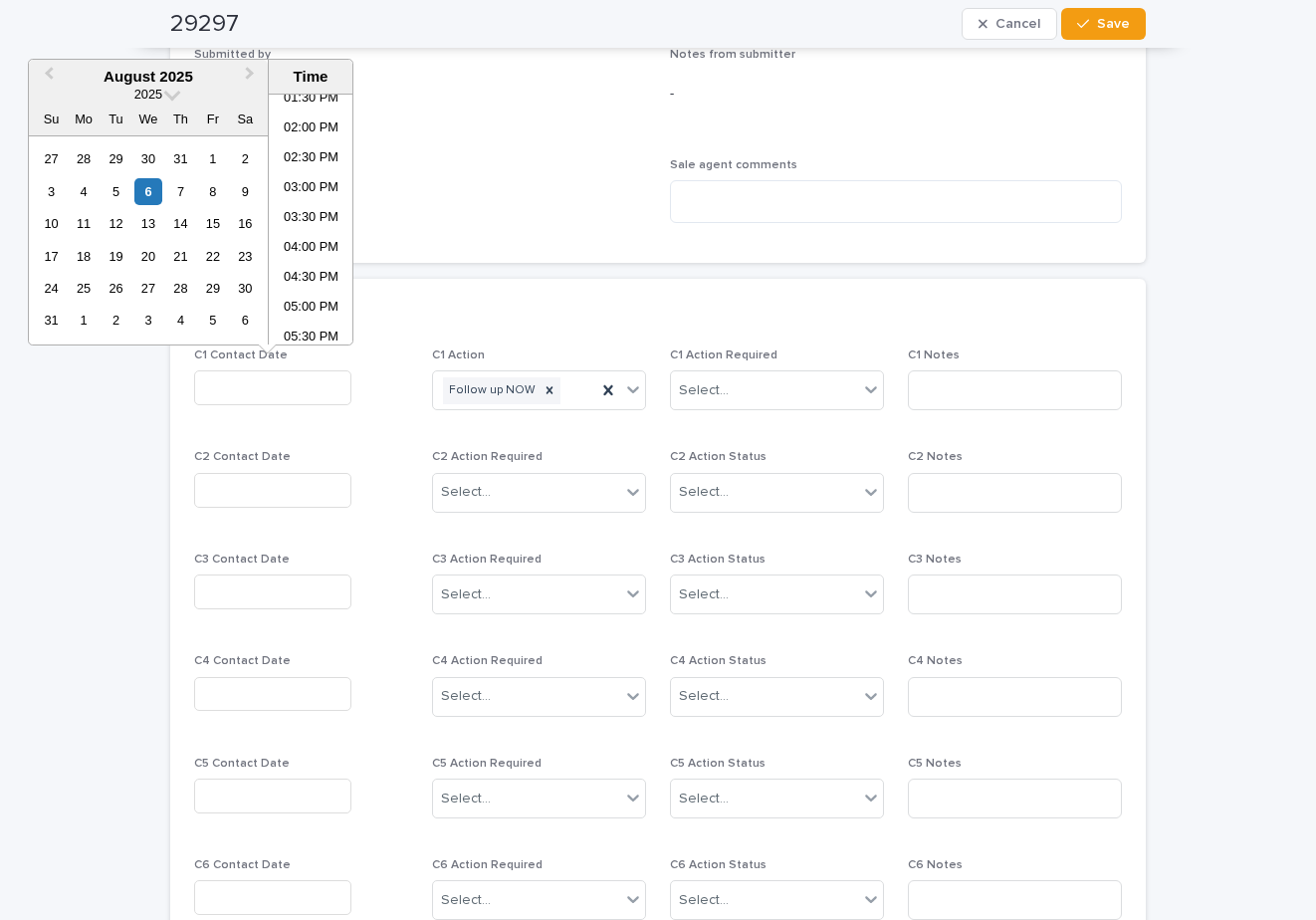 type on "**********" 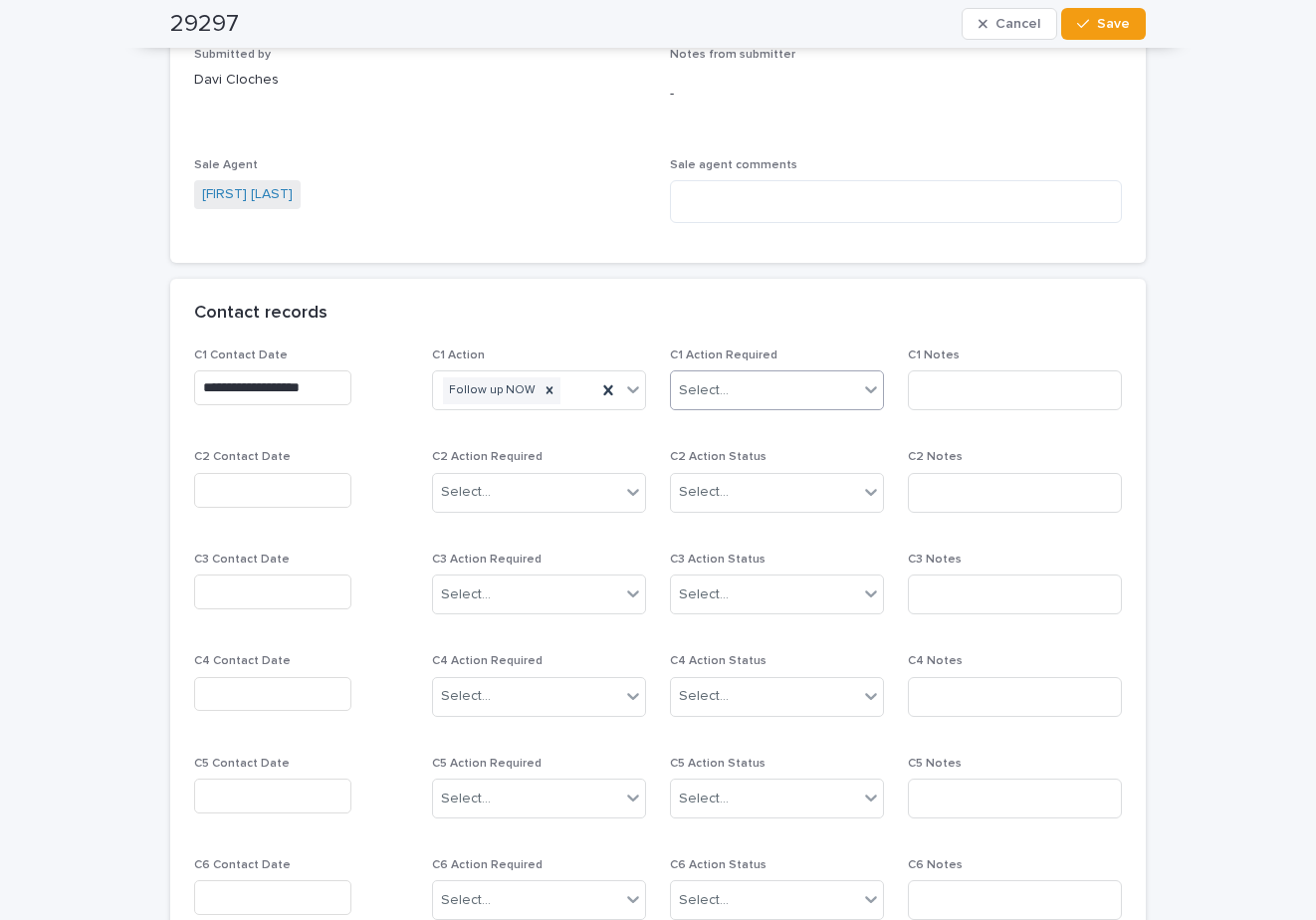 click on "Select..." at bounding box center (765, 390) 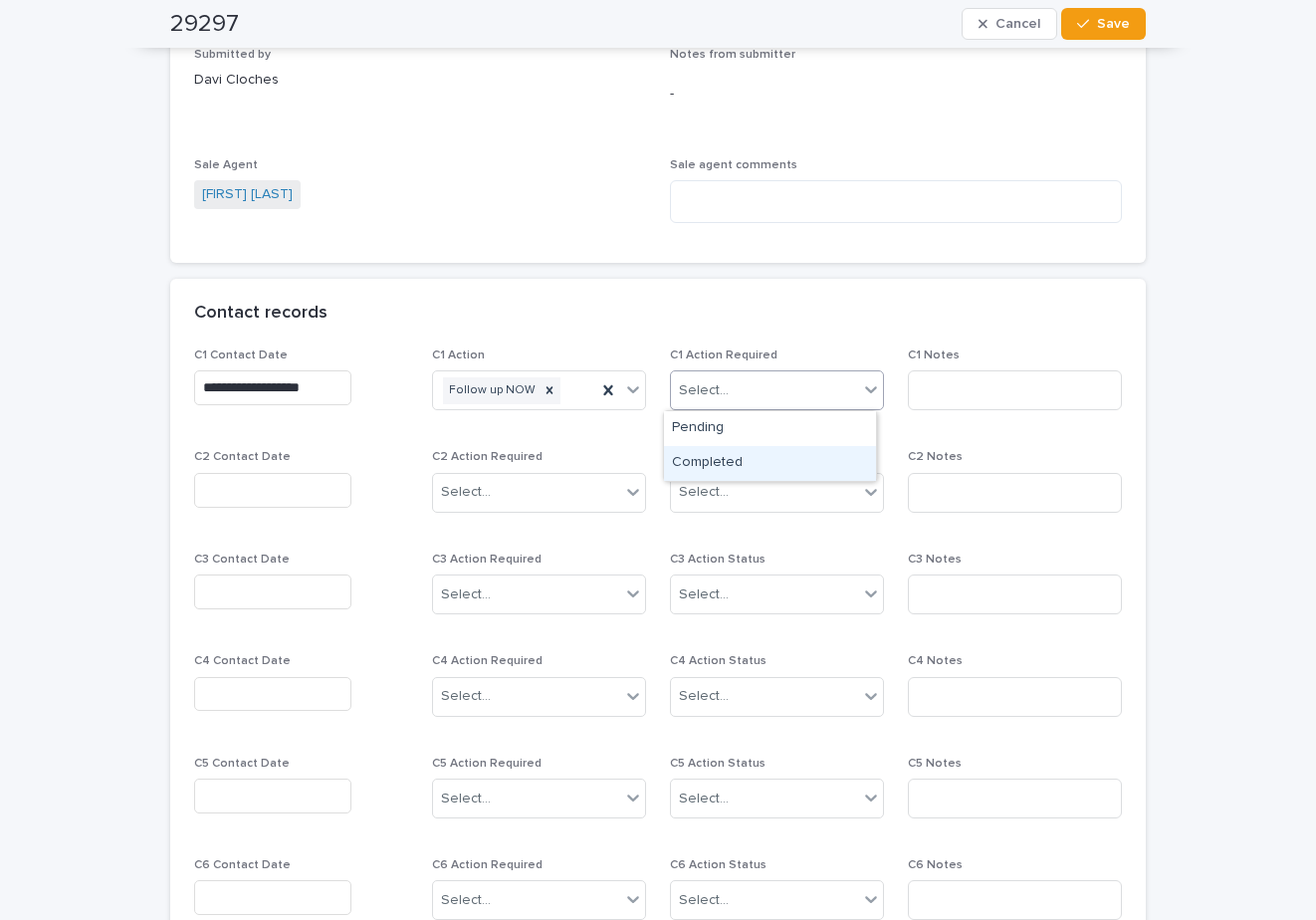 click on "Completed" at bounding box center (769, 463) 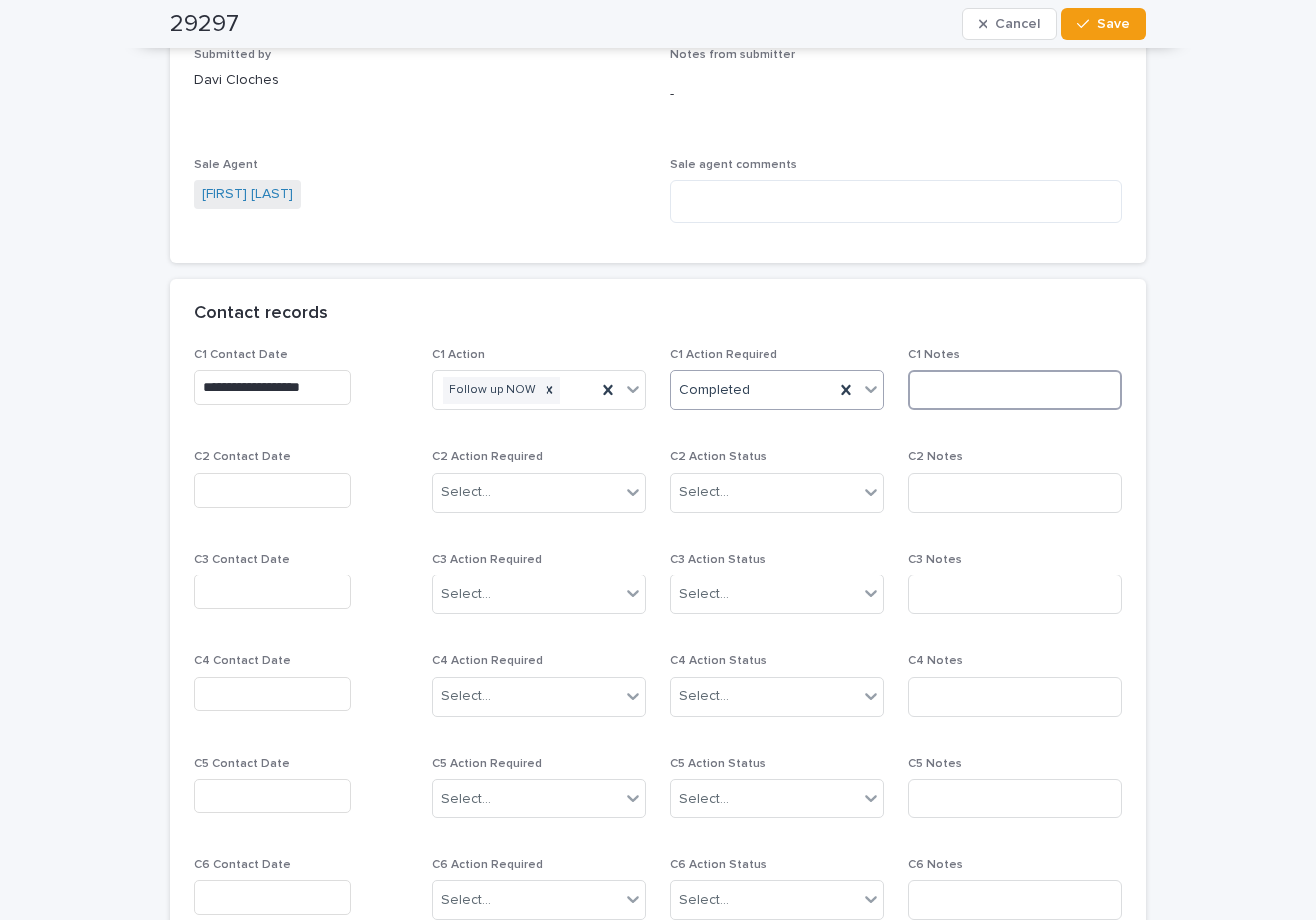 click at bounding box center (1014, 390) 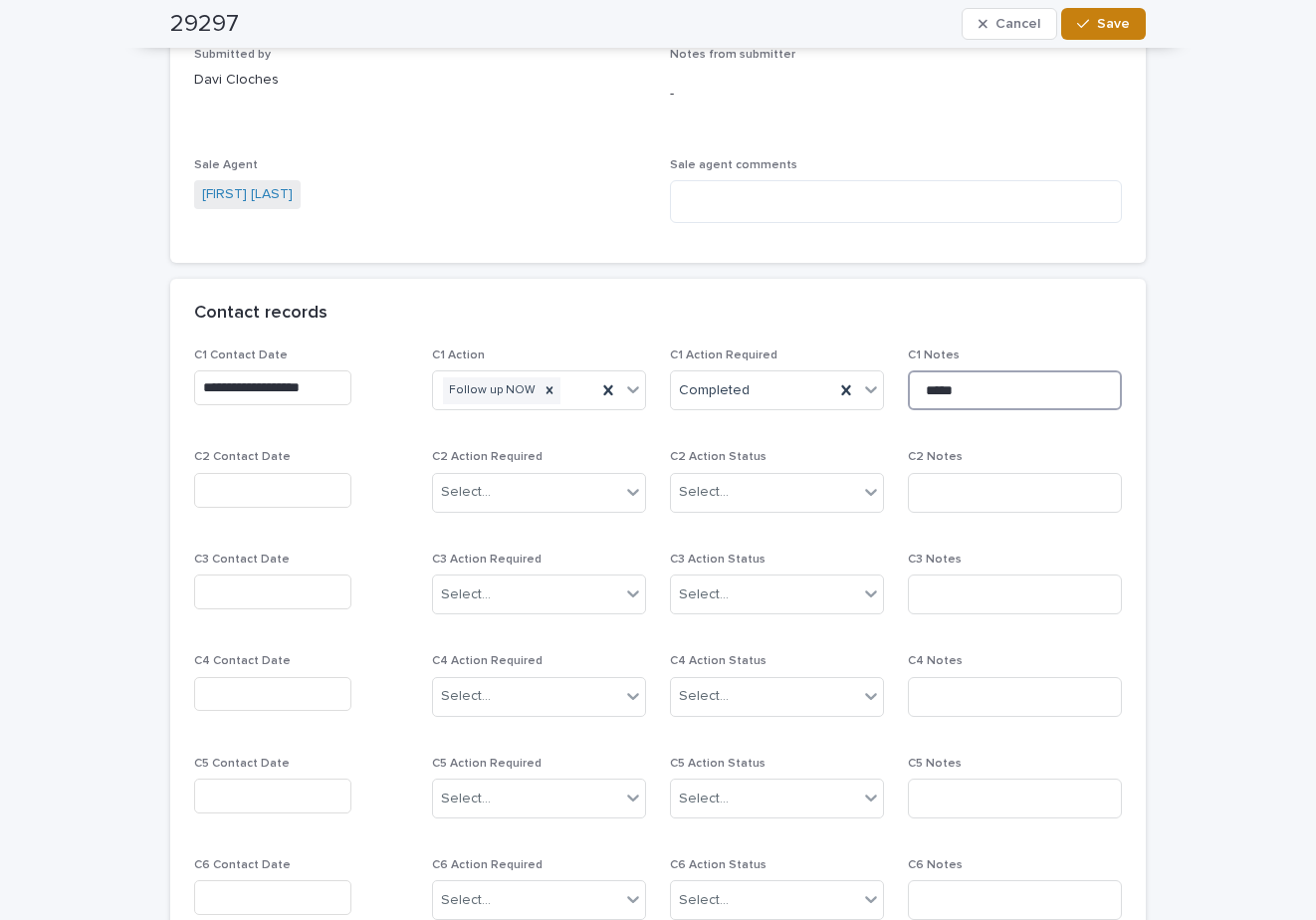 type on "*****" 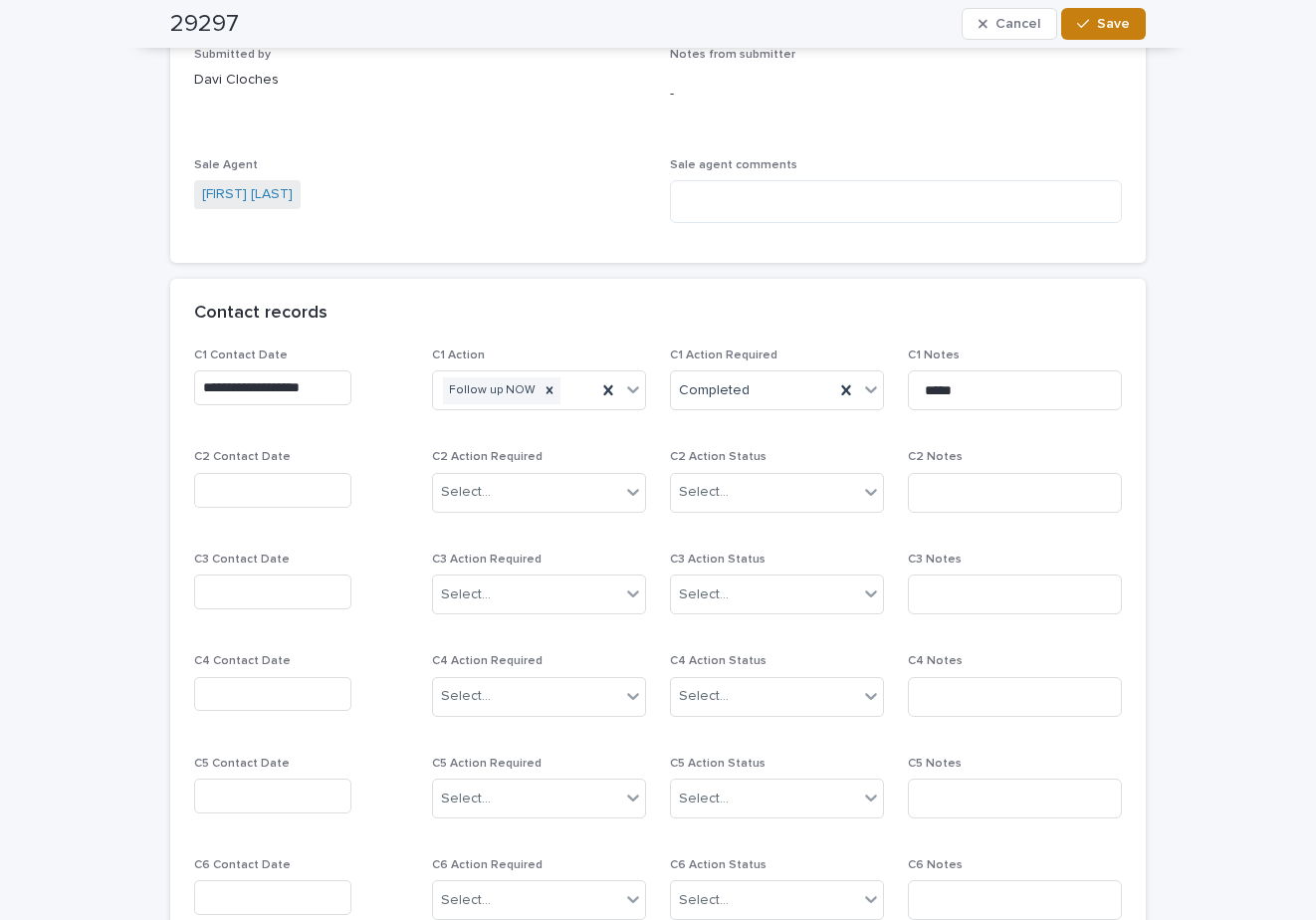 click on "Save" at bounding box center (1103, 24) 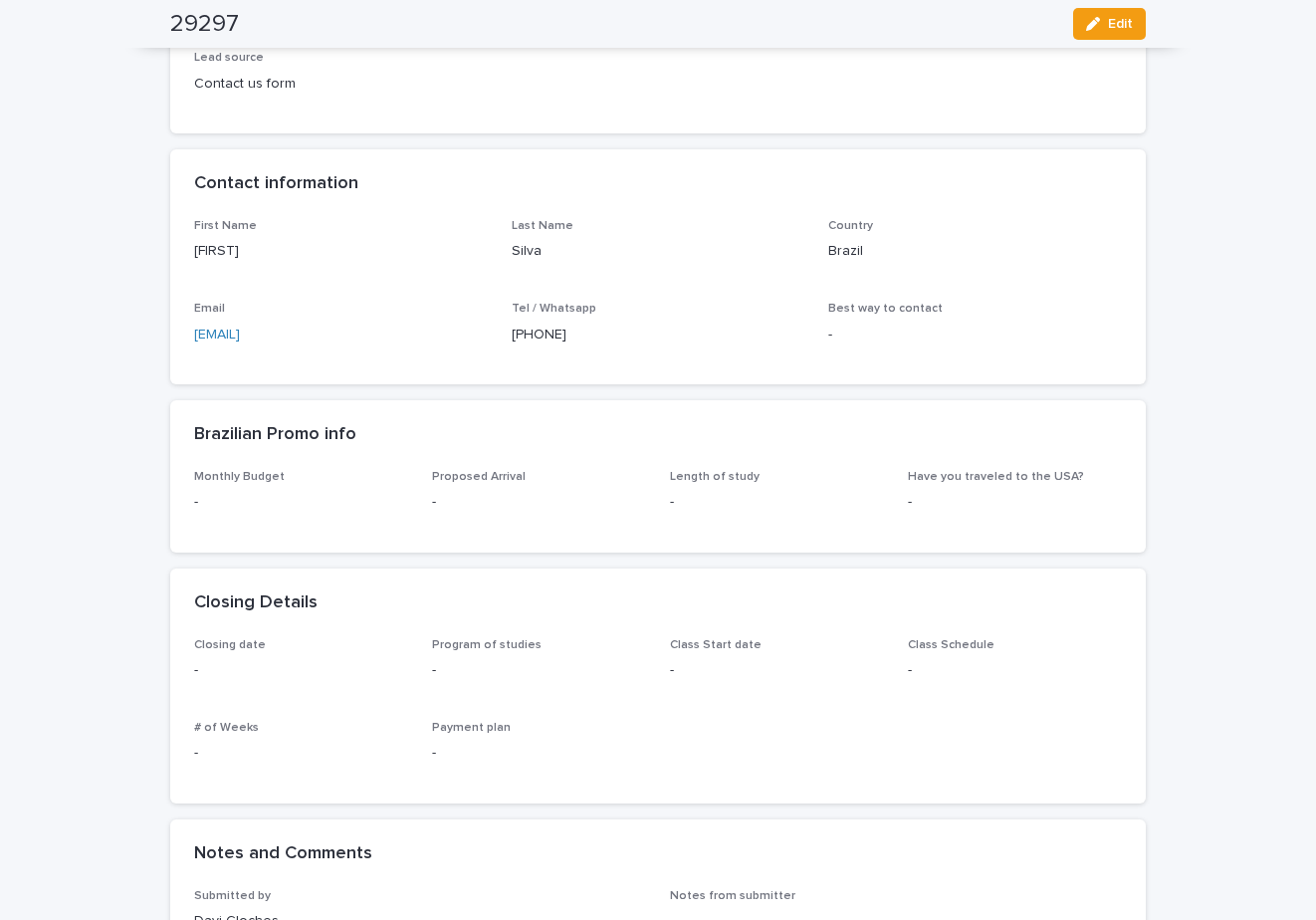 scroll, scrollTop: 0, scrollLeft: 0, axis: both 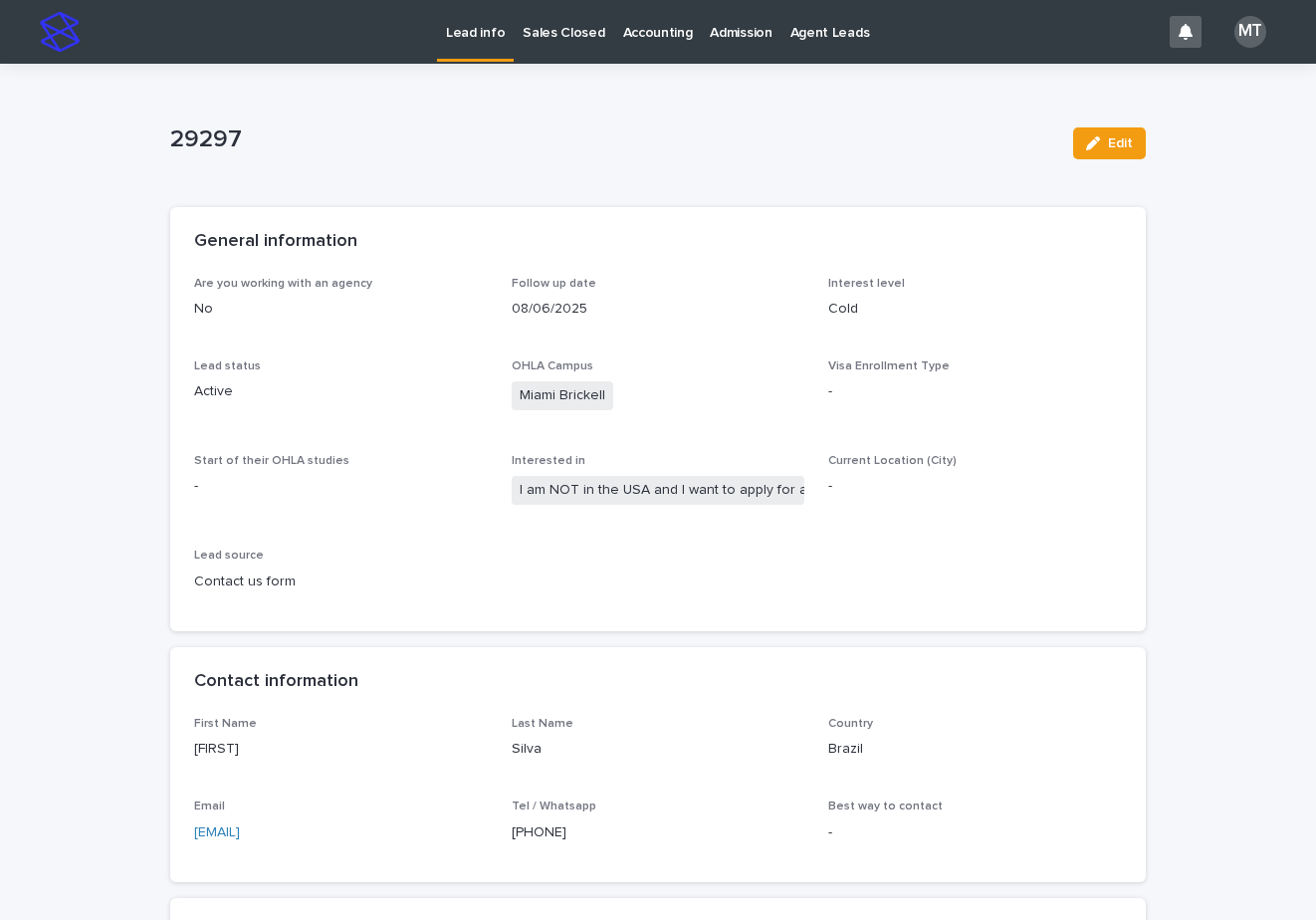 click on "Lead info" at bounding box center [475, 21] 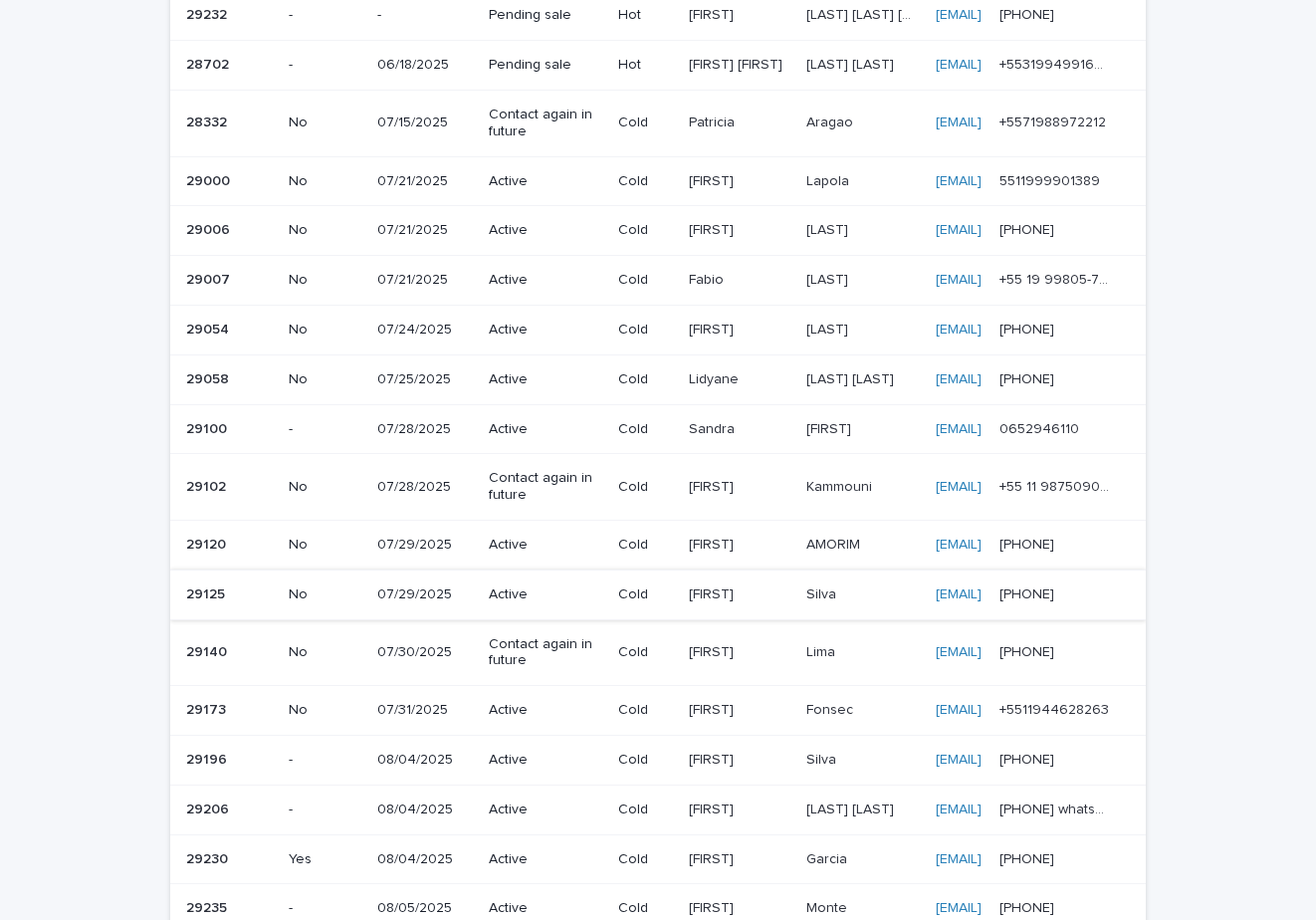scroll, scrollTop: 199, scrollLeft: 0, axis: vertical 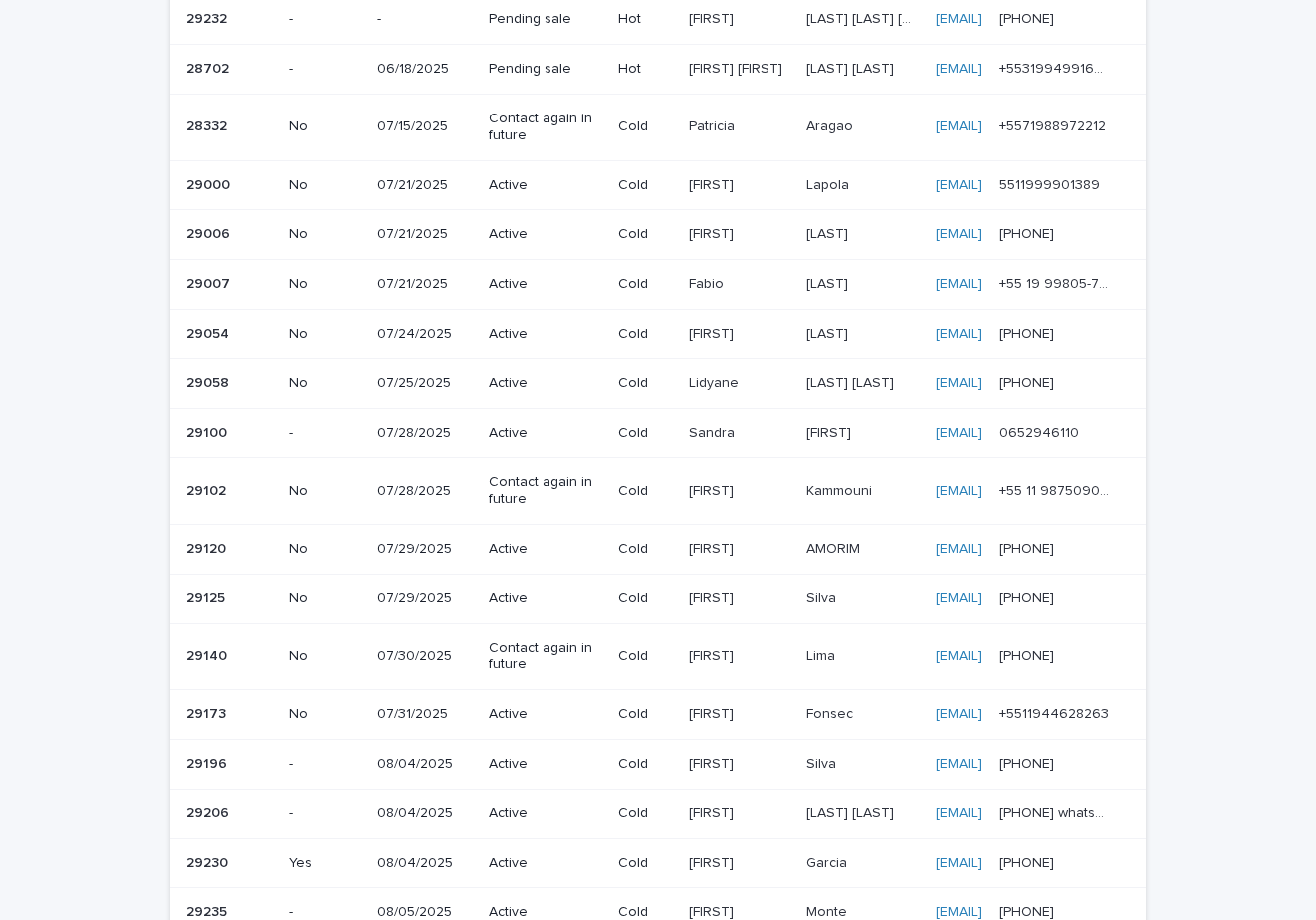 click on "AMORIM" at bounding box center (835, 547) 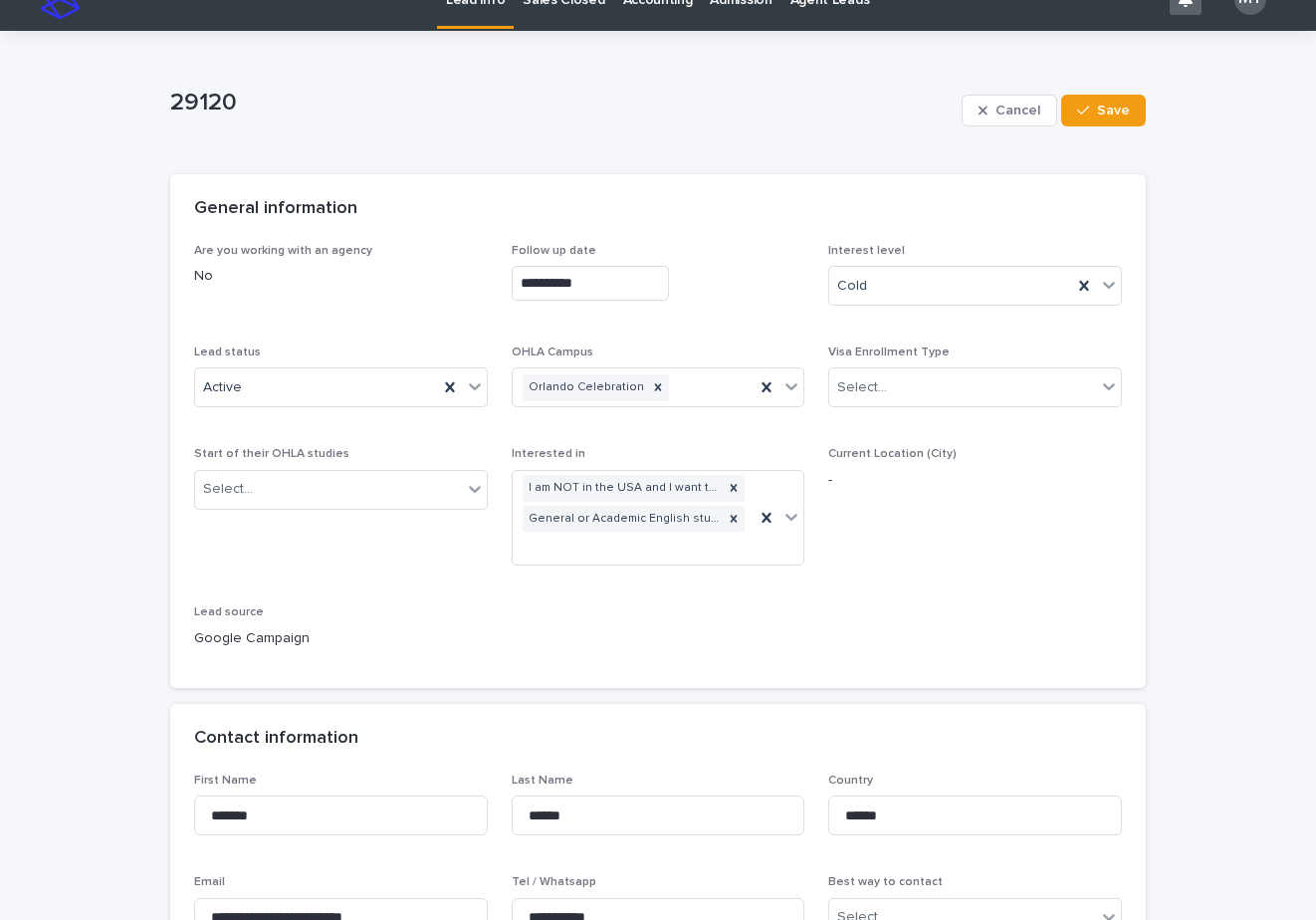 scroll, scrollTop: 0, scrollLeft: 0, axis: both 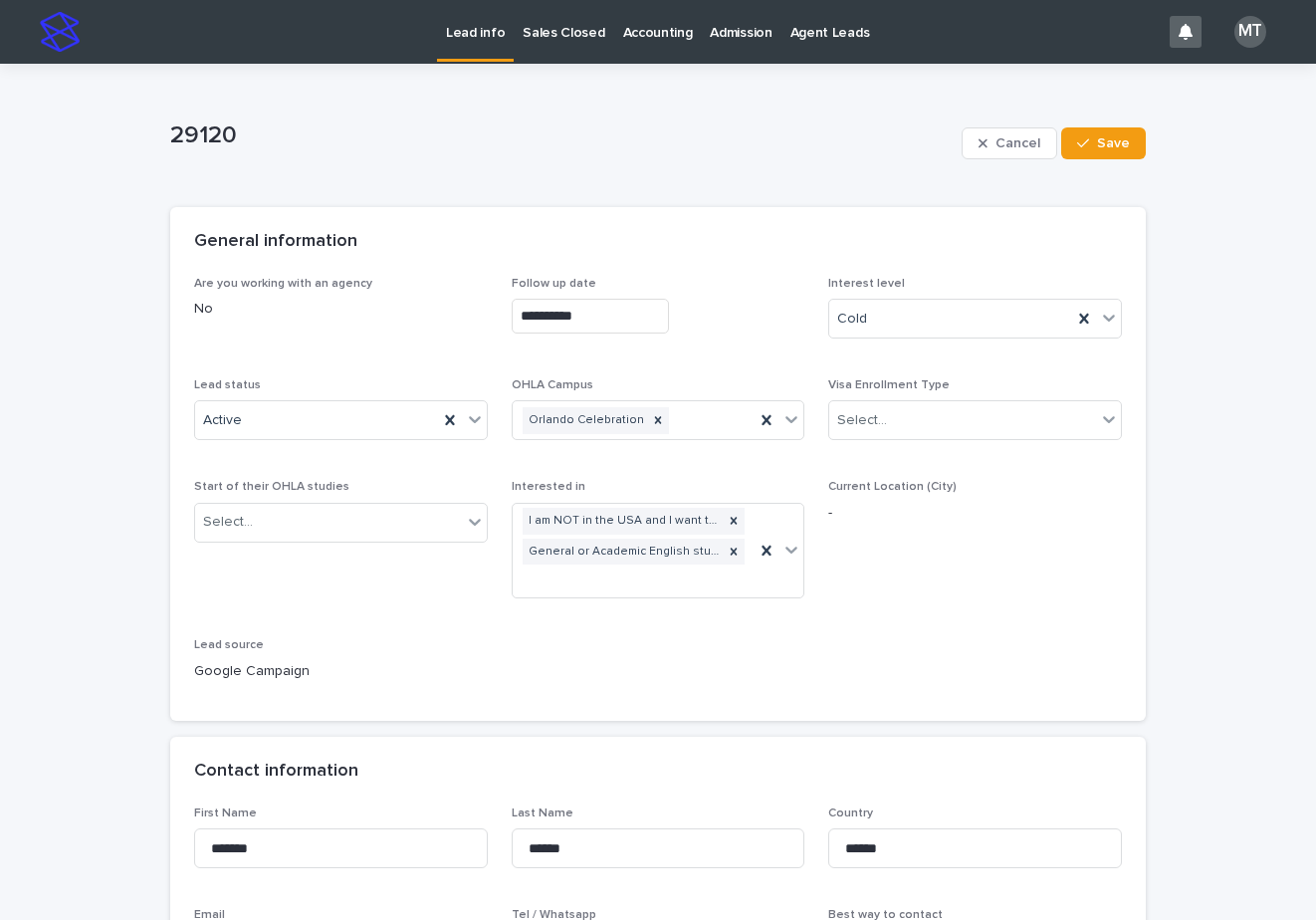 click on "Lead info" at bounding box center [475, 21] 